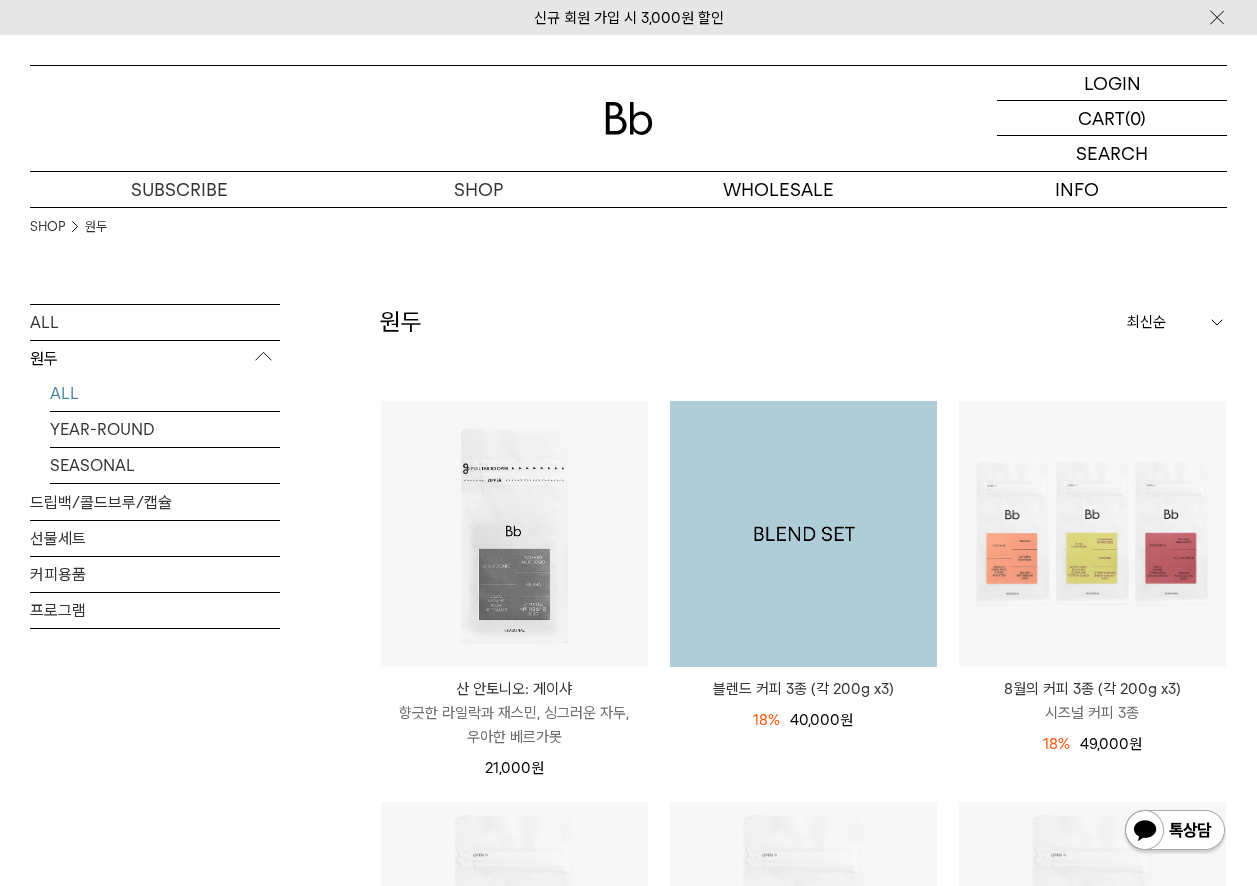 scroll, scrollTop: 0, scrollLeft: 0, axis: both 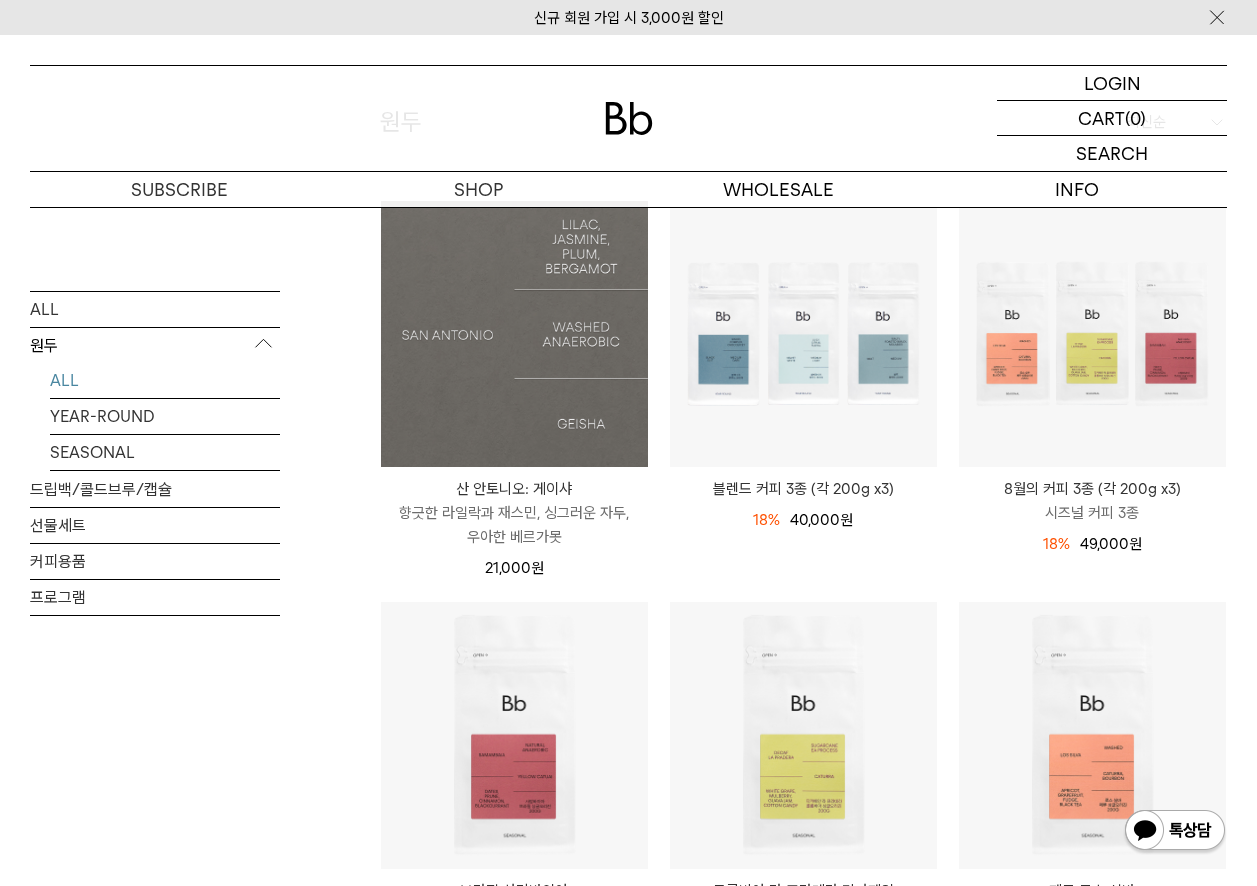 click at bounding box center [514, 334] 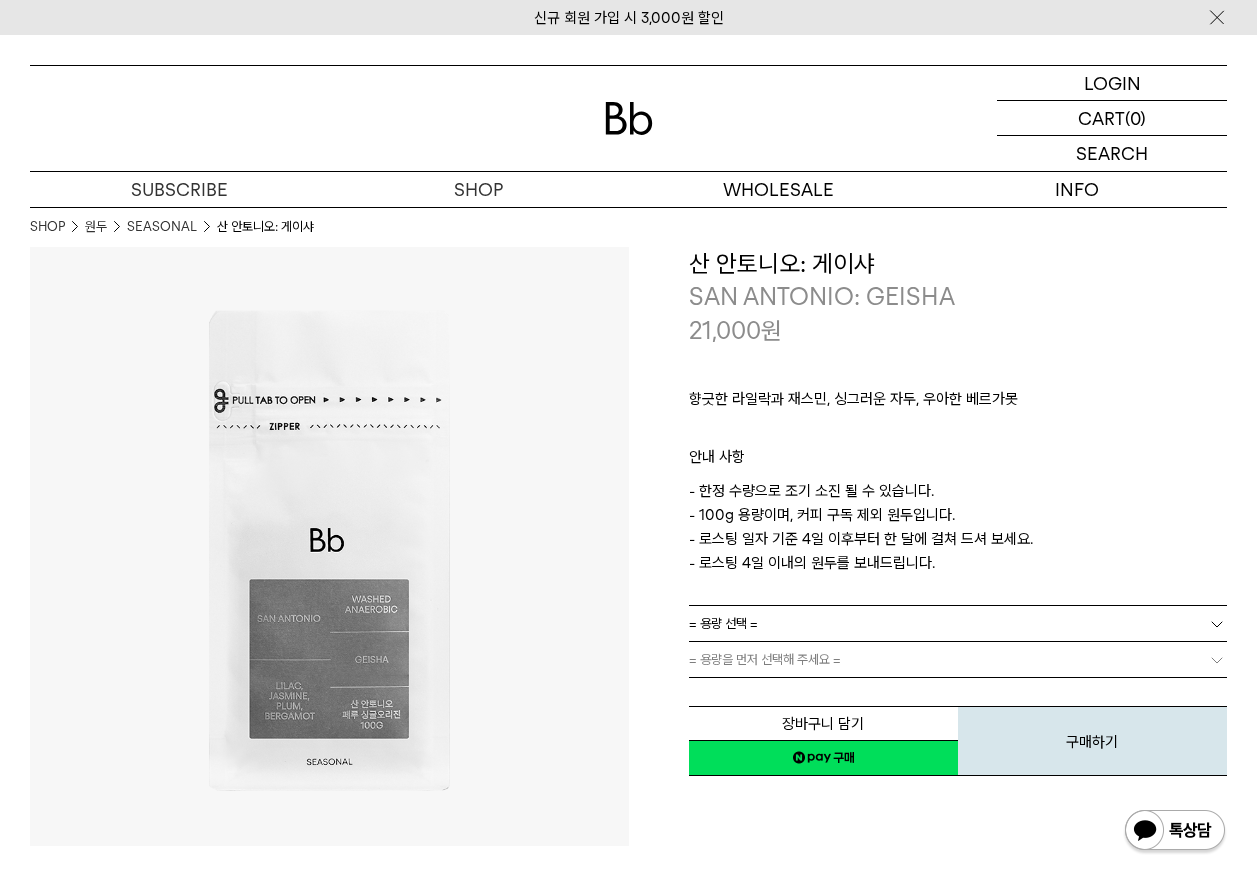 scroll, scrollTop: 0, scrollLeft: 0, axis: both 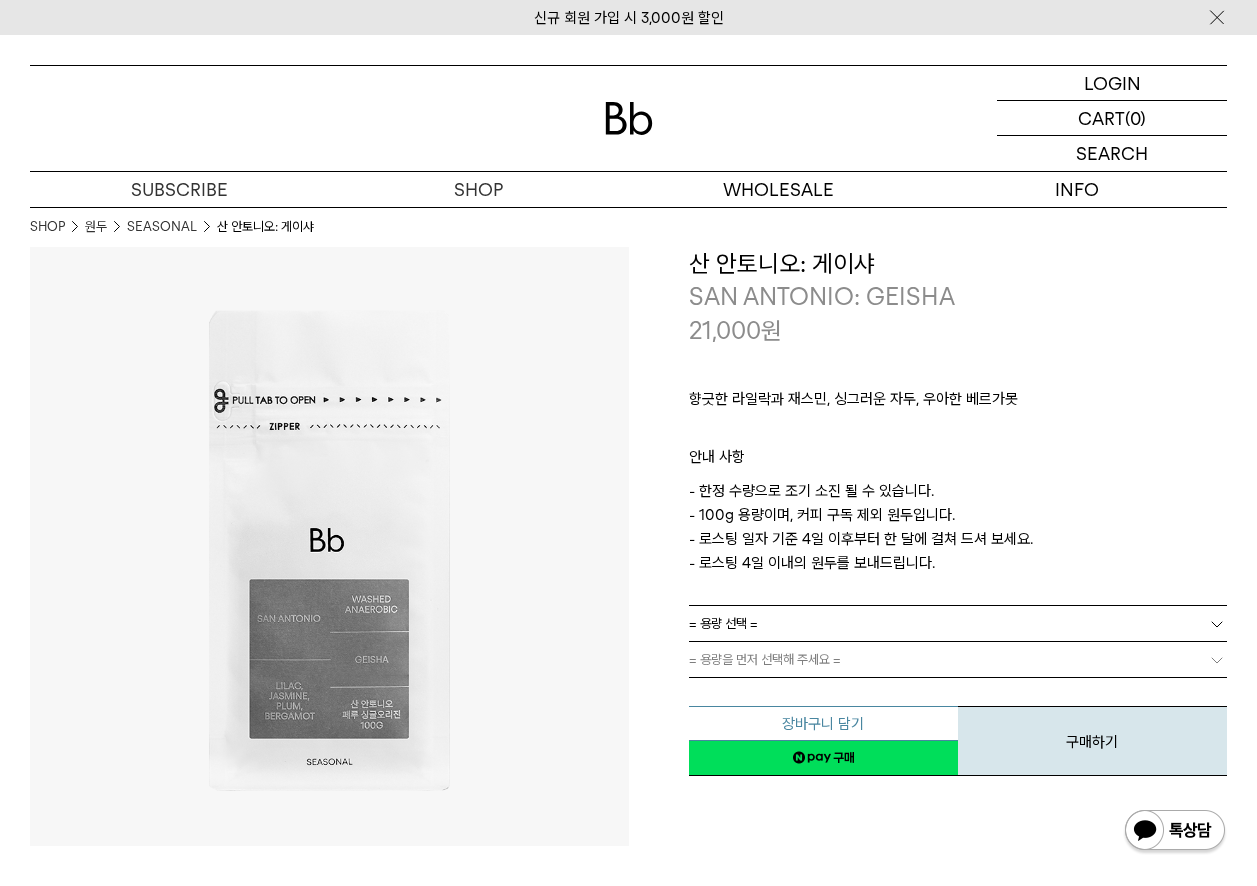 click on "장바구니 담기" at bounding box center (823, 723) 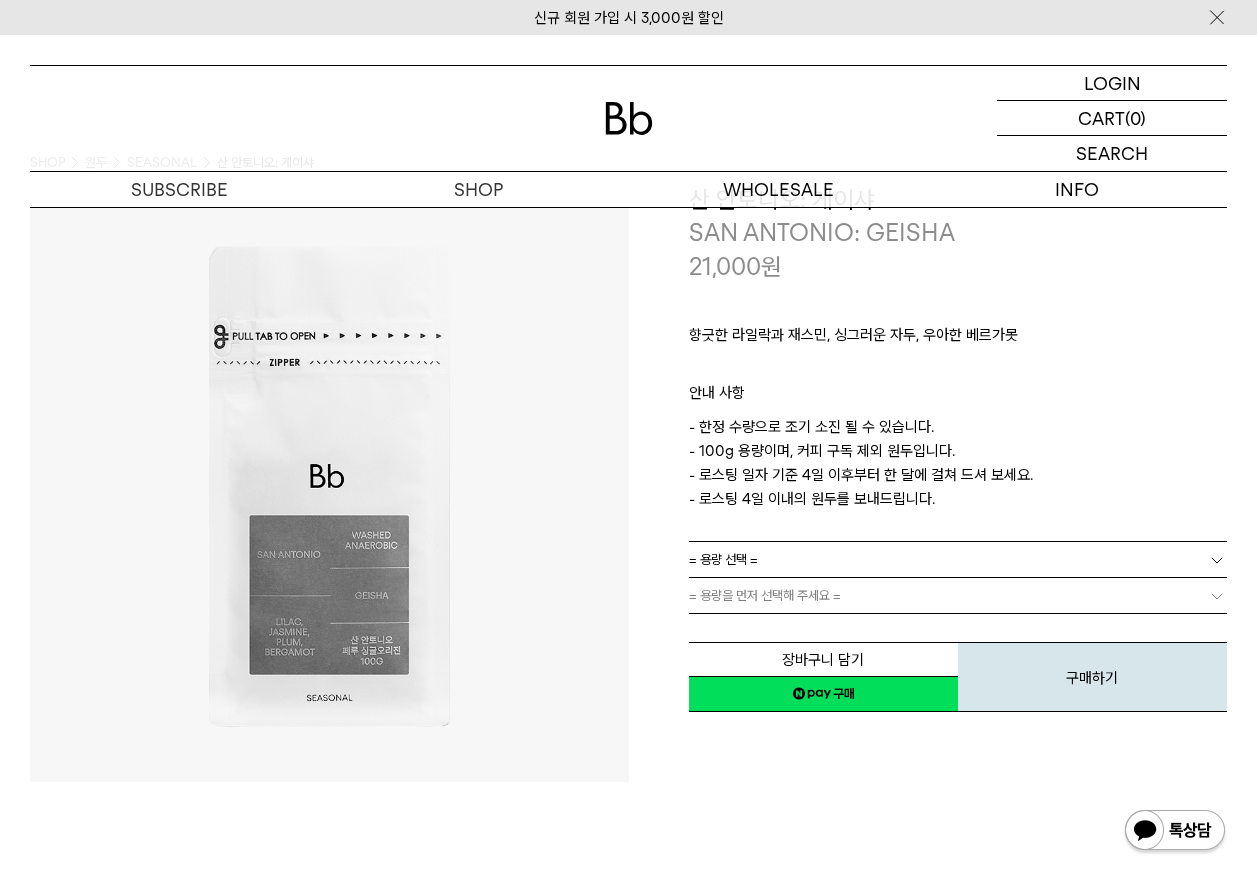 scroll, scrollTop: 100, scrollLeft: 0, axis: vertical 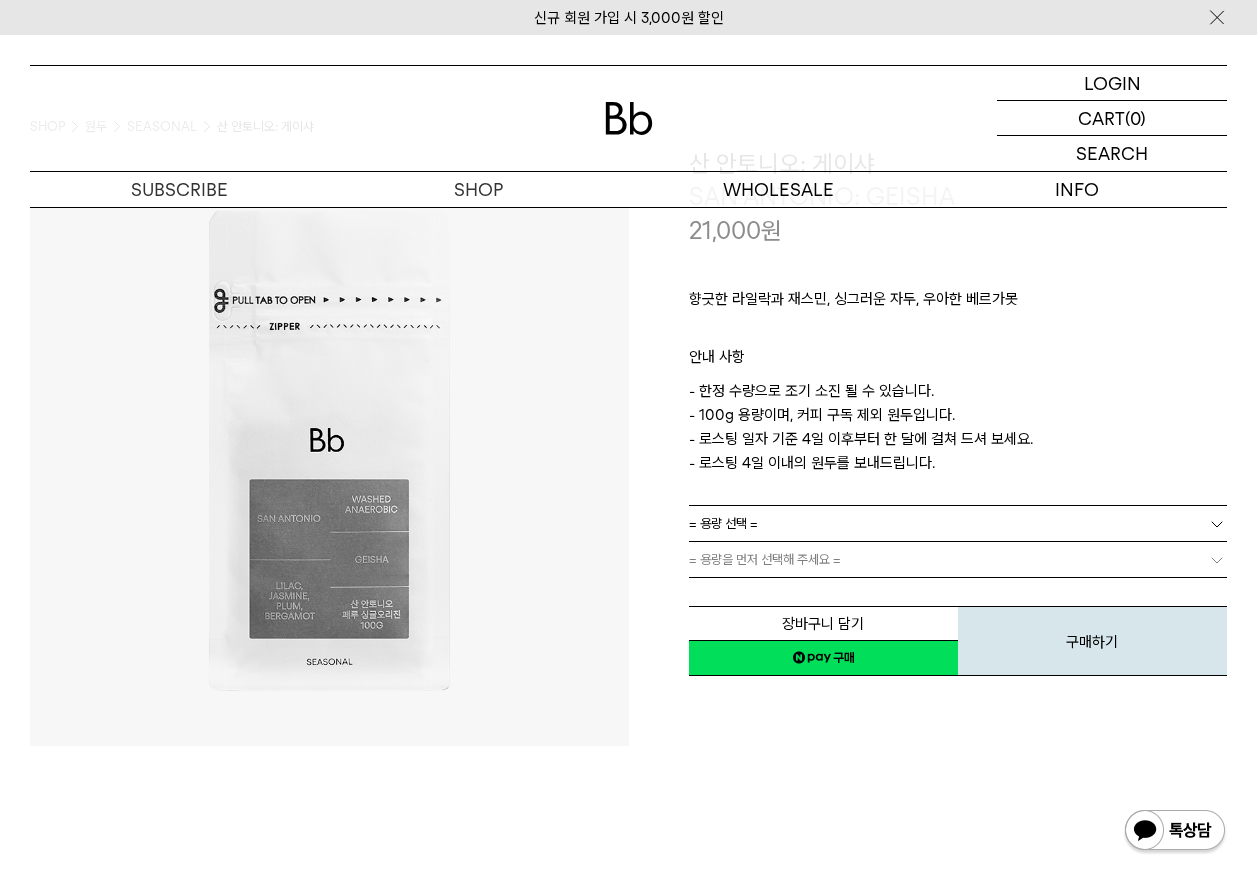click on "=
용량 선택
=" at bounding box center [958, 523] 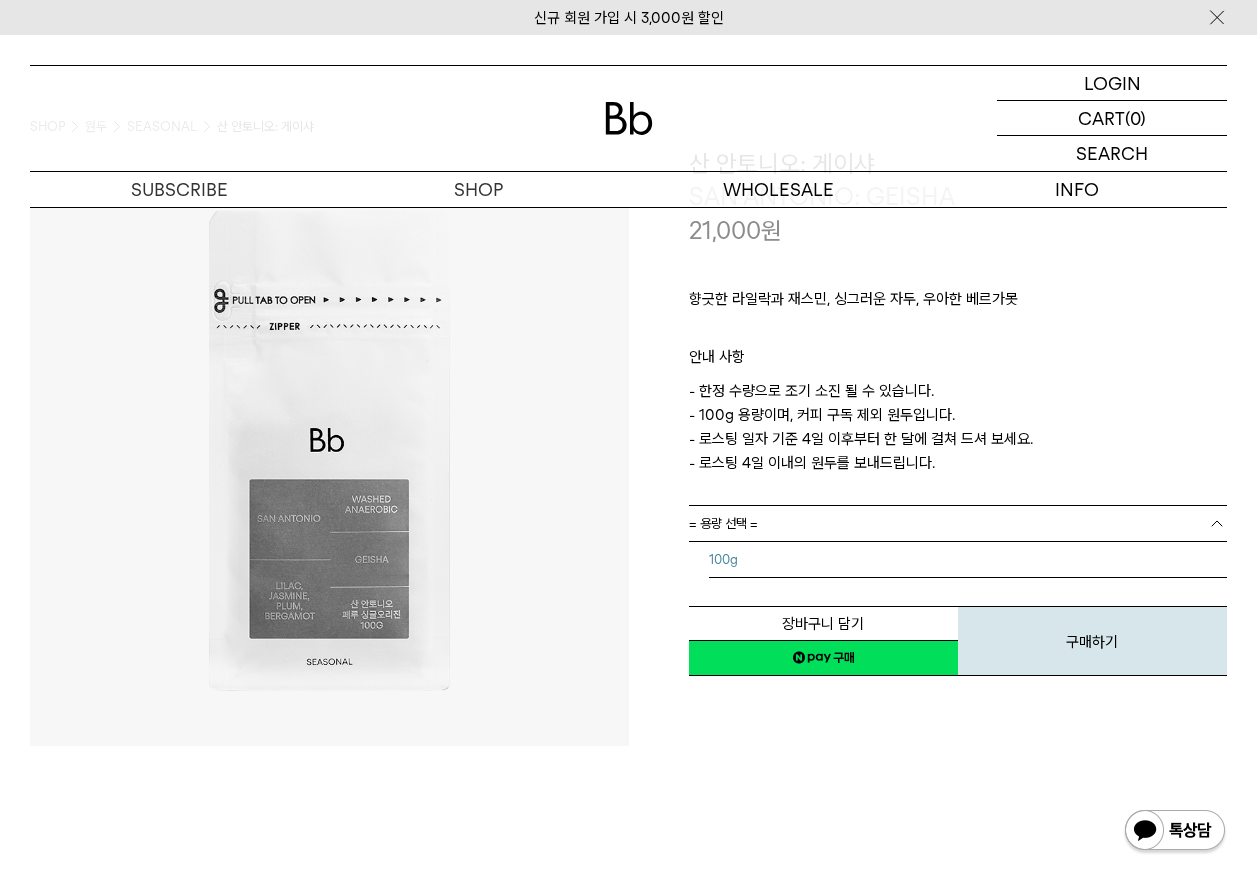 click on "100g" at bounding box center [968, 560] 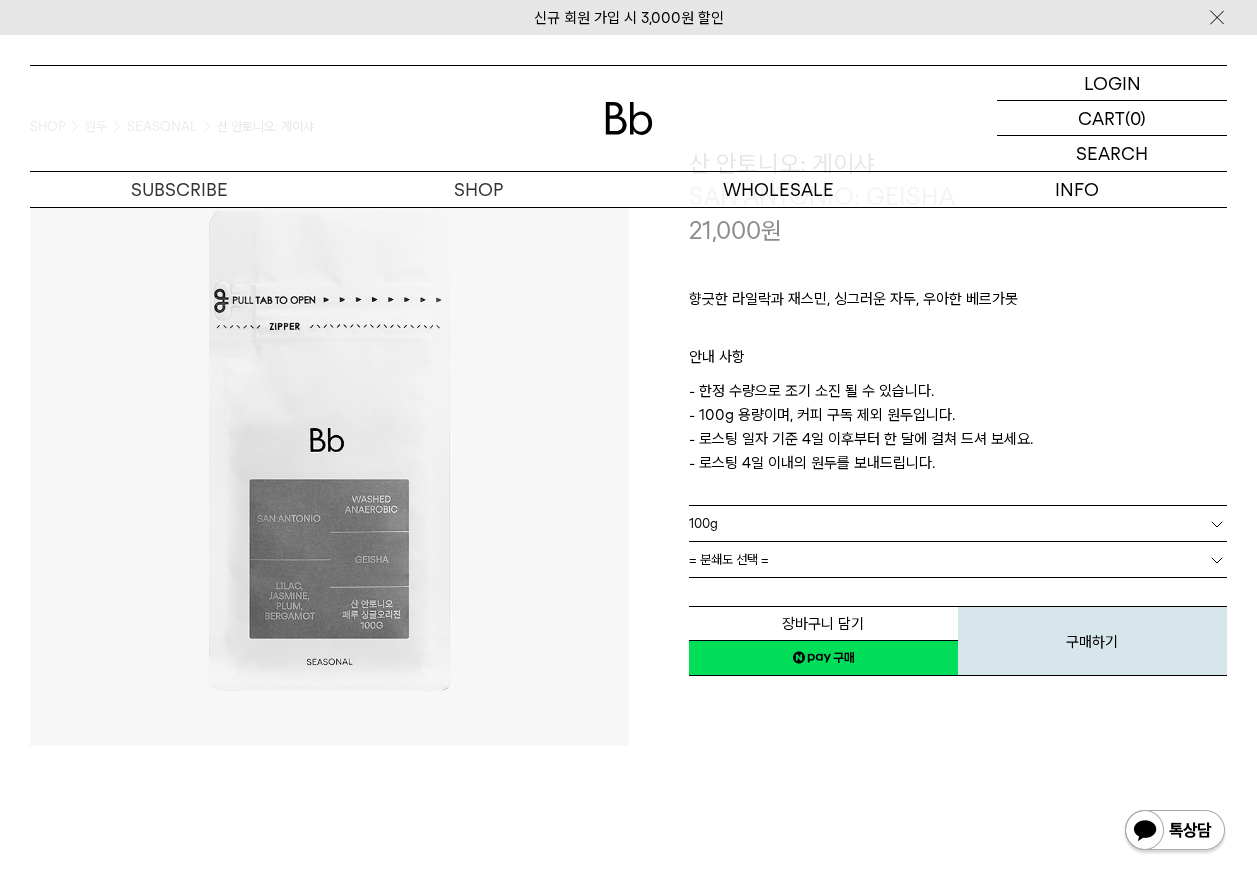 click on "= 분쇄도 선택 =" at bounding box center (958, 559) 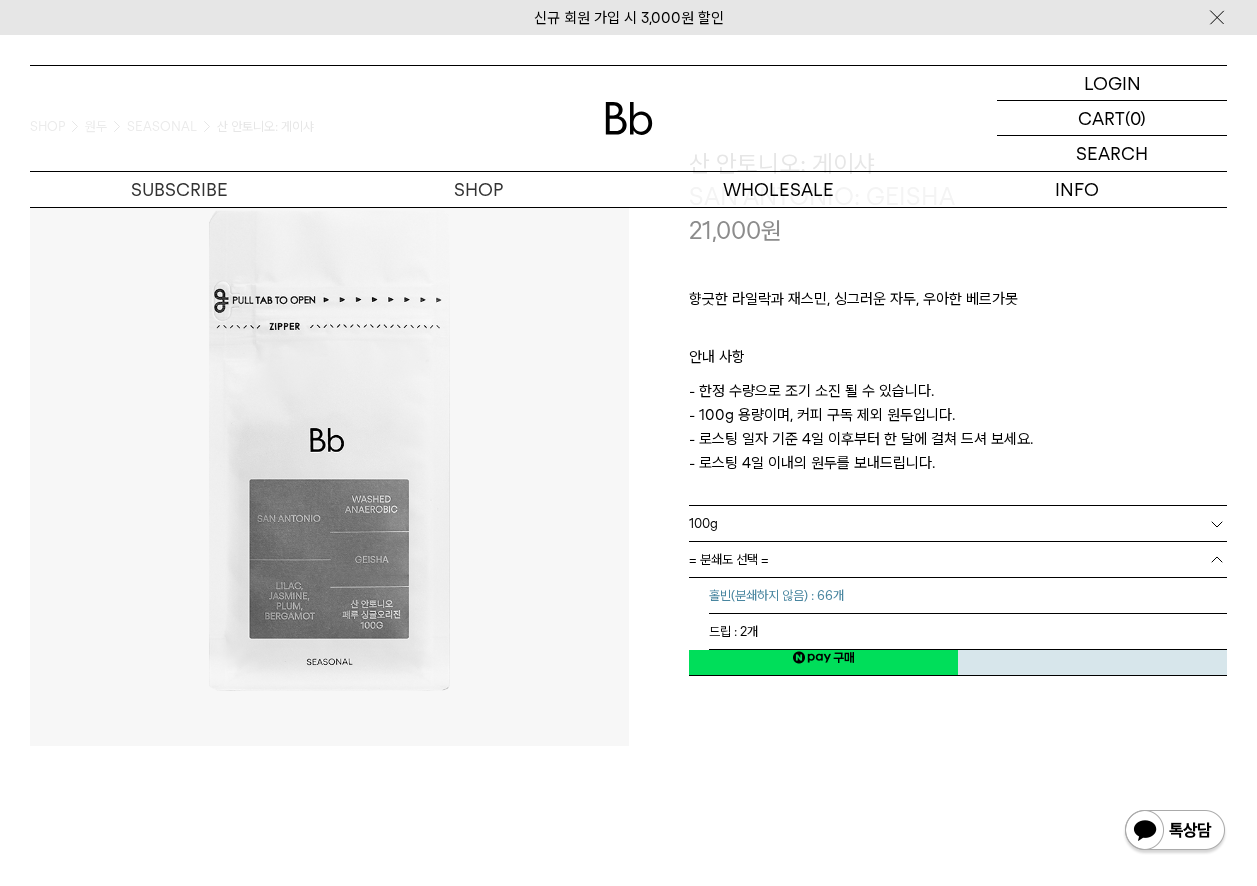 click on "홀빈(분쇄하지 않음) : 66개" at bounding box center [968, 596] 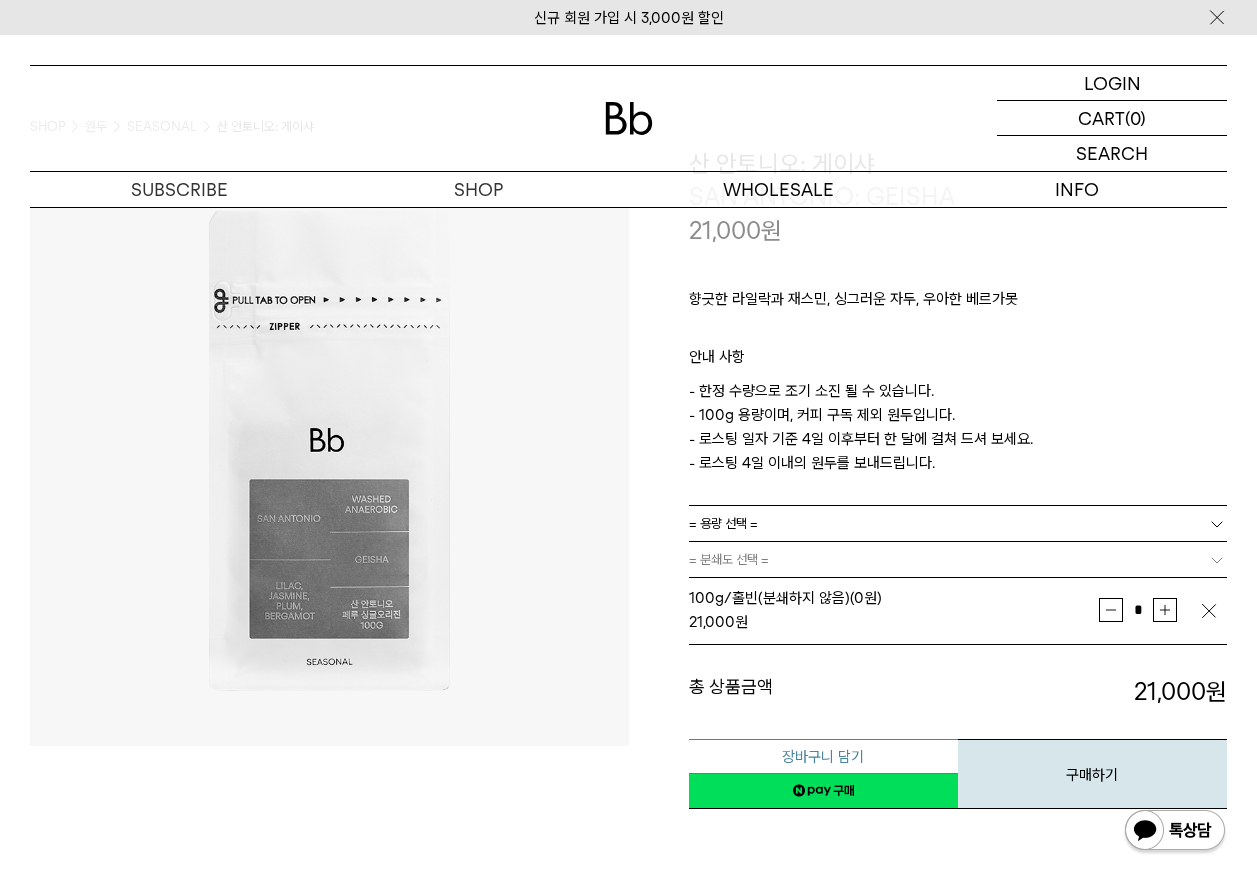 click on "장바구니 담기" at bounding box center [823, 756] 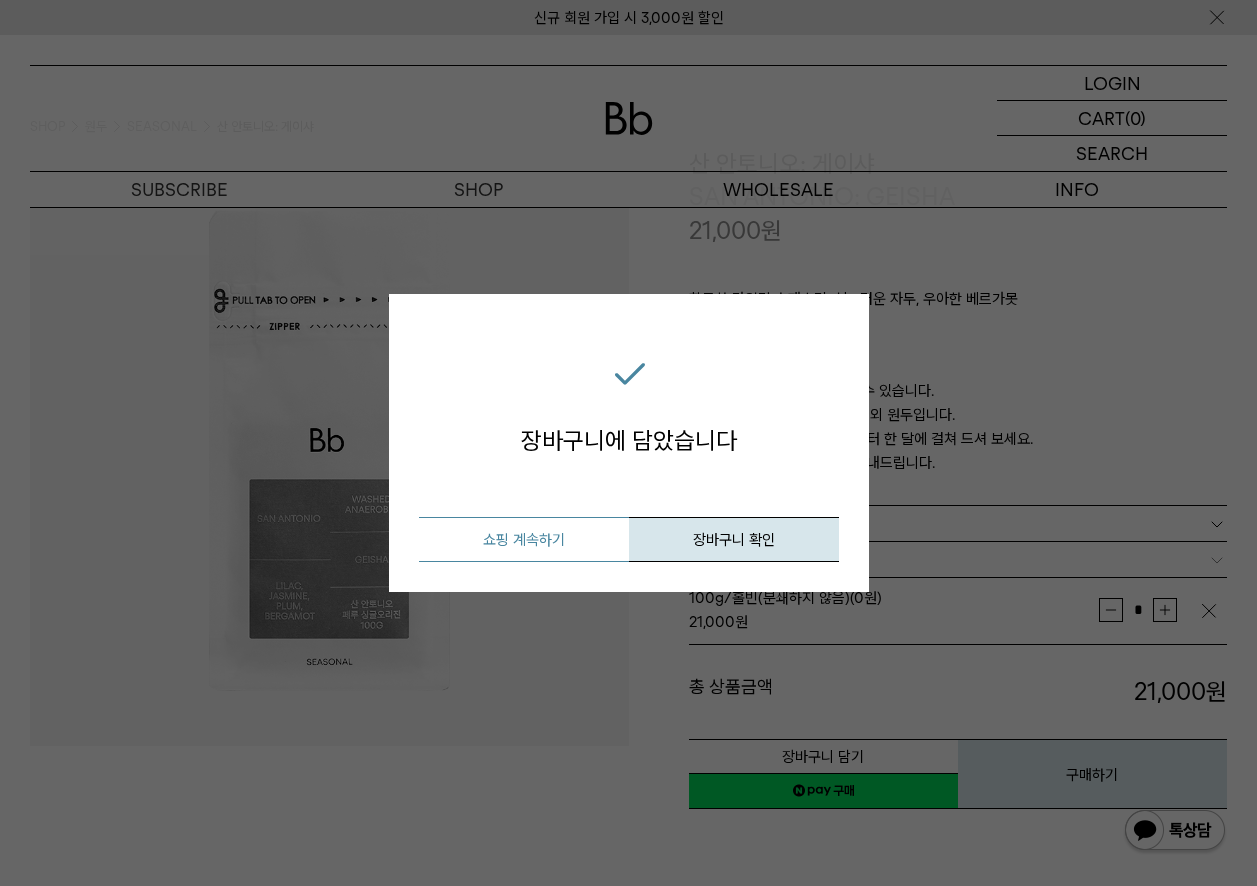 click on "쇼핑 계속하기" at bounding box center [524, 539] 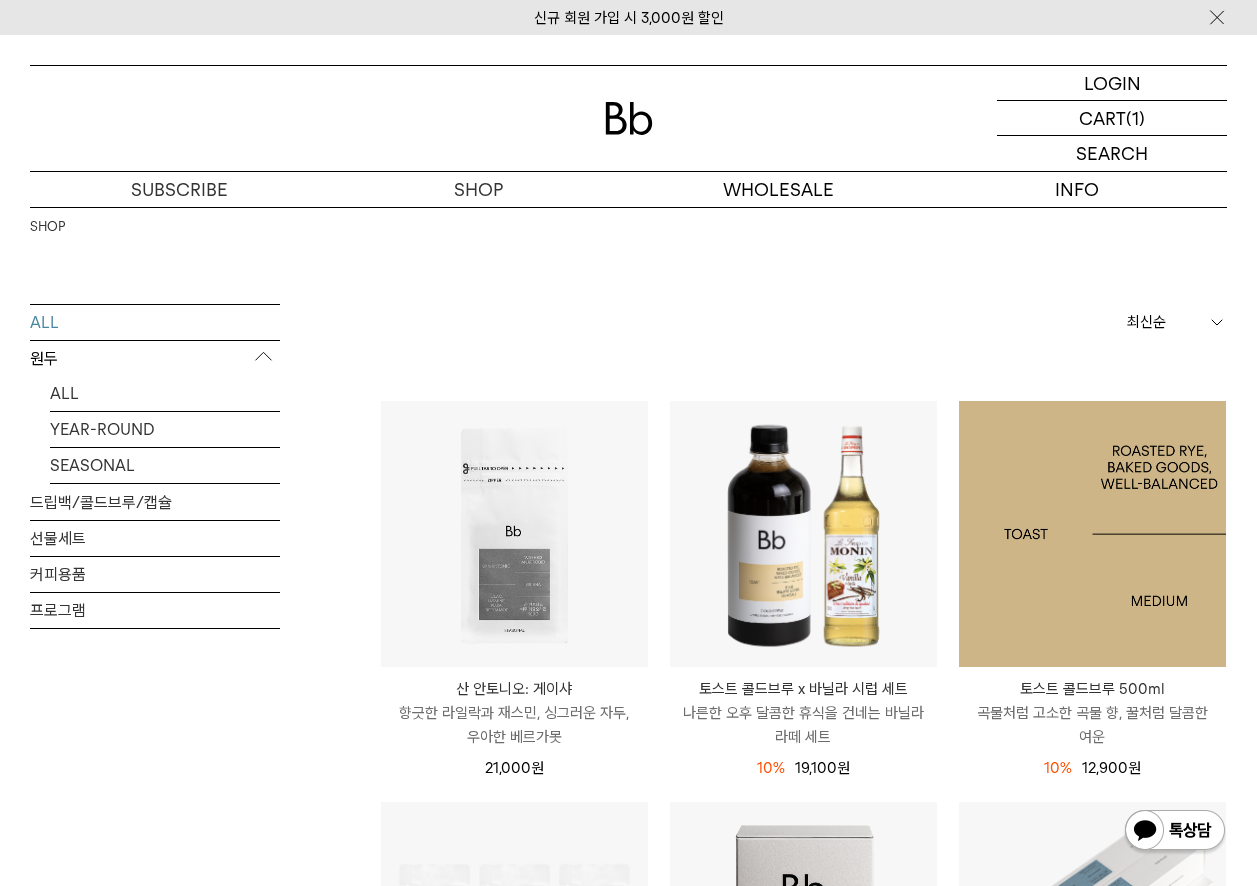 scroll, scrollTop: 0, scrollLeft: 0, axis: both 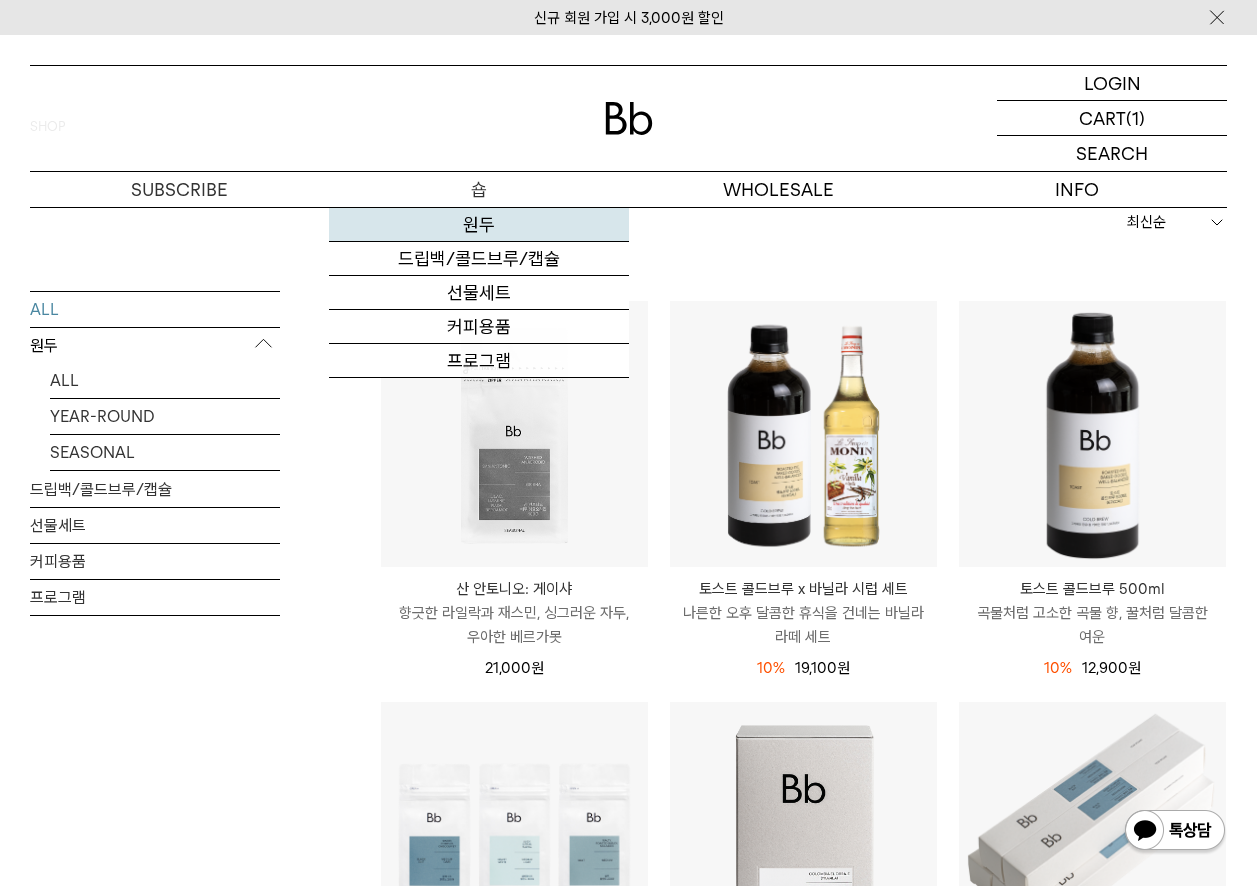 click on "원두" at bounding box center (478, 225) 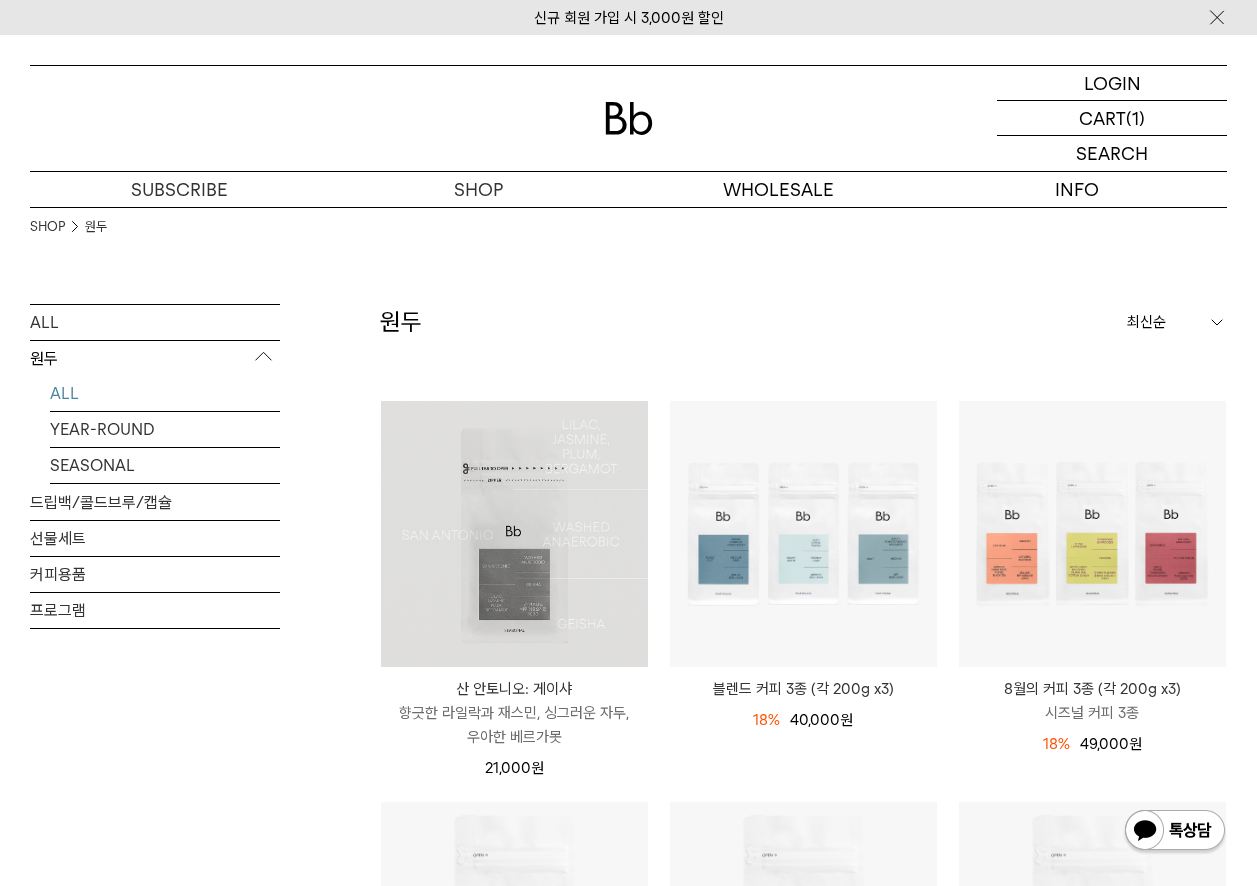 scroll, scrollTop: 0, scrollLeft: 0, axis: both 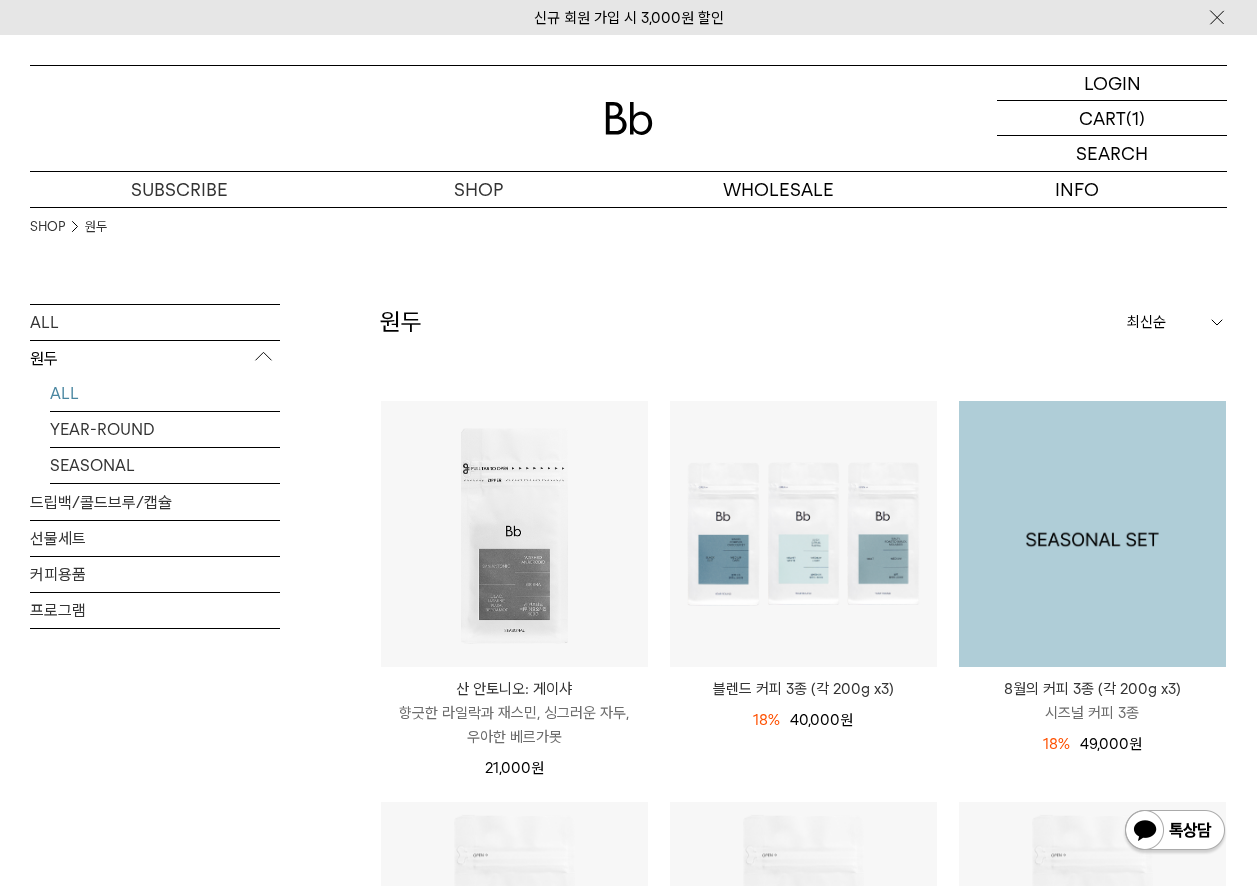 click at bounding box center (1092, 534) 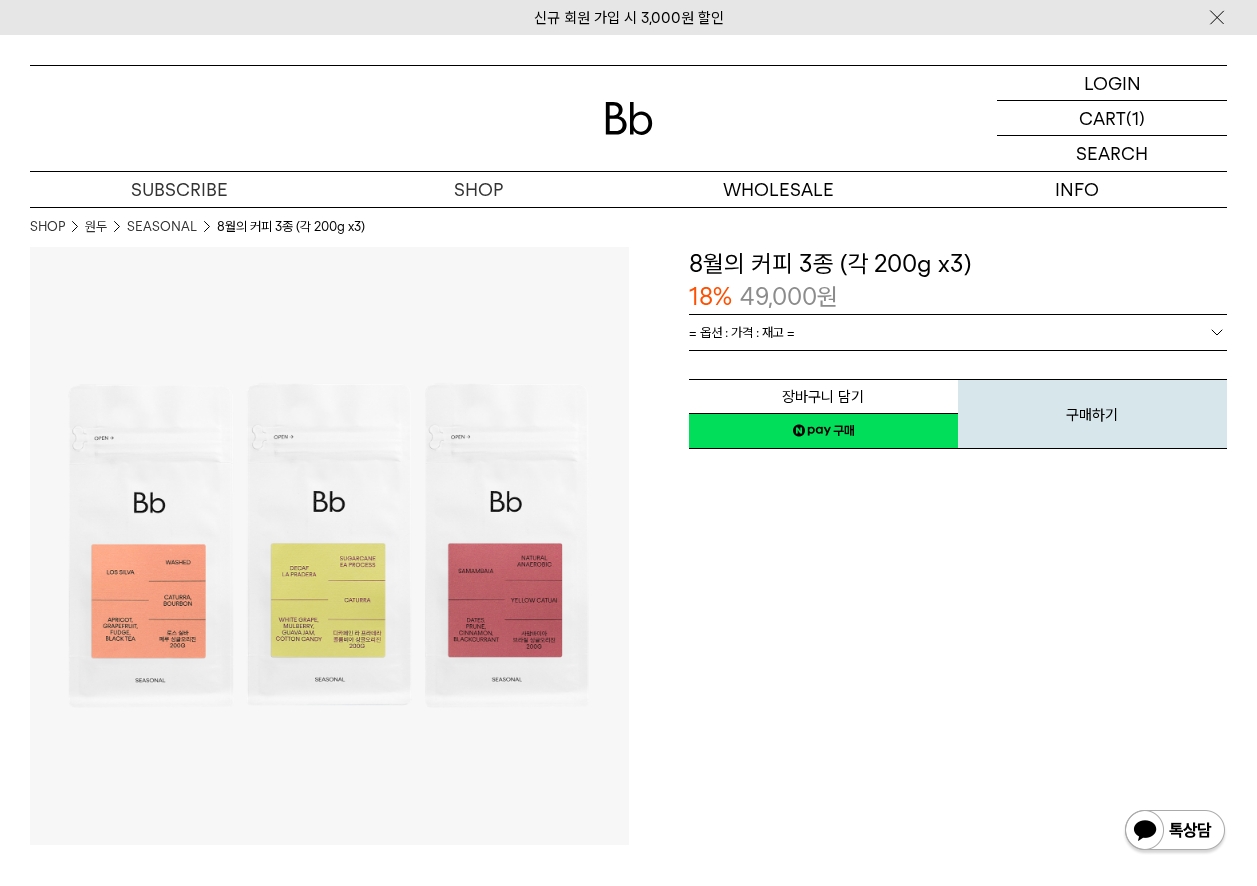 scroll, scrollTop: 0, scrollLeft: 0, axis: both 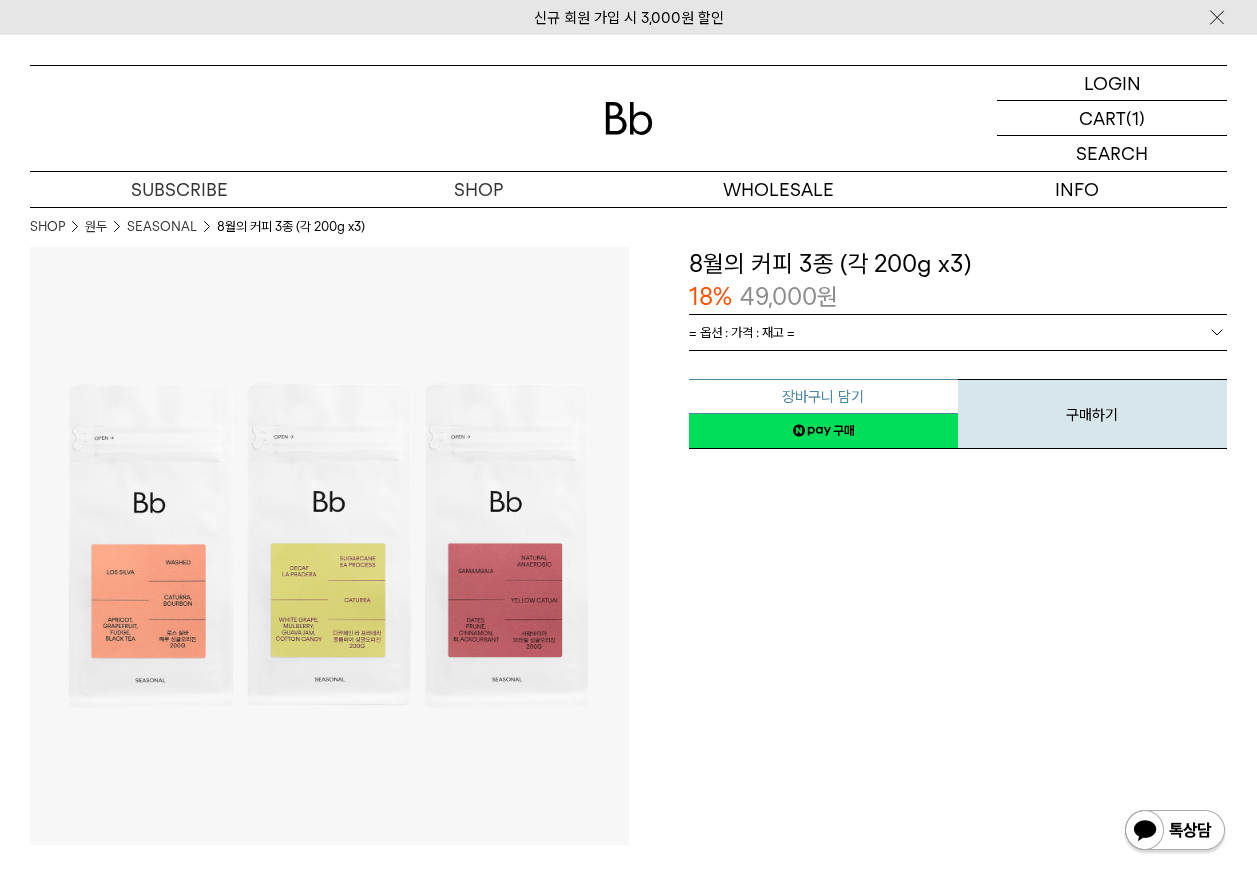 click on "장바구니 담기" at bounding box center (823, 396) 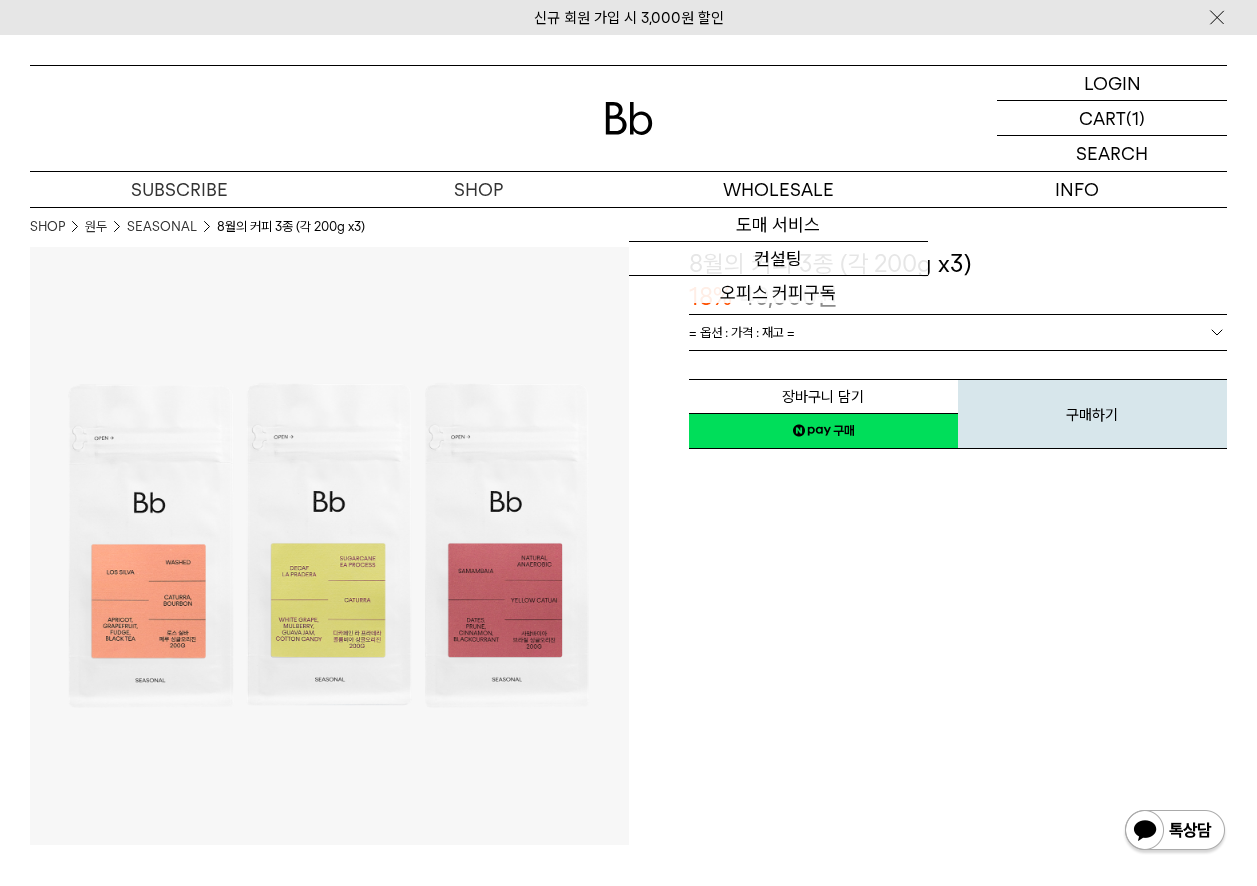 click on "=
옵션
: 가격
: 재고																=" at bounding box center (742, 332) 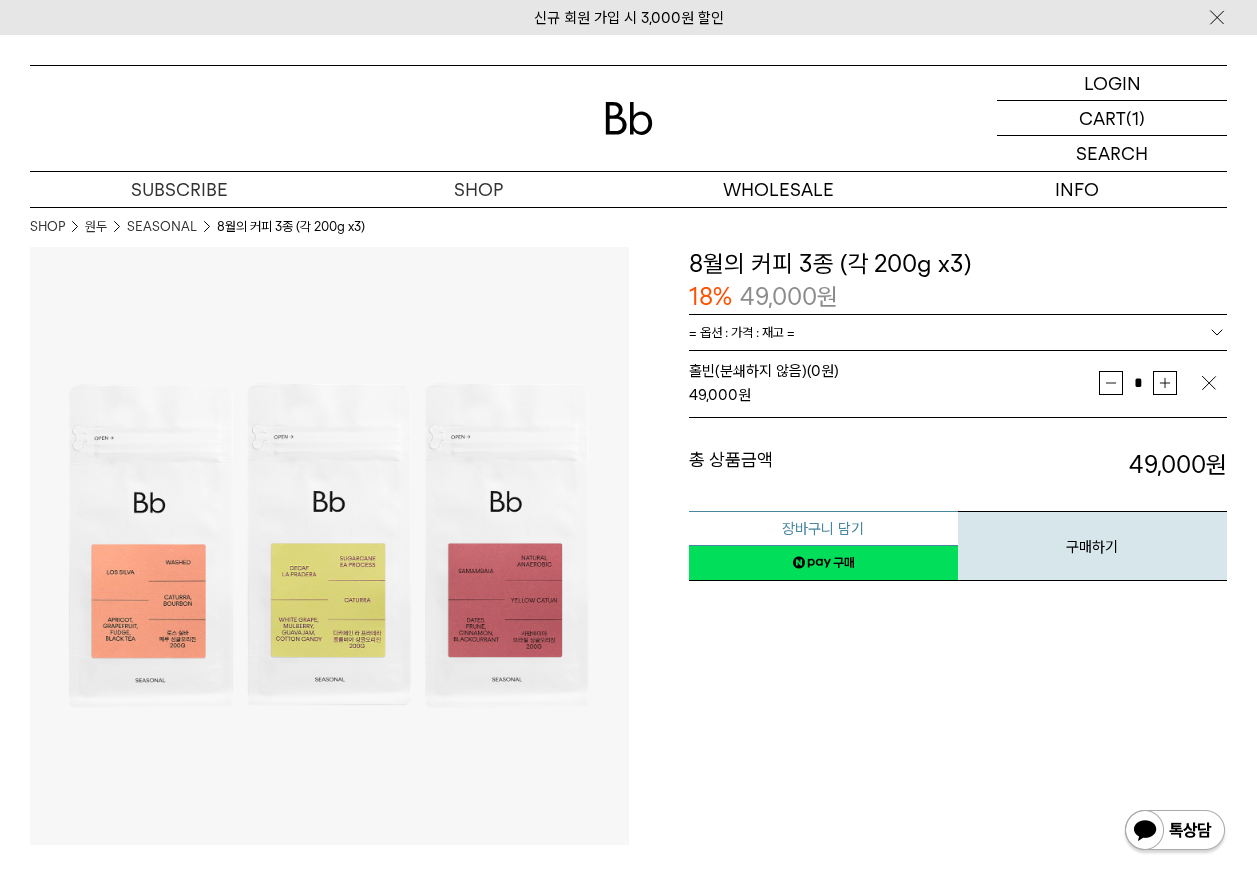 click on "장바구니 담기" at bounding box center [823, 528] 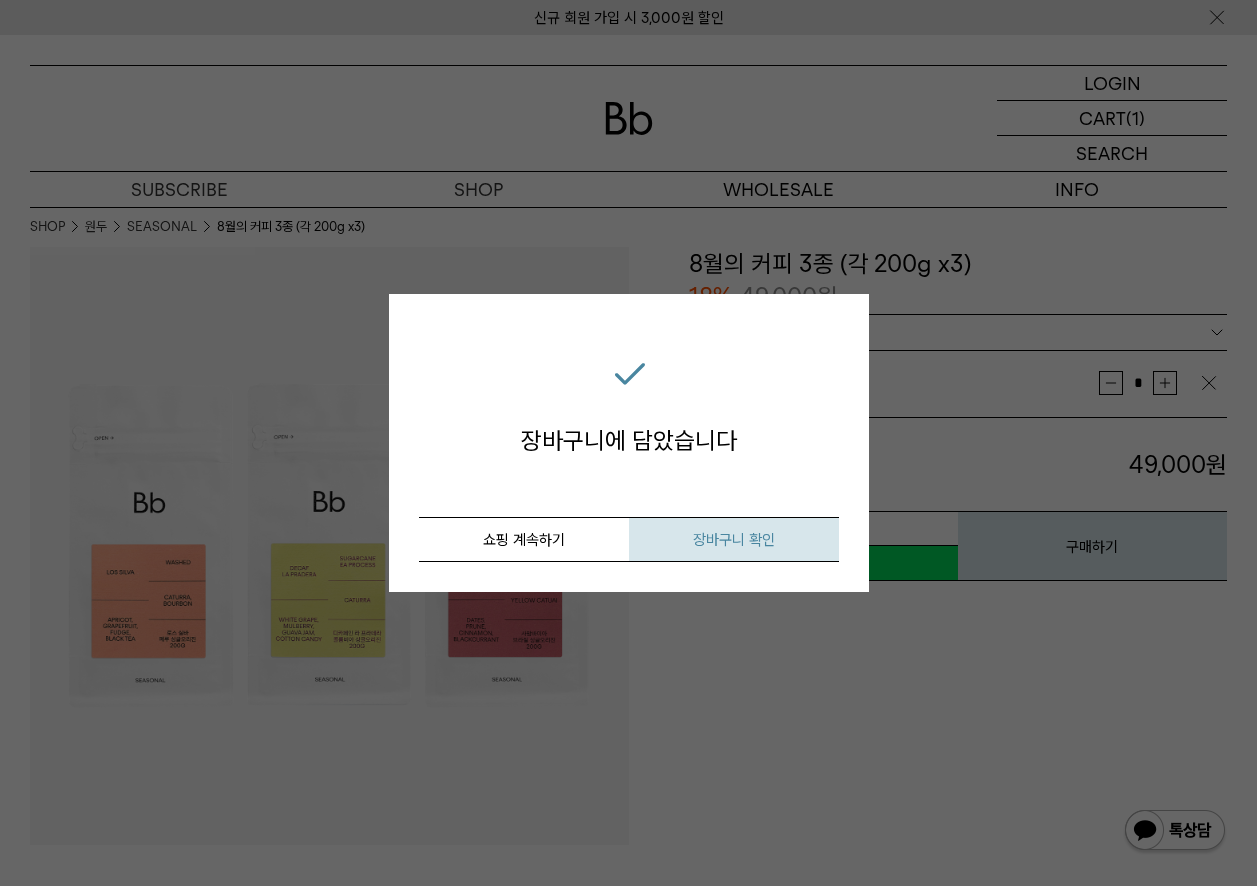 click on "장바구니 확인" at bounding box center (734, 540) 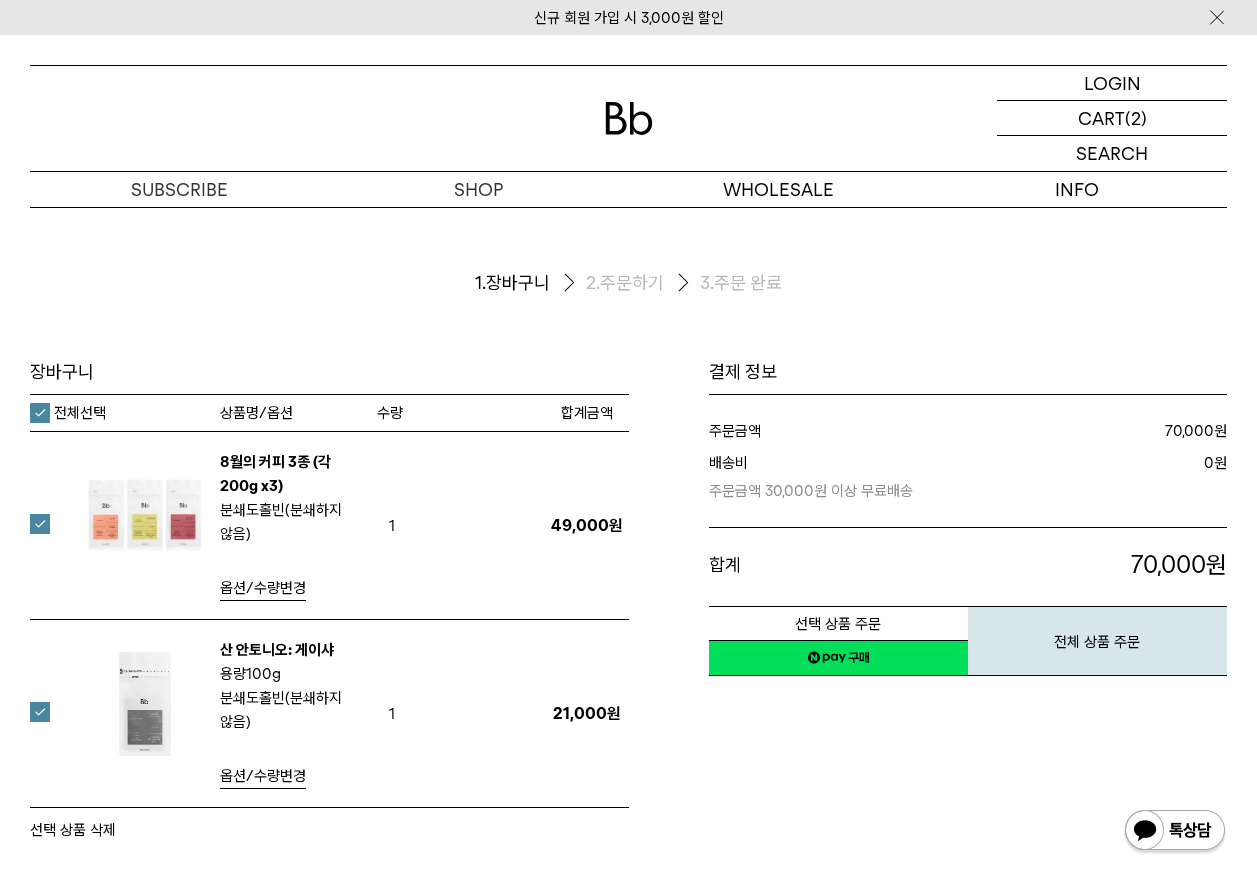 scroll, scrollTop: 0, scrollLeft: 0, axis: both 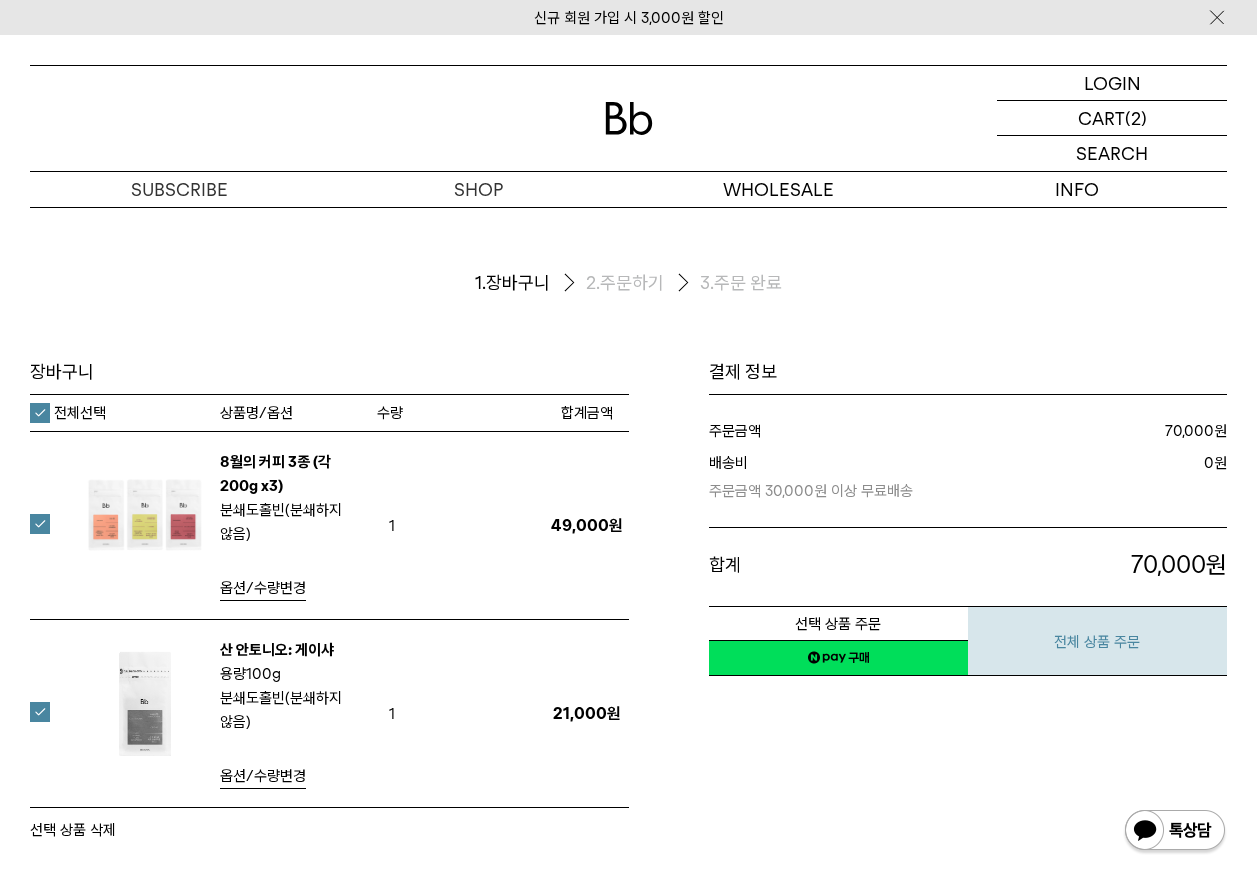 click on "전체 상품 주문" at bounding box center [1097, 641] 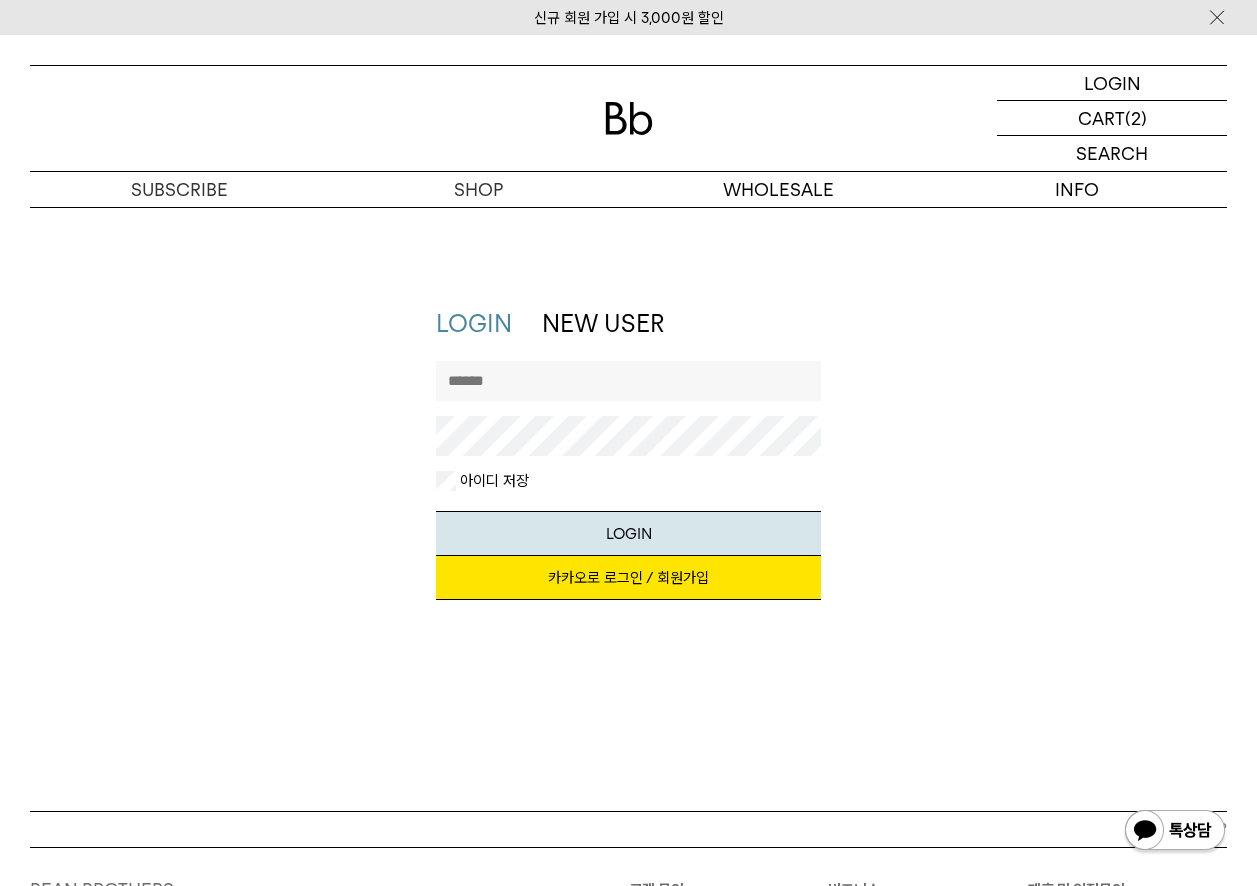 scroll, scrollTop: 0, scrollLeft: 0, axis: both 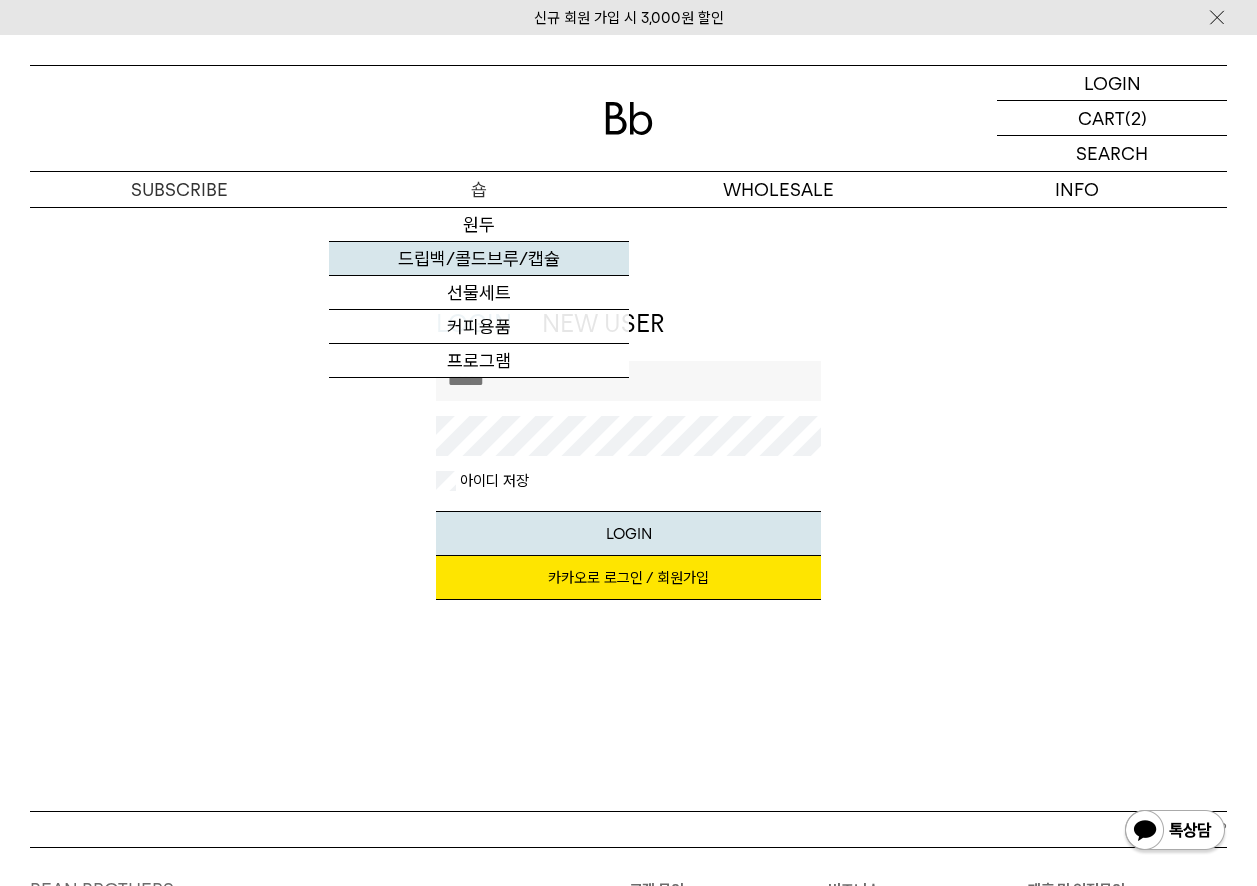 click on "드립백/콜드브루/캡슐" at bounding box center [478, 259] 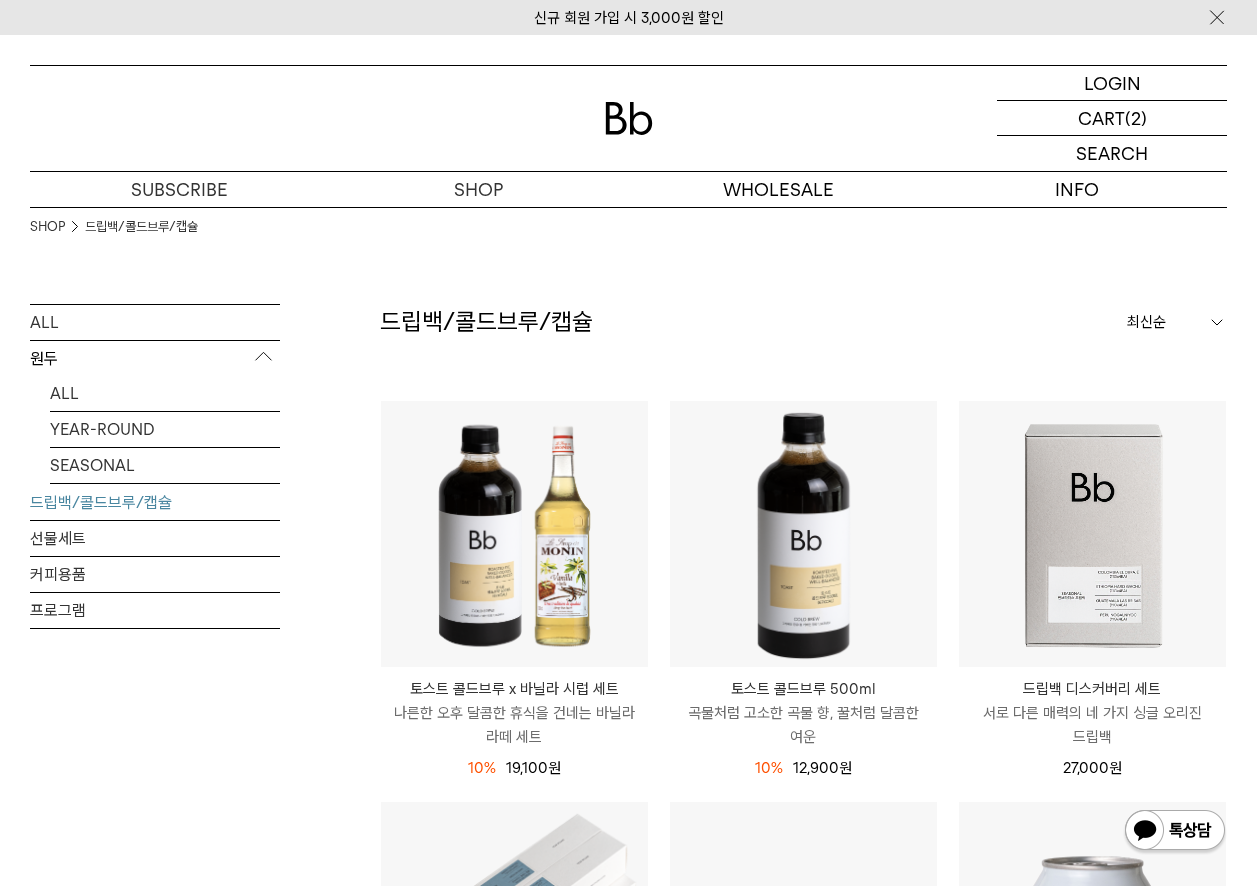scroll, scrollTop: 0, scrollLeft: 0, axis: both 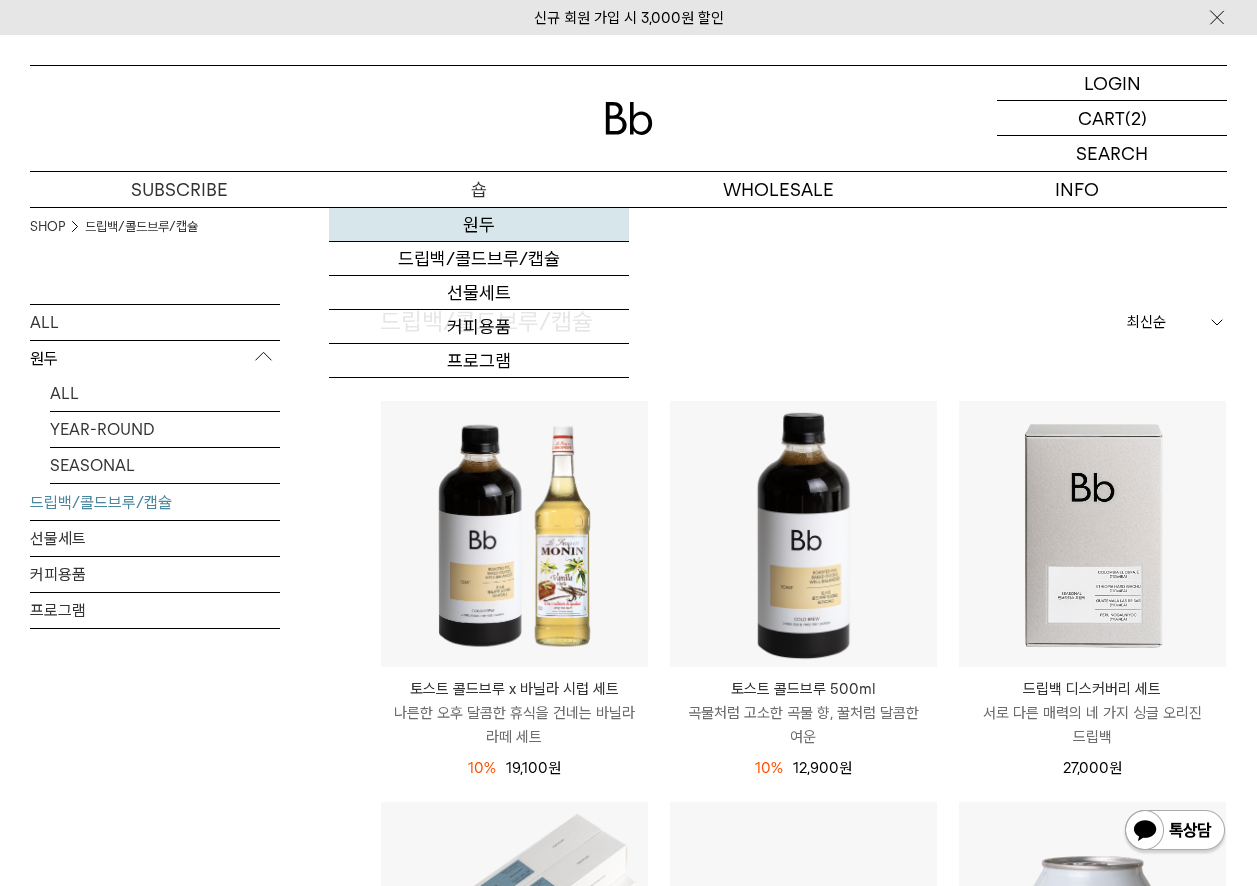 click on "원두" at bounding box center [478, 225] 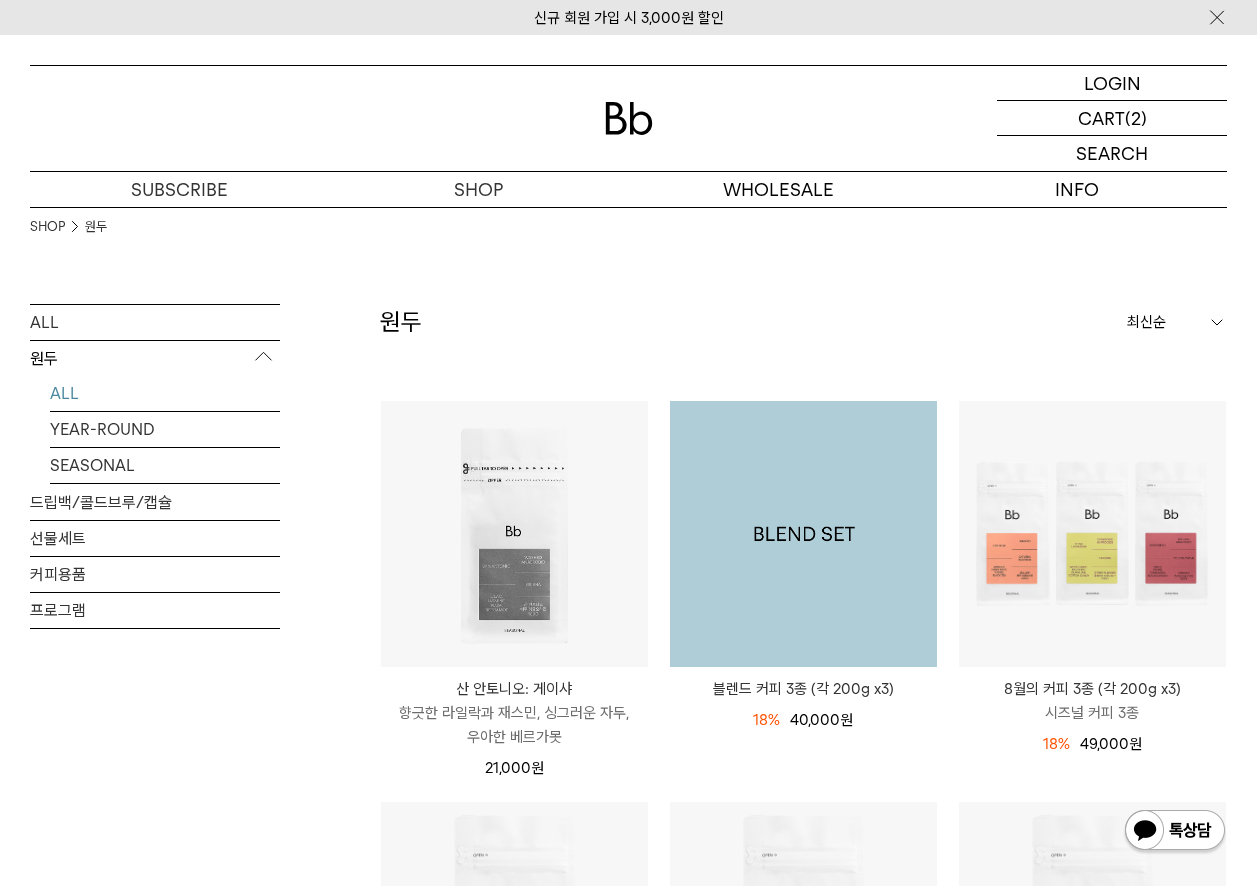 scroll, scrollTop: 0, scrollLeft: 0, axis: both 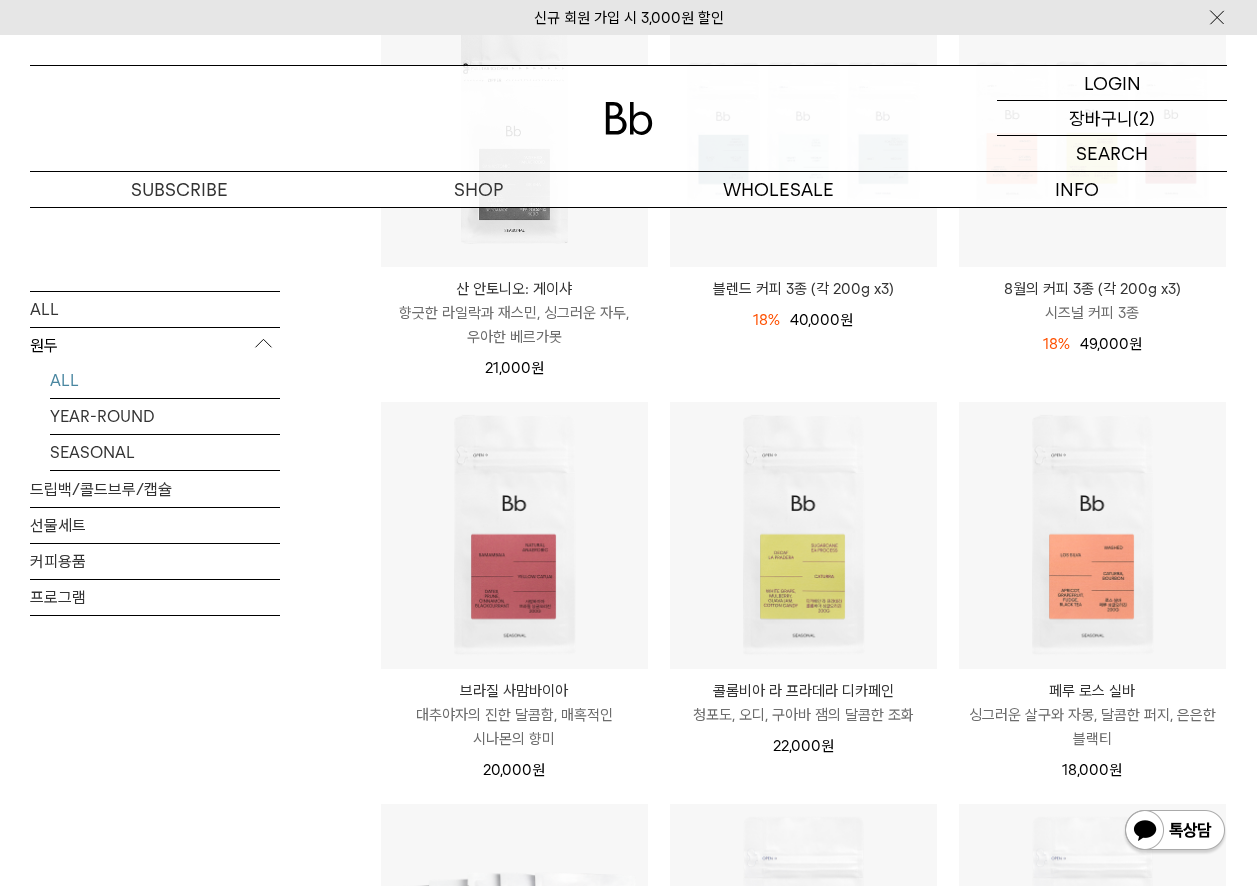 click on "장바구니" at bounding box center (1101, 118) 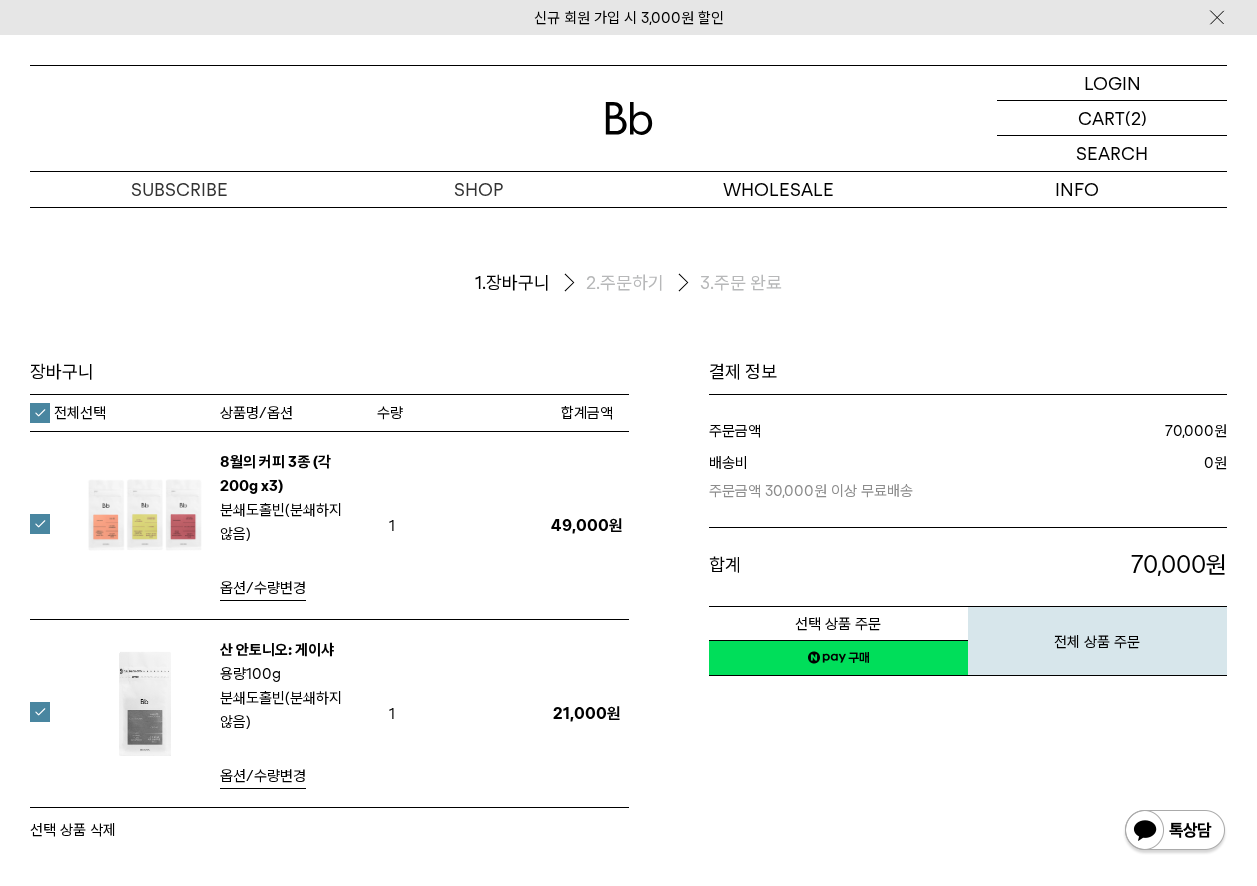 scroll, scrollTop: 0, scrollLeft: 0, axis: both 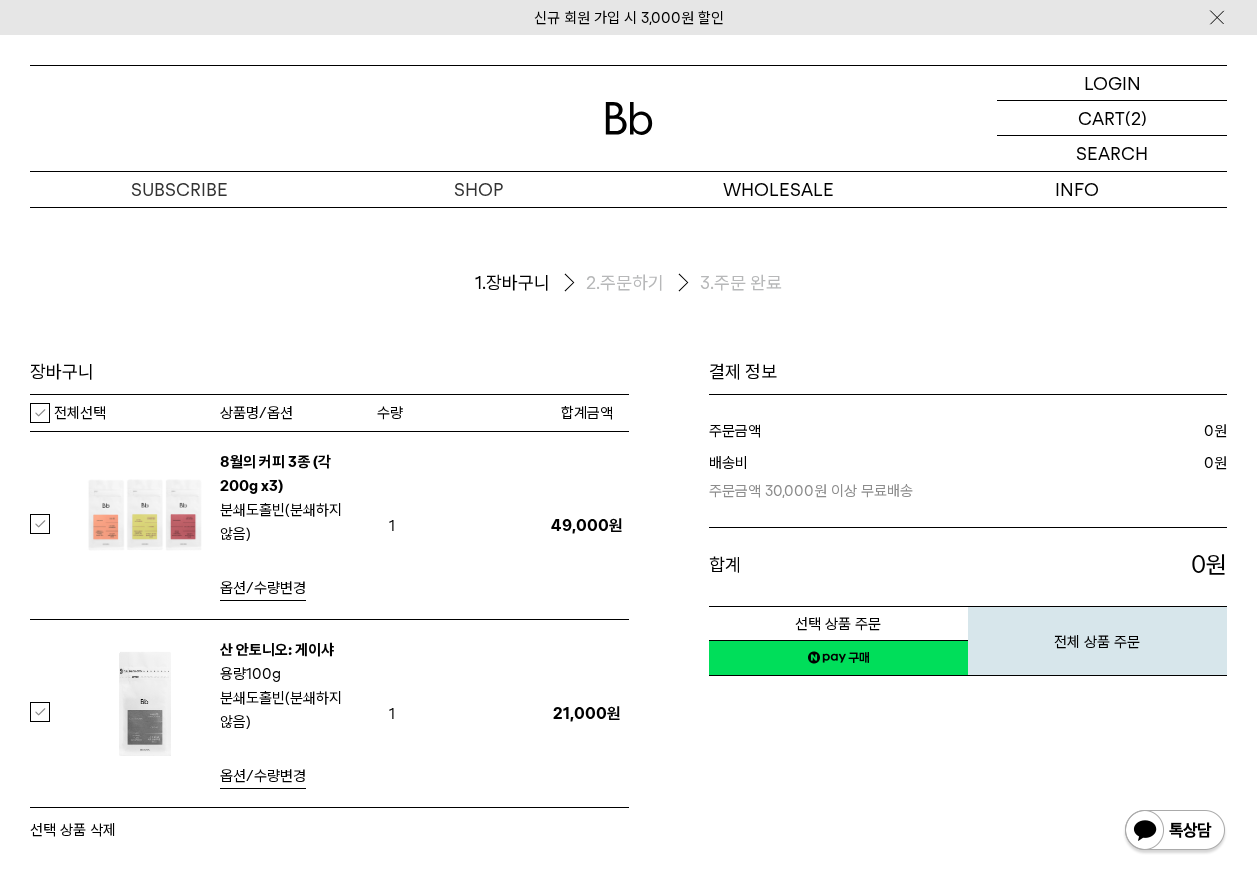 click at bounding box center (52, 524) 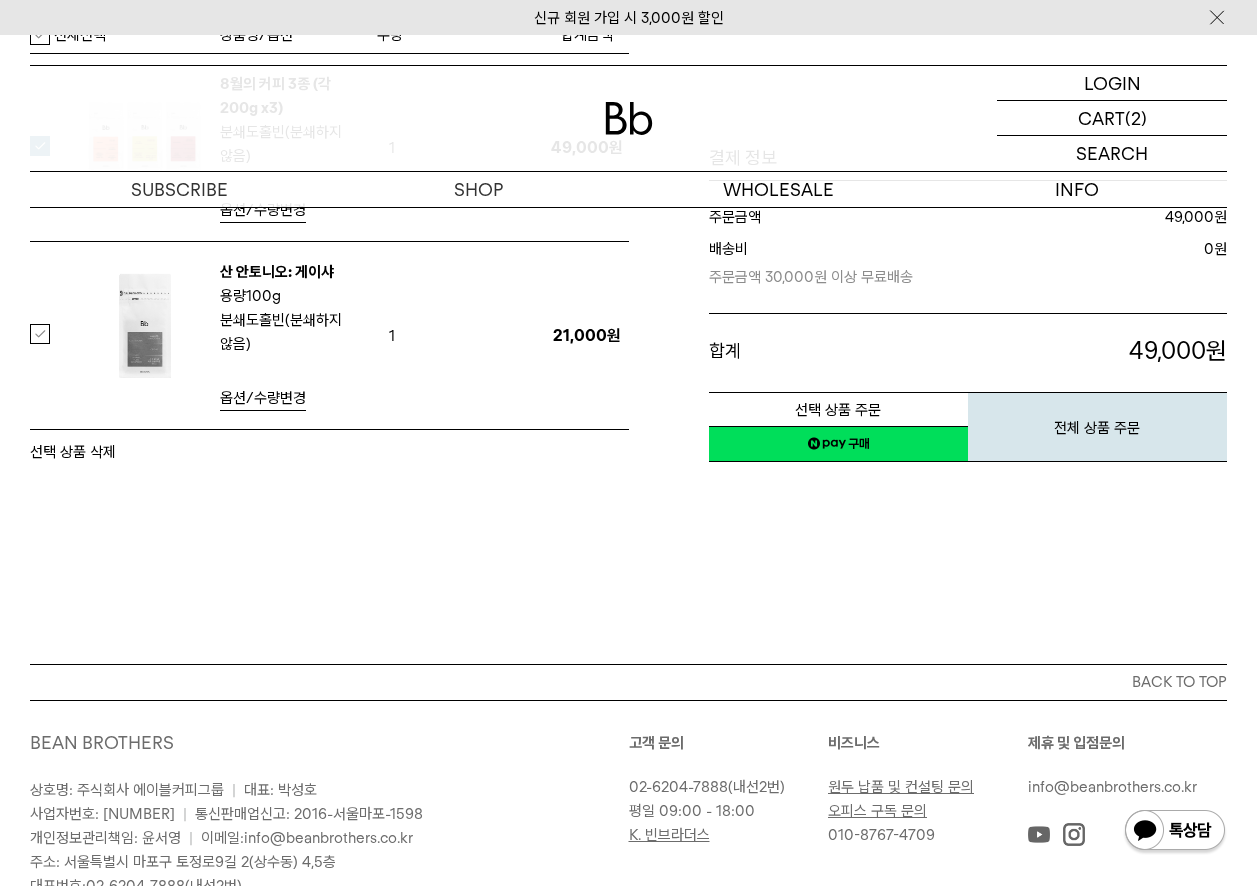 scroll, scrollTop: 400, scrollLeft: 0, axis: vertical 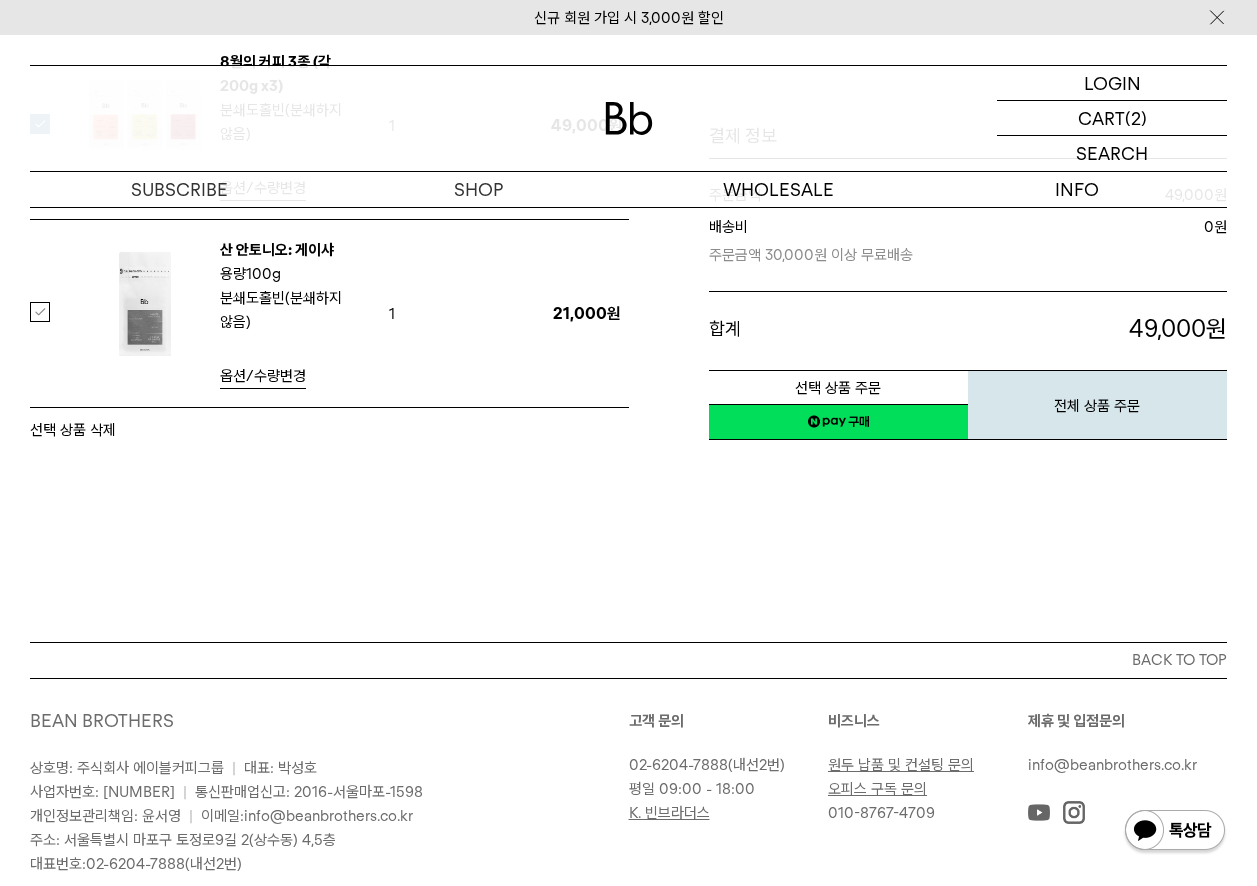 click on "선택 상품
삭제" at bounding box center (73, 430) 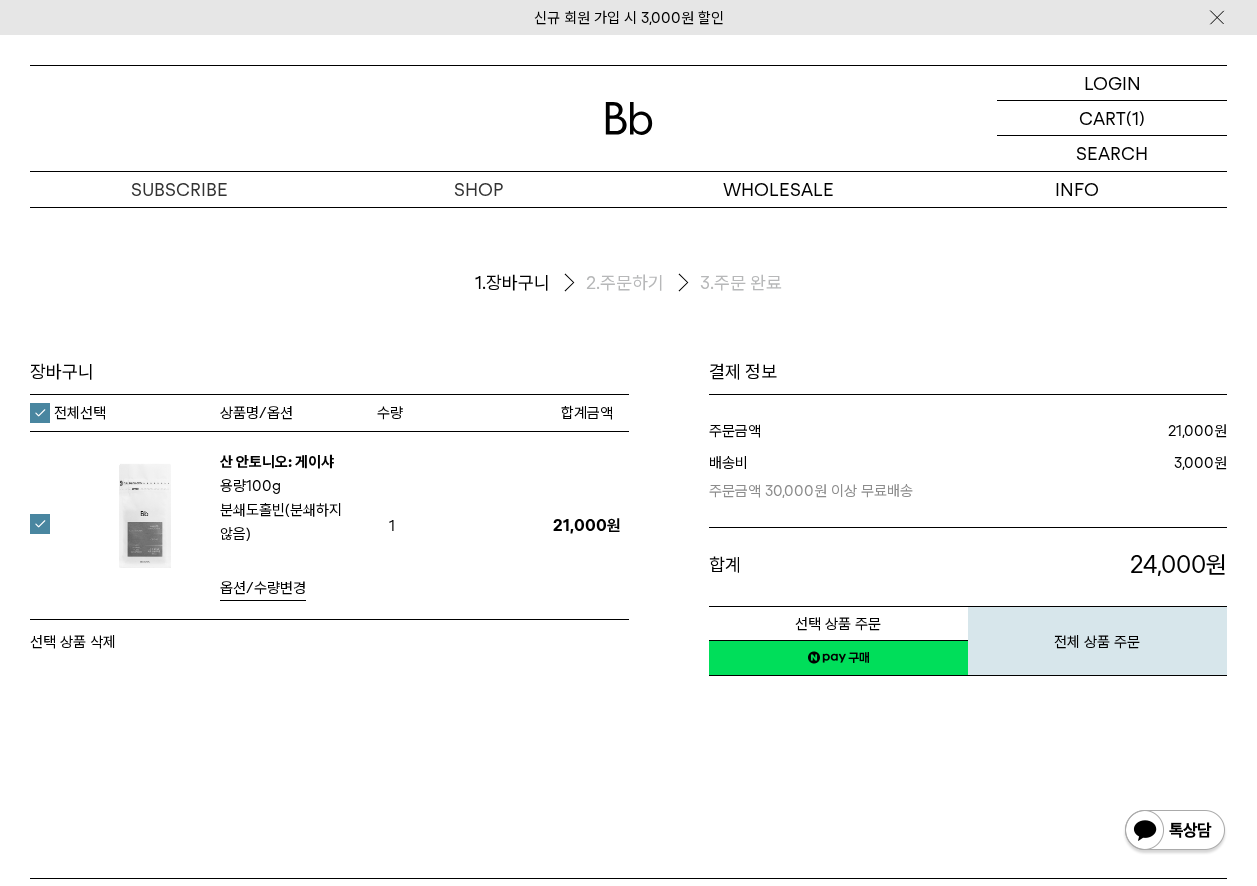 scroll, scrollTop: 373, scrollLeft: 0, axis: vertical 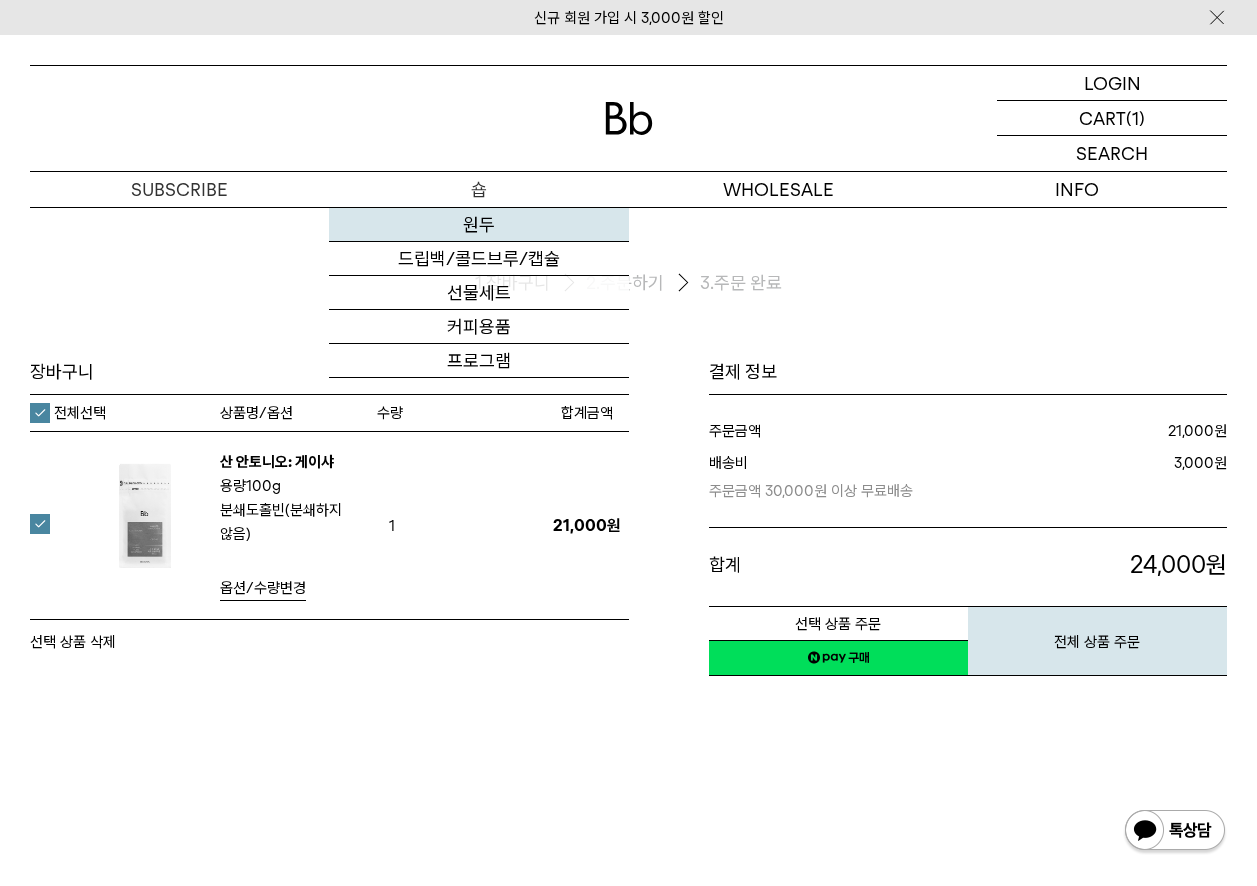 click on "원두" at bounding box center [478, 225] 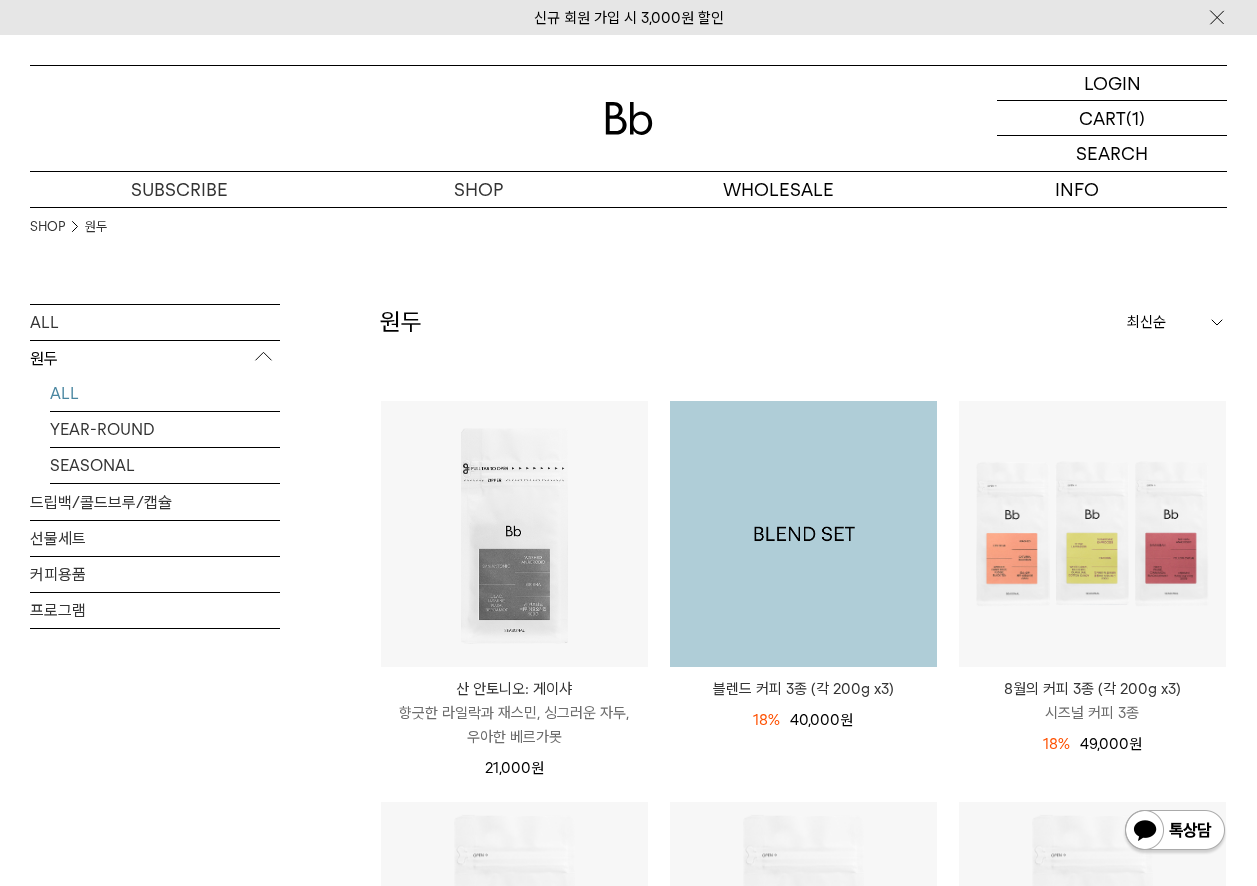scroll, scrollTop: 0, scrollLeft: 0, axis: both 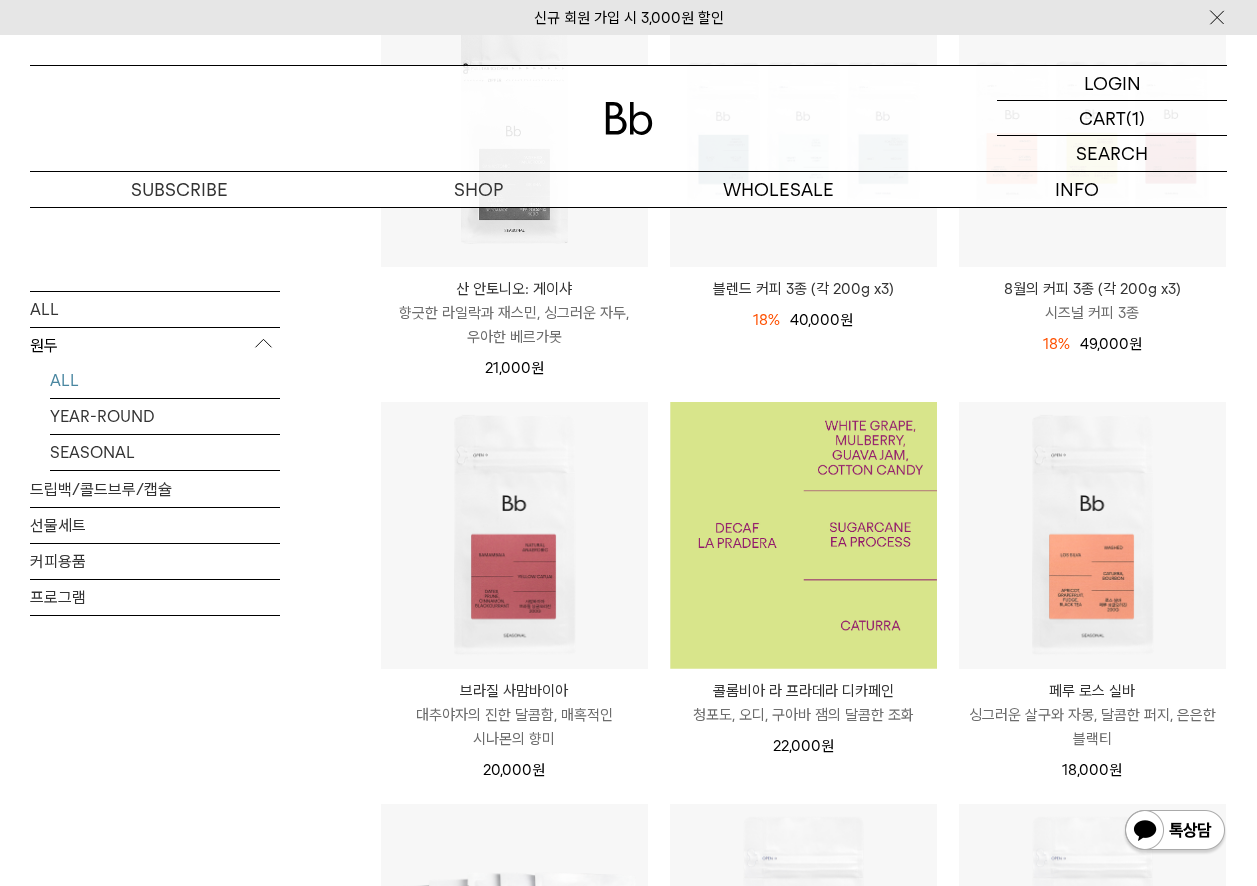 click at bounding box center (803, 535) 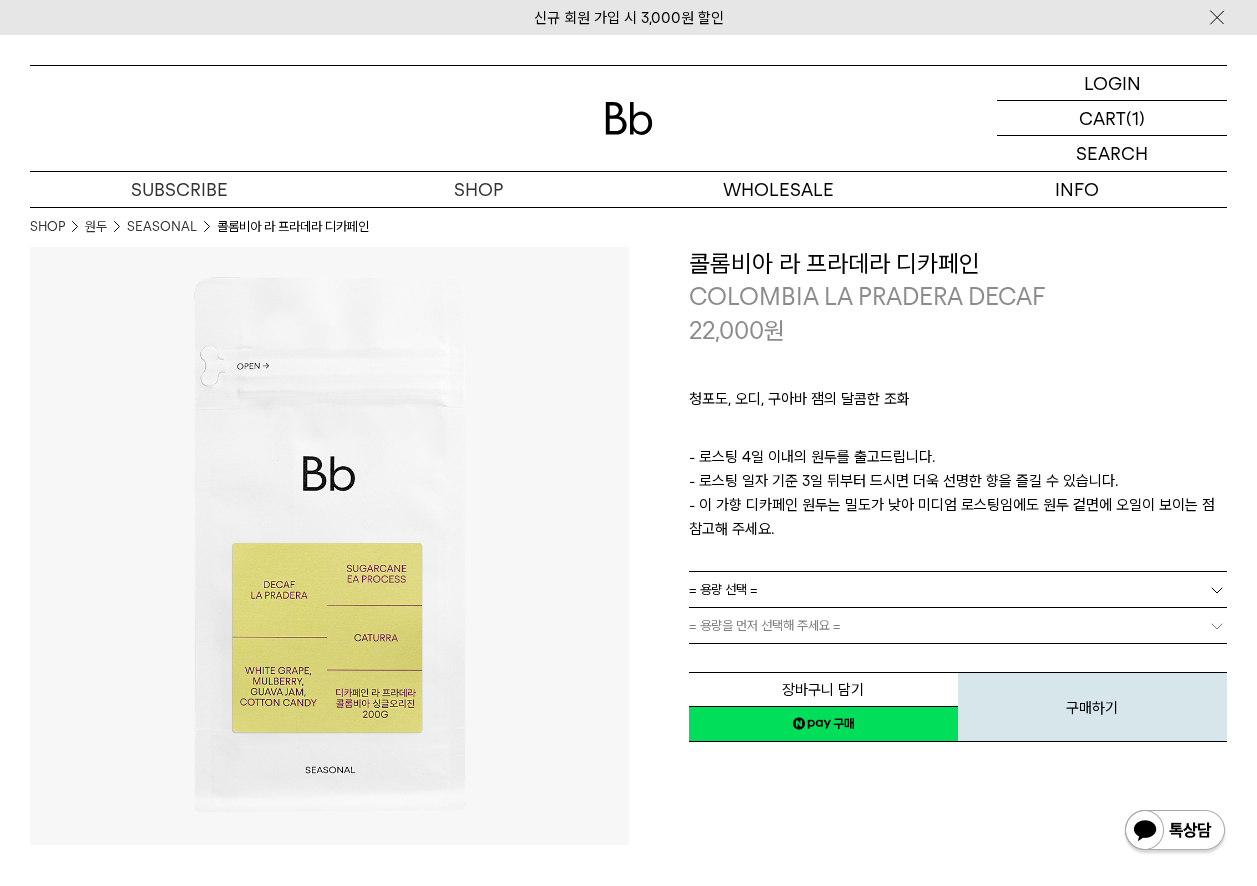 scroll, scrollTop: 0, scrollLeft: 0, axis: both 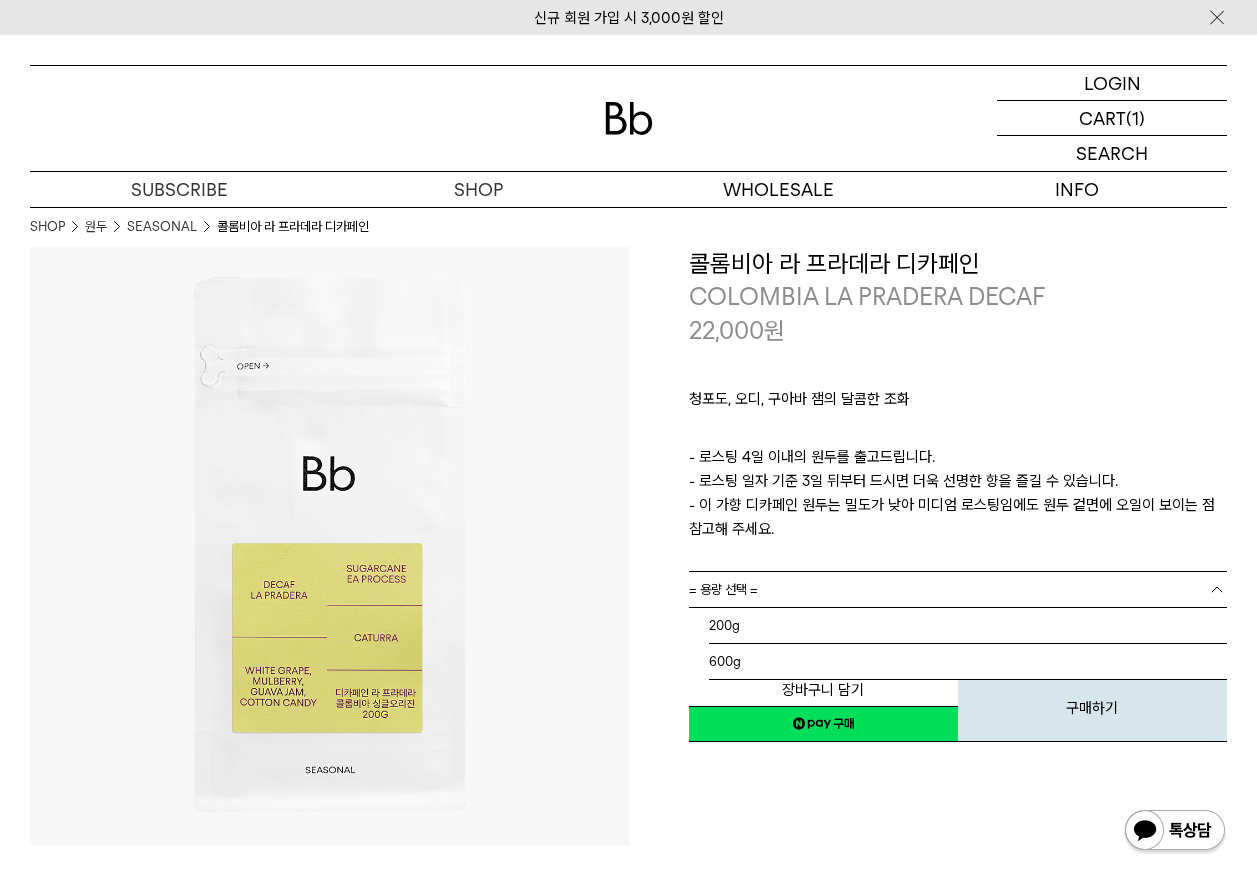 click on "=
용량 선택
=" at bounding box center (958, 589) 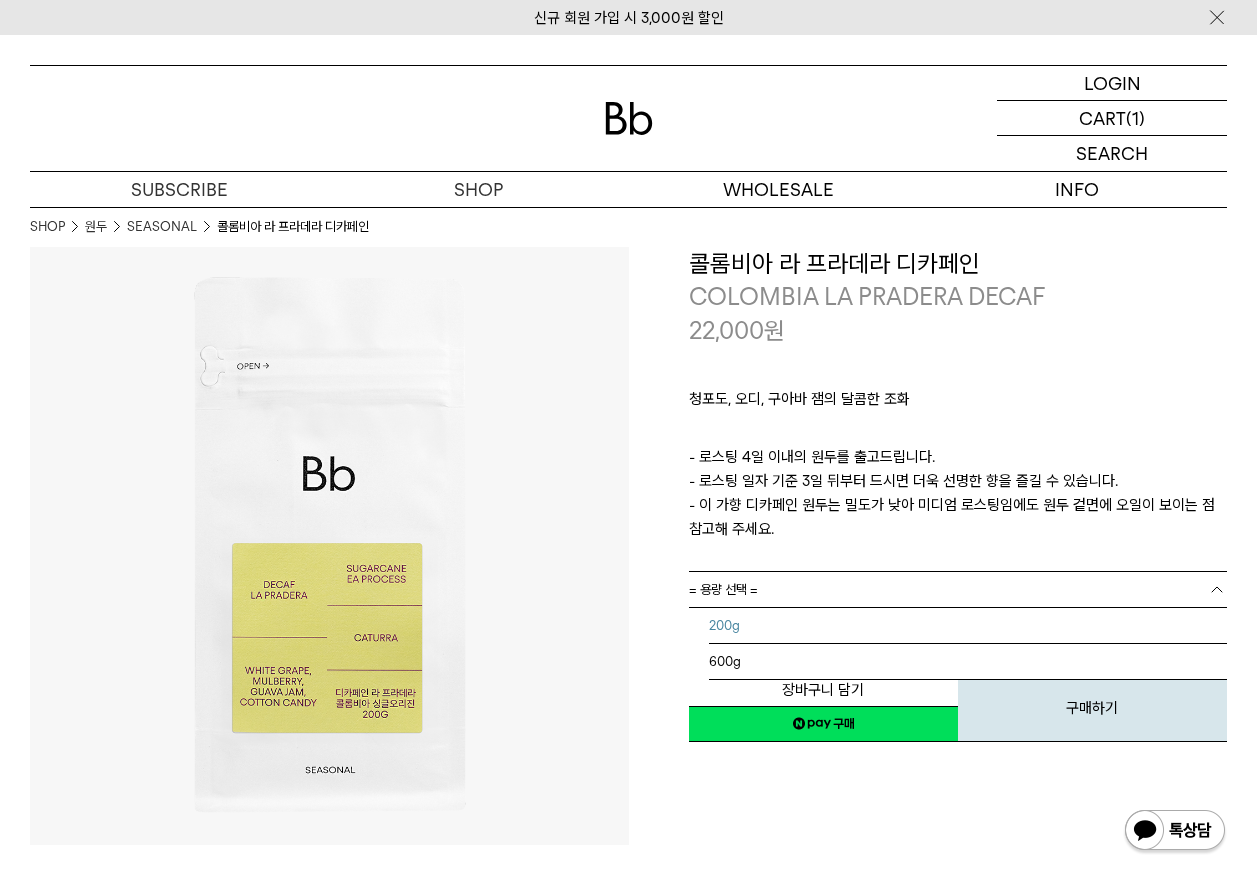 click on "200g" at bounding box center (968, 626) 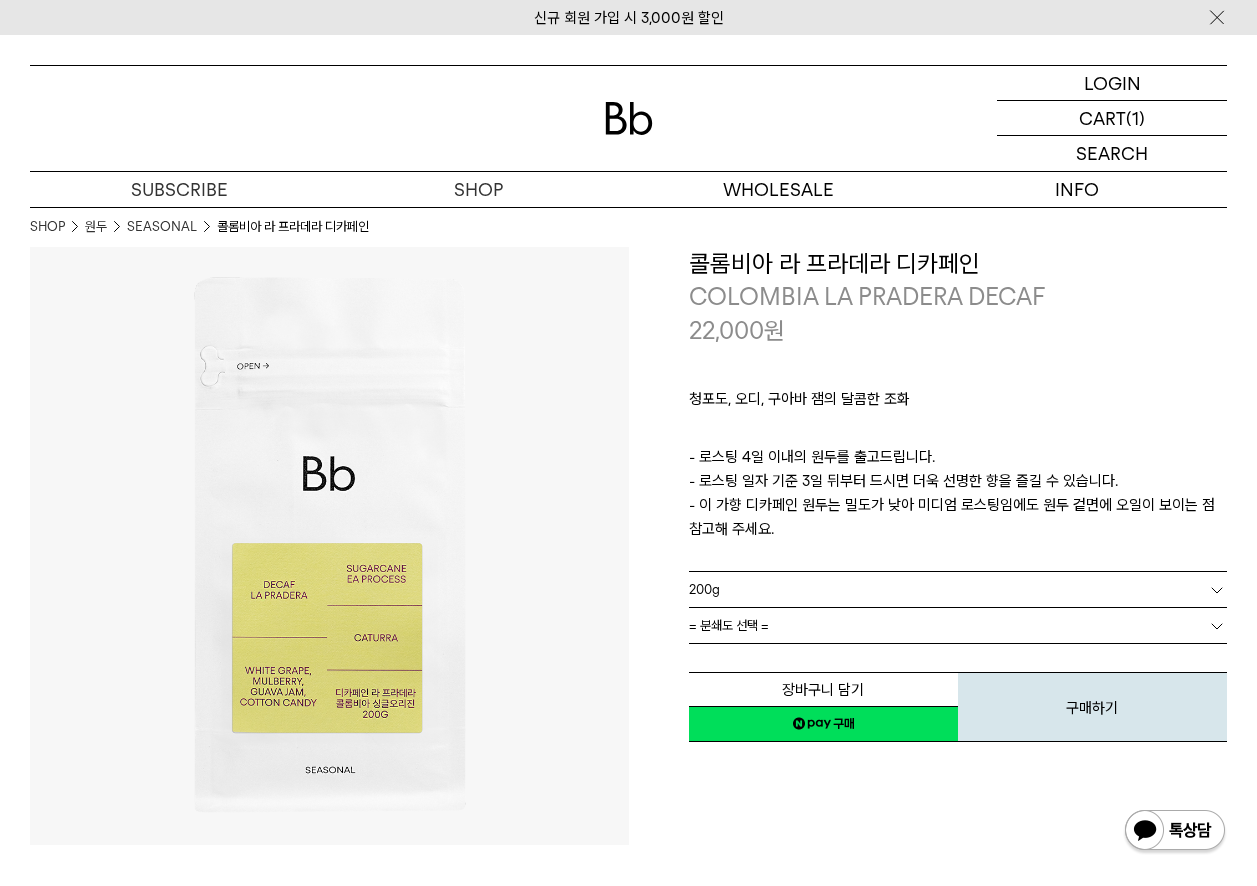 click on "= 분쇄도 선택 =" at bounding box center [729, 625] 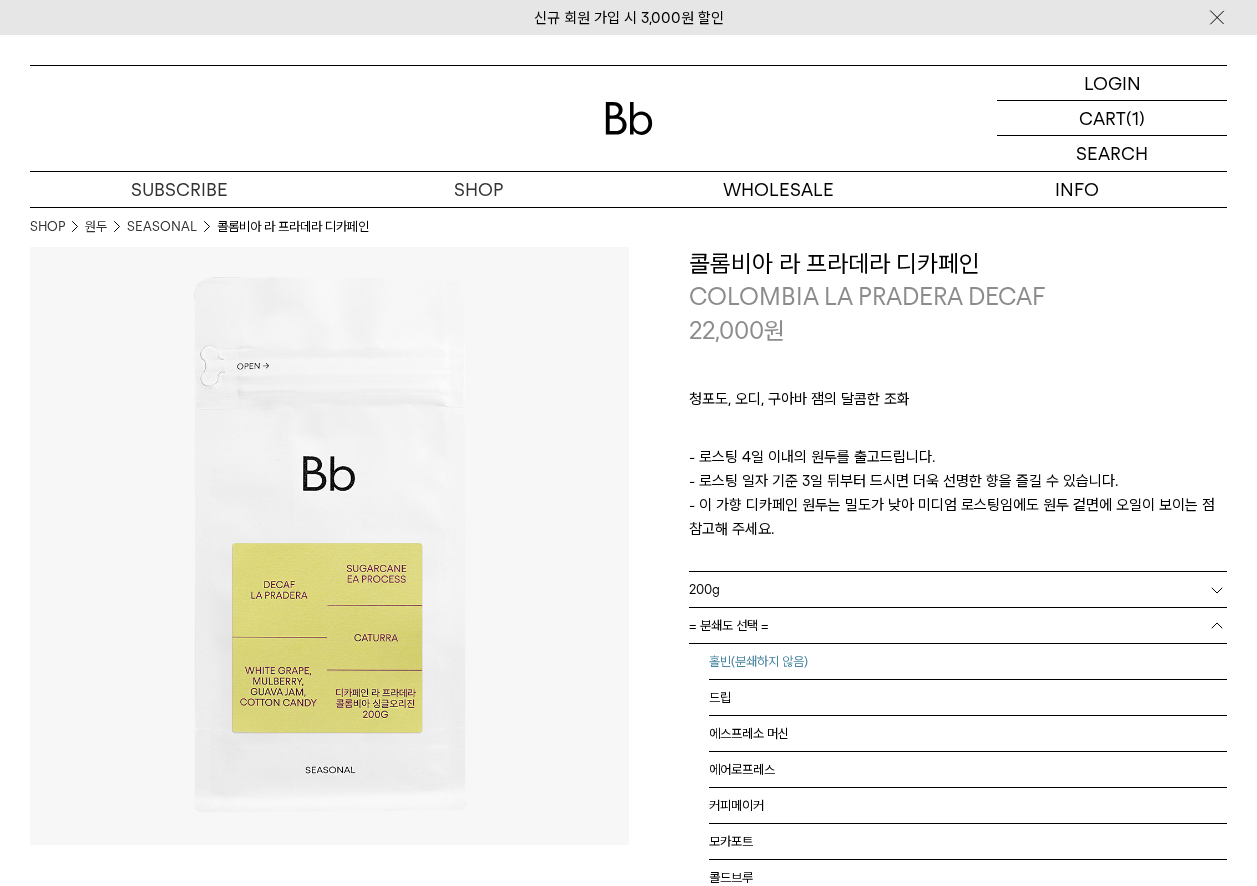 click on "홀빈(분쇄하지 않음)" at bounding box center [968, 662] 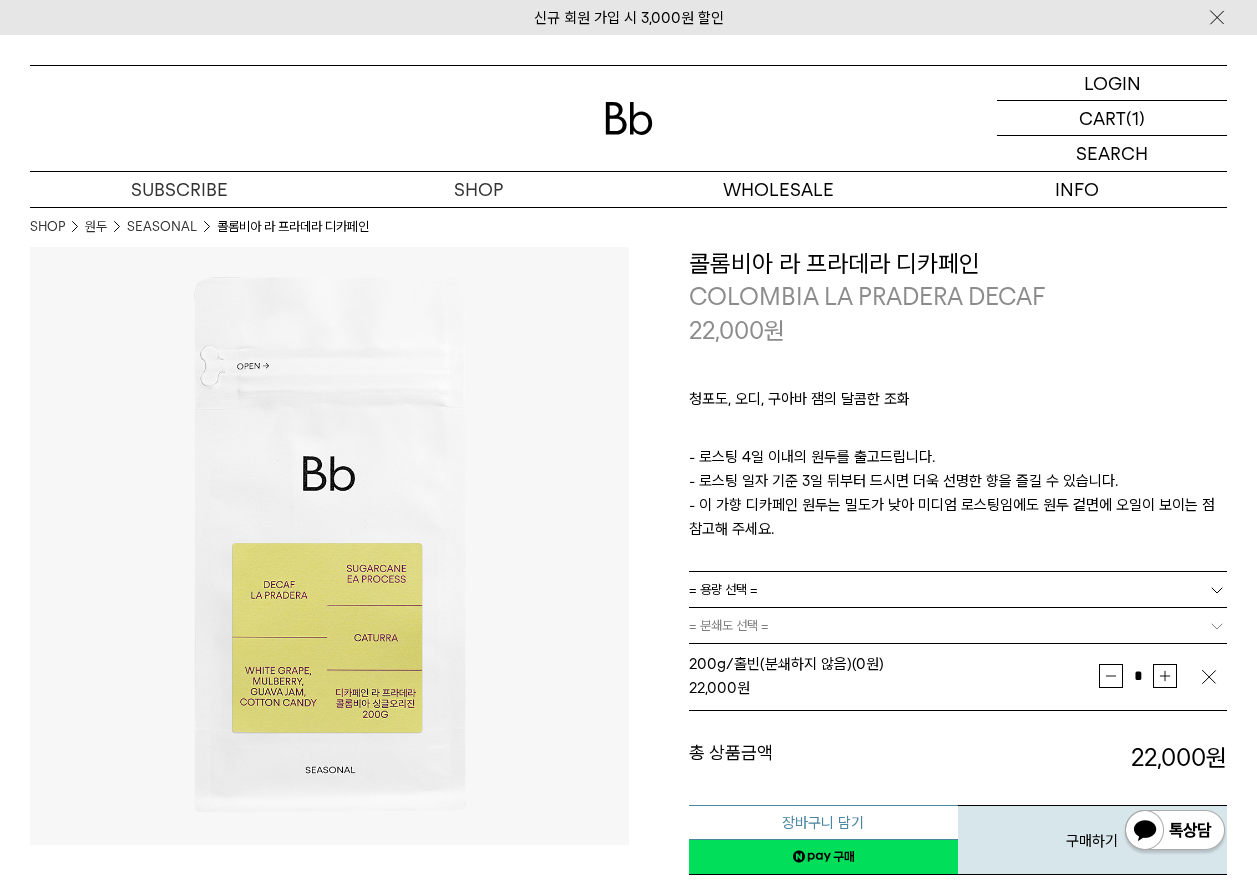 click on "장바구니 담기" at bounding box center (823, 822) 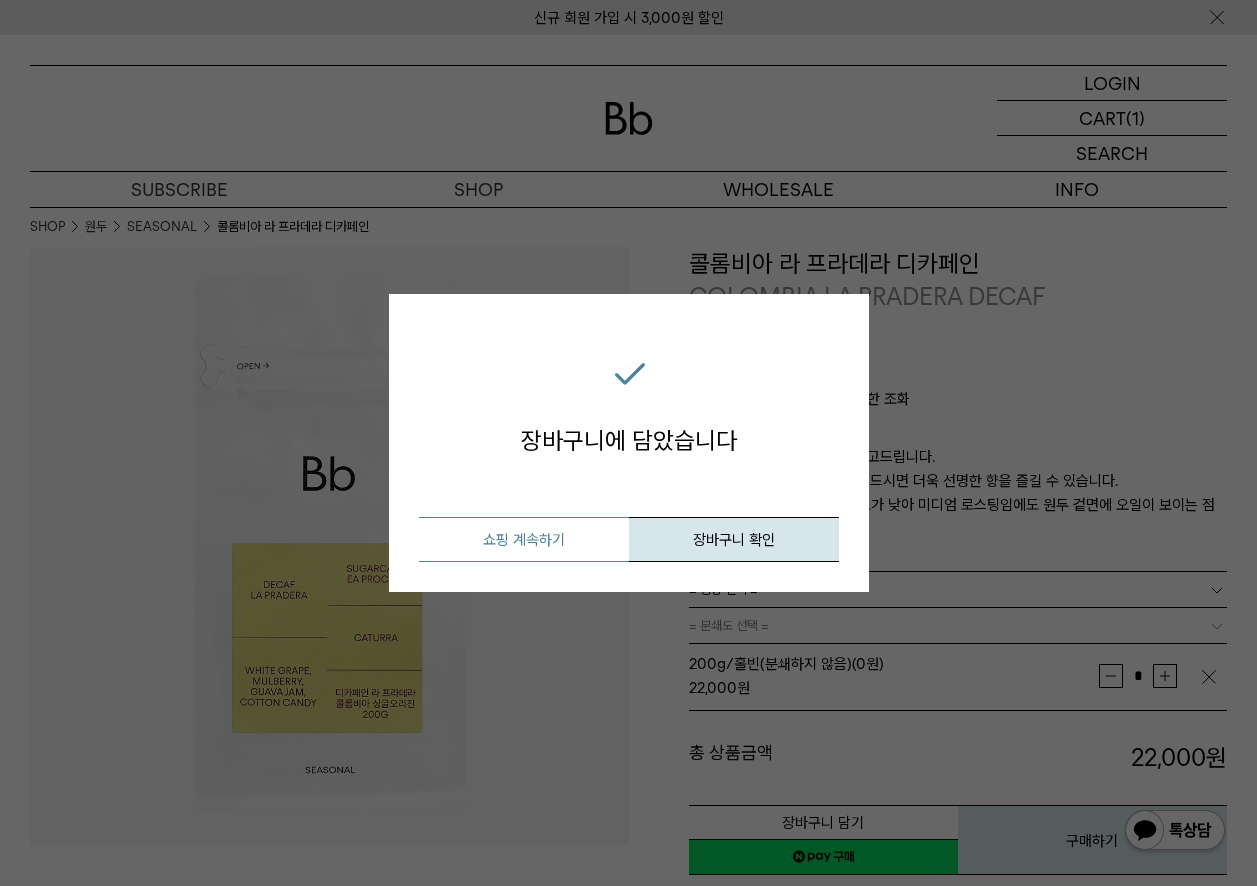 click on "쇼핑 계속하기" at bounding box center [524, 539] 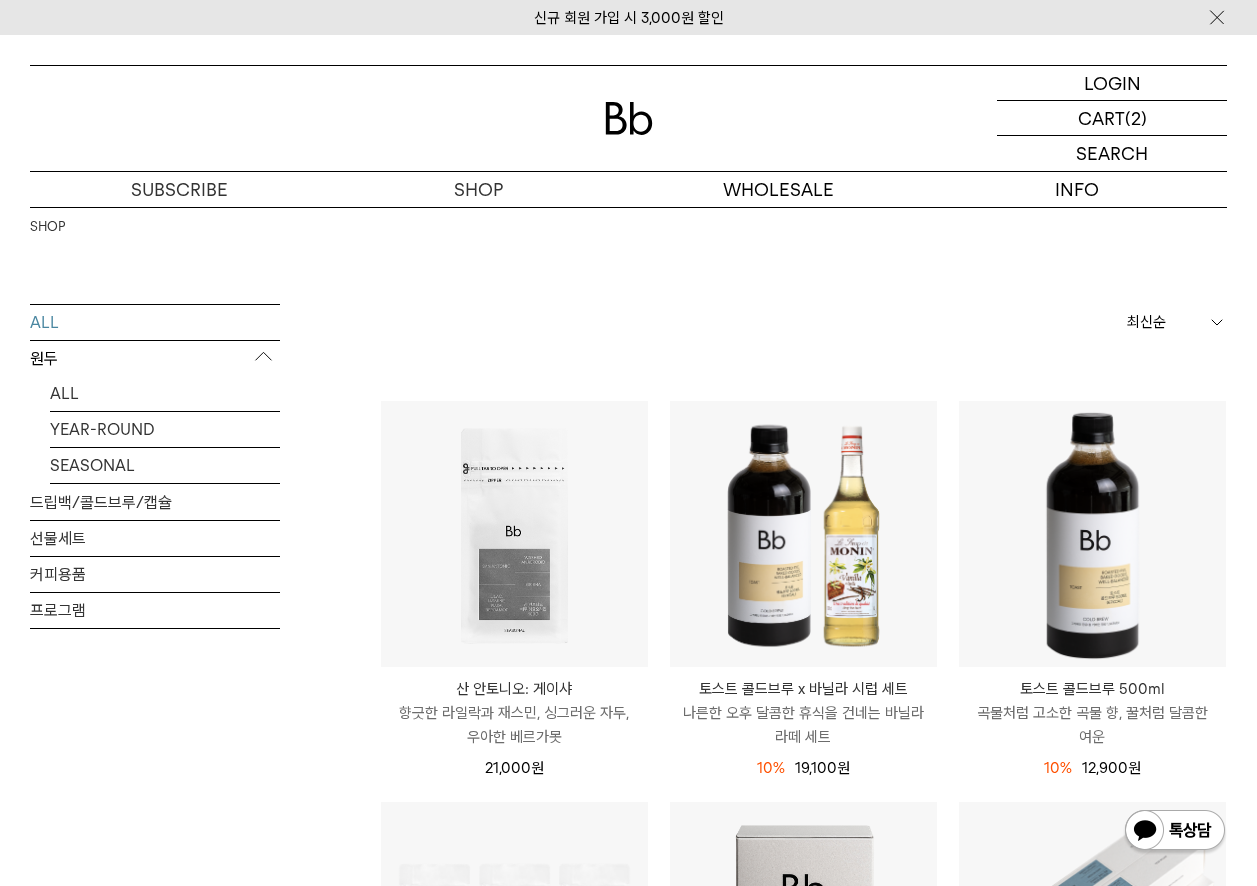 scroll, scrollTop: 0, scrollLeft: 0, axis: both 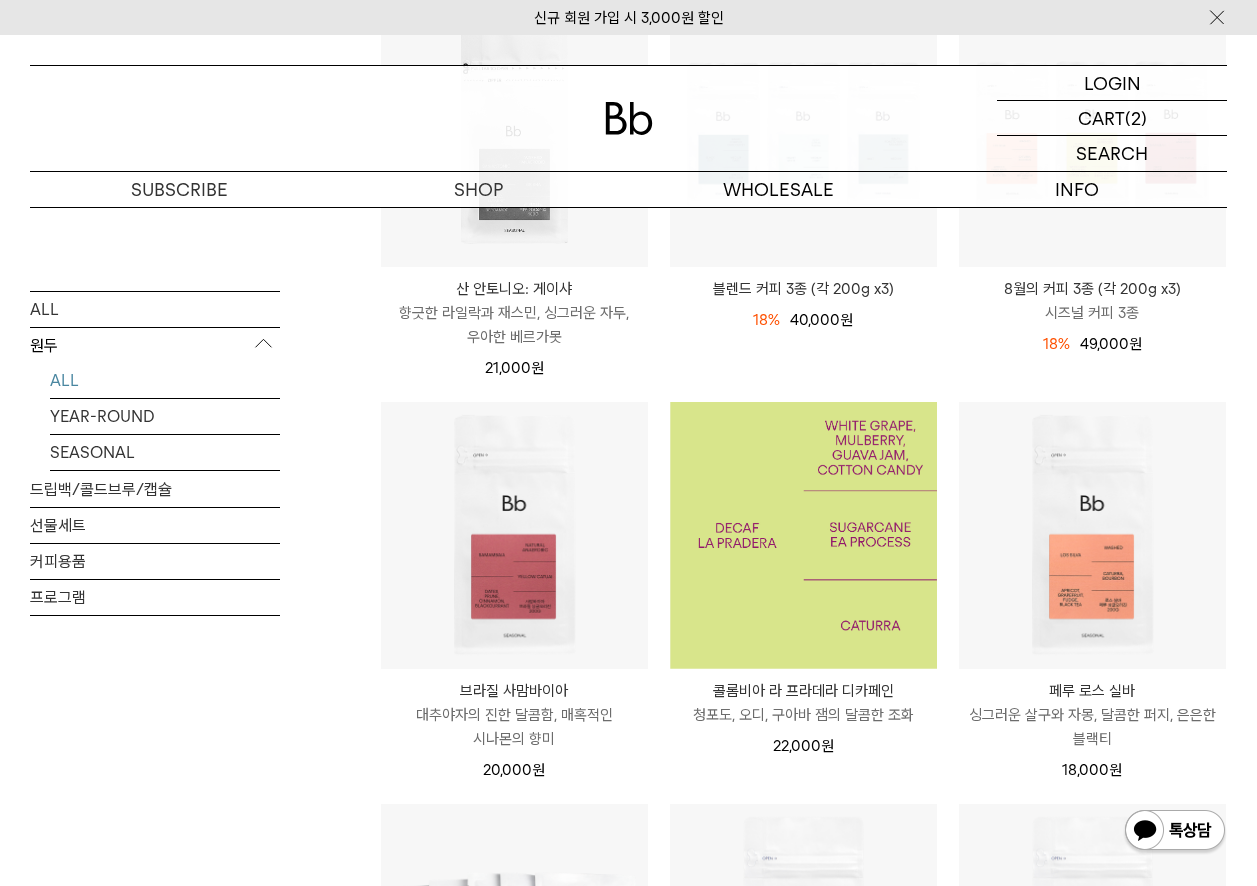 click at bounding box center (803, 535) 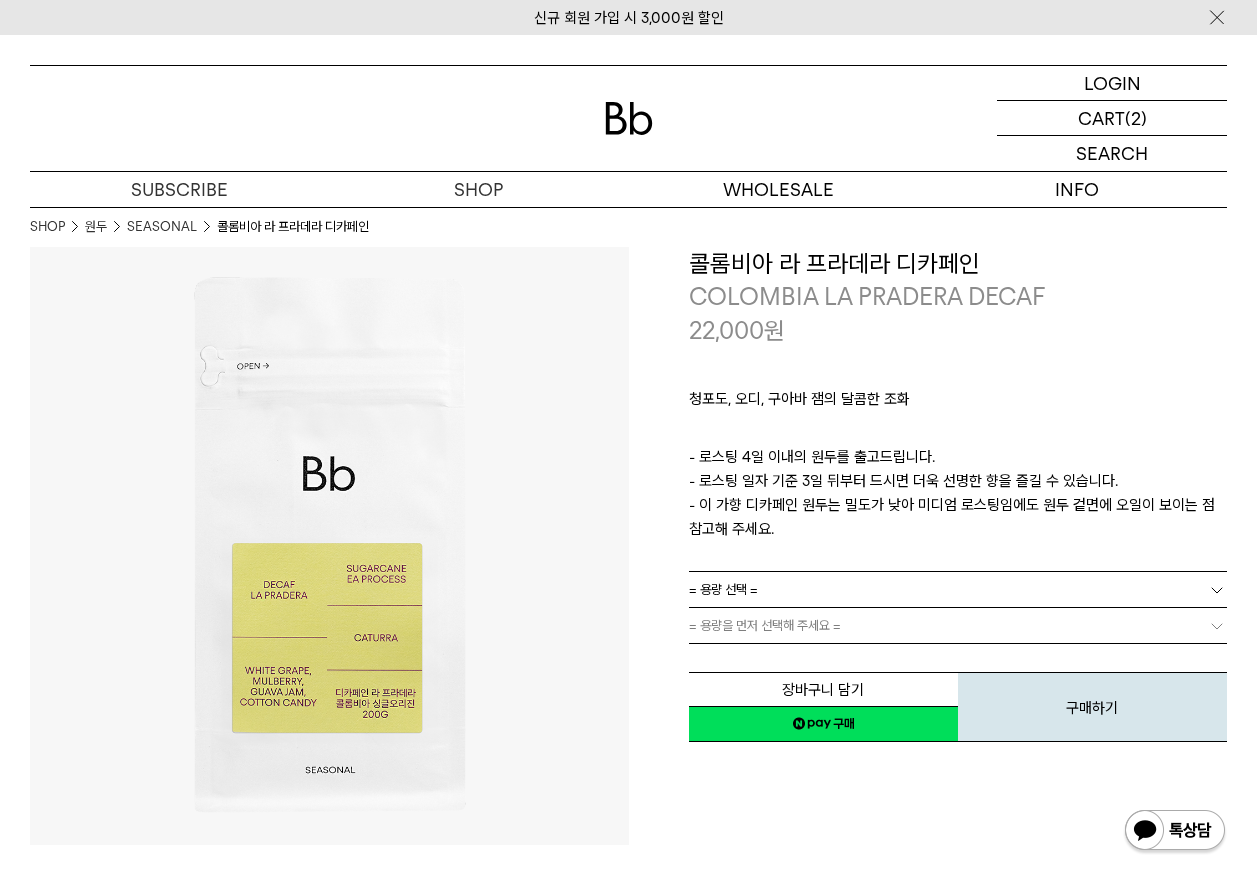 scroll, scrollTop: 0, scrollLeft: 0, axis: both 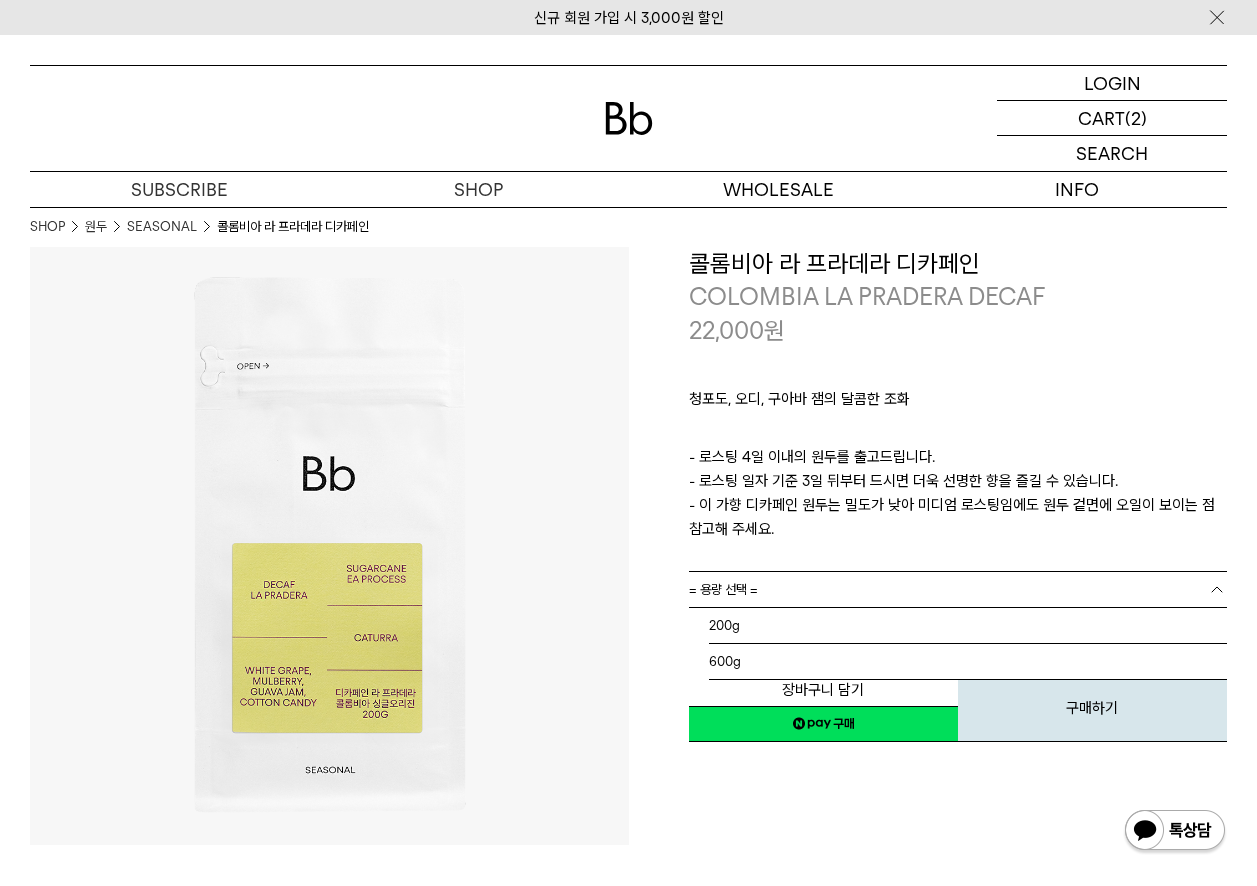 click on "=
용량 선택
=" at bounding box center (958, 589) 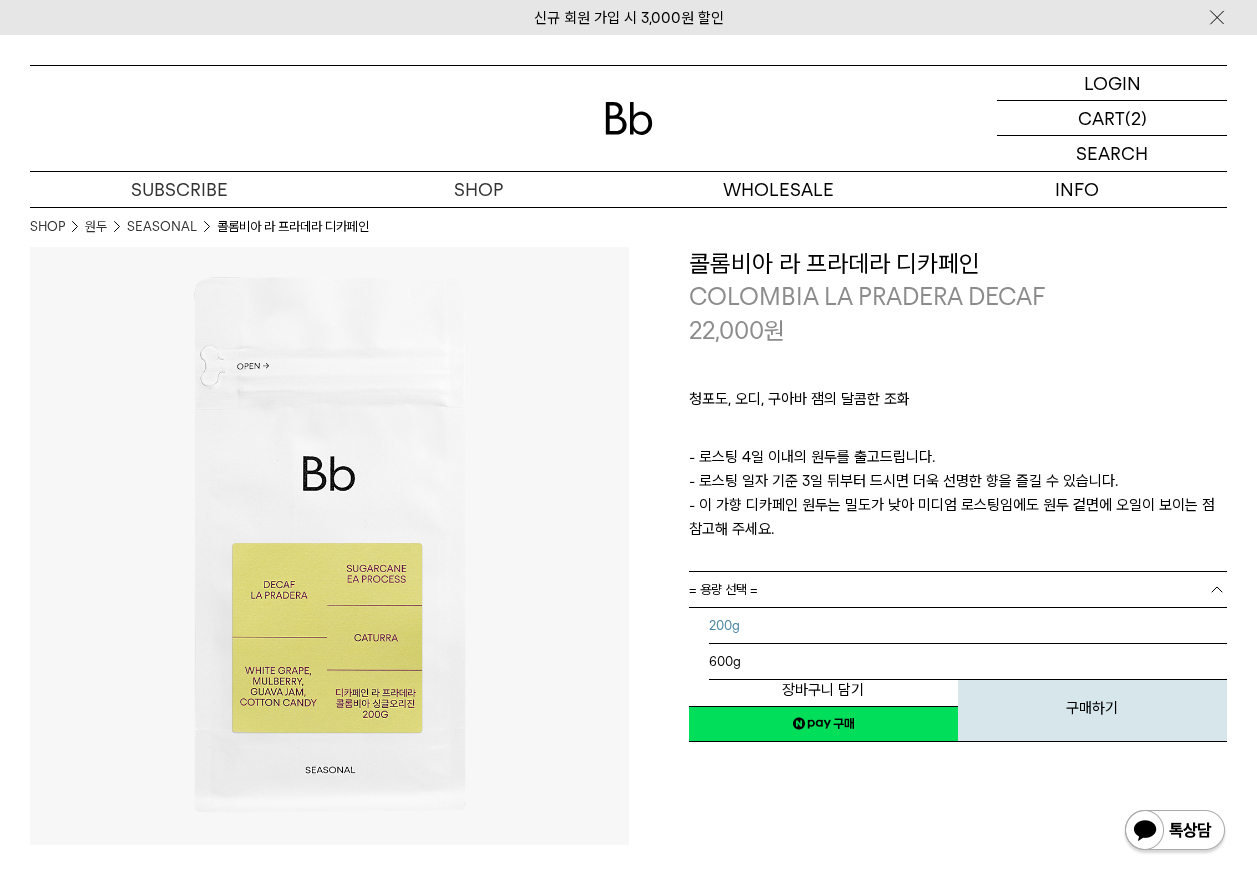 click on "200g" at bounding box center [968, 626] 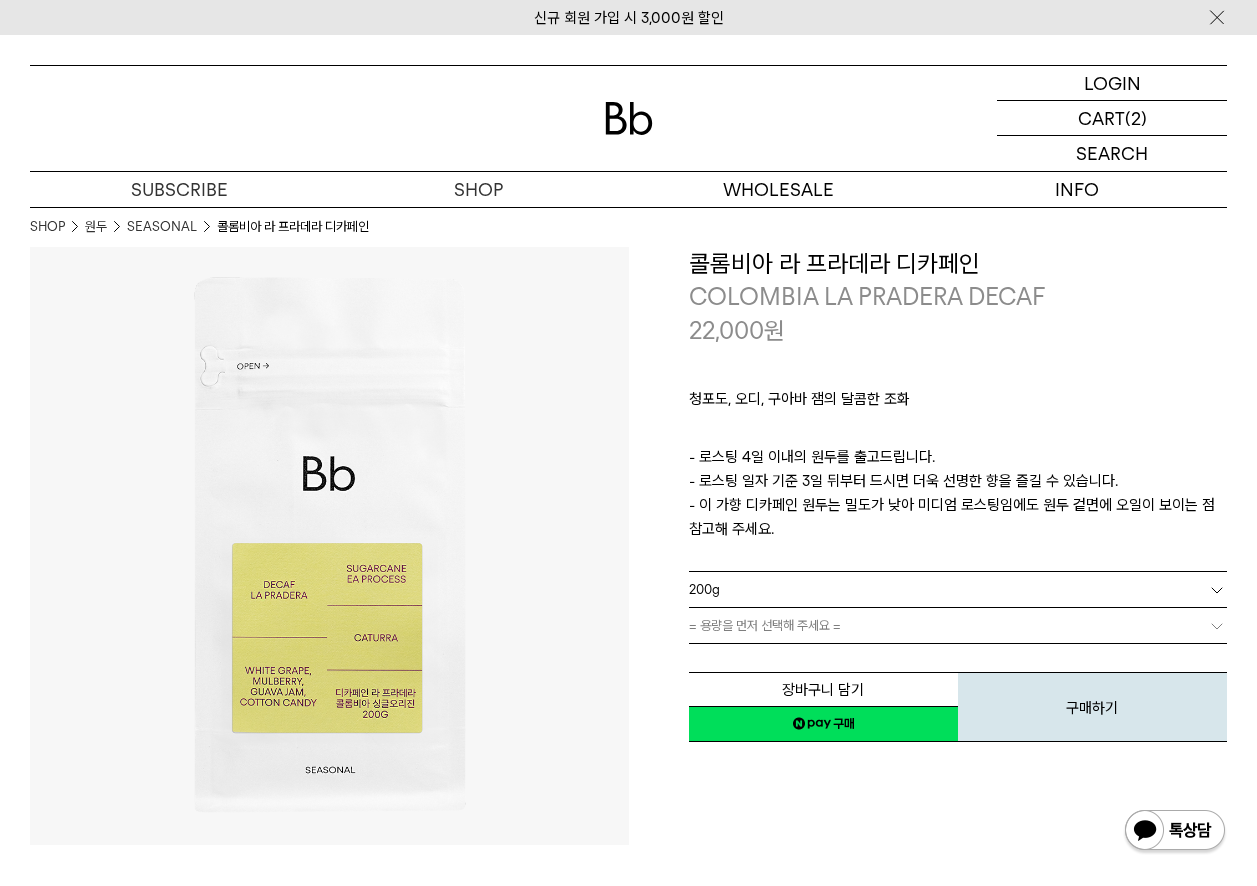 click on "=
용량을 먼저 선택해 주세요
=" at bounding box center [765, 625] 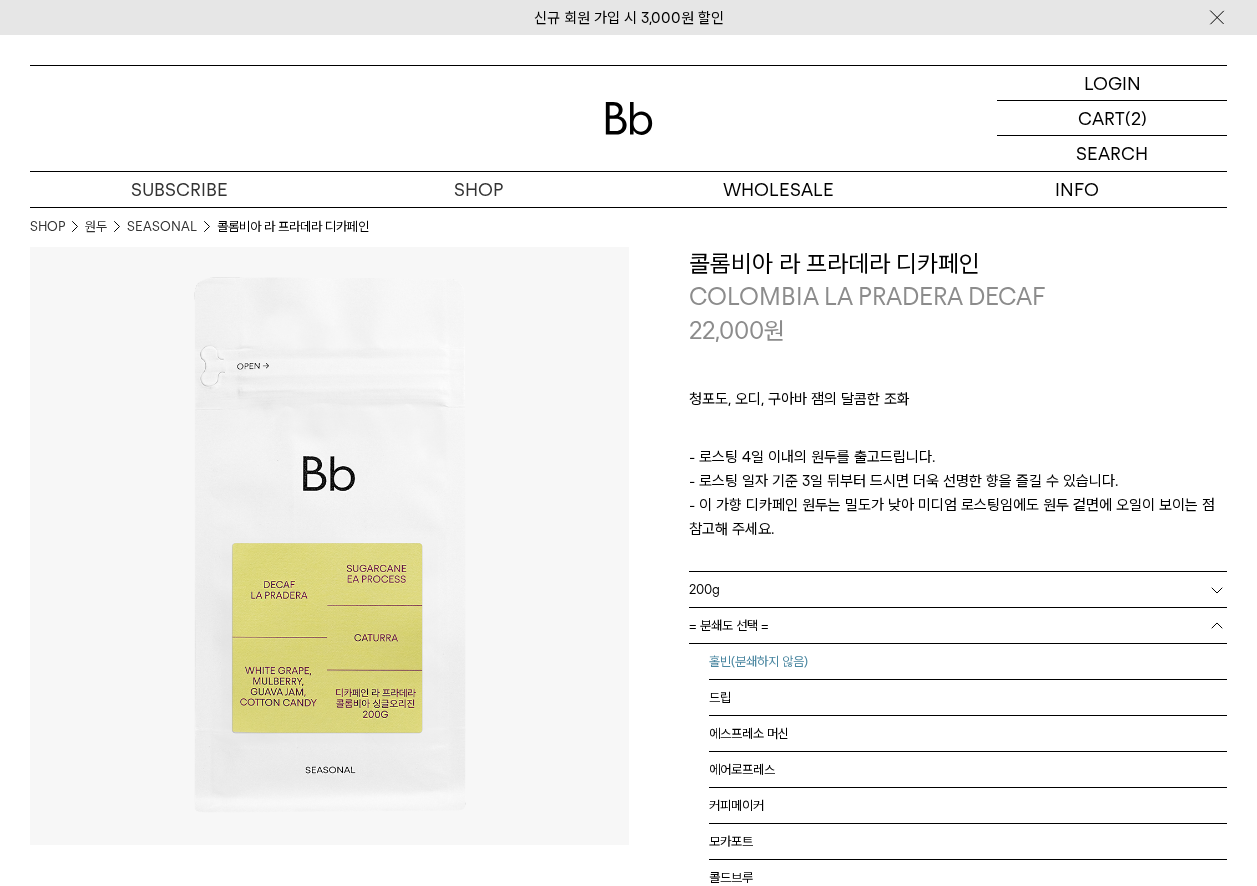 click on "홀빈(분쇄하지 않음)" at bounding box center (968, 662) 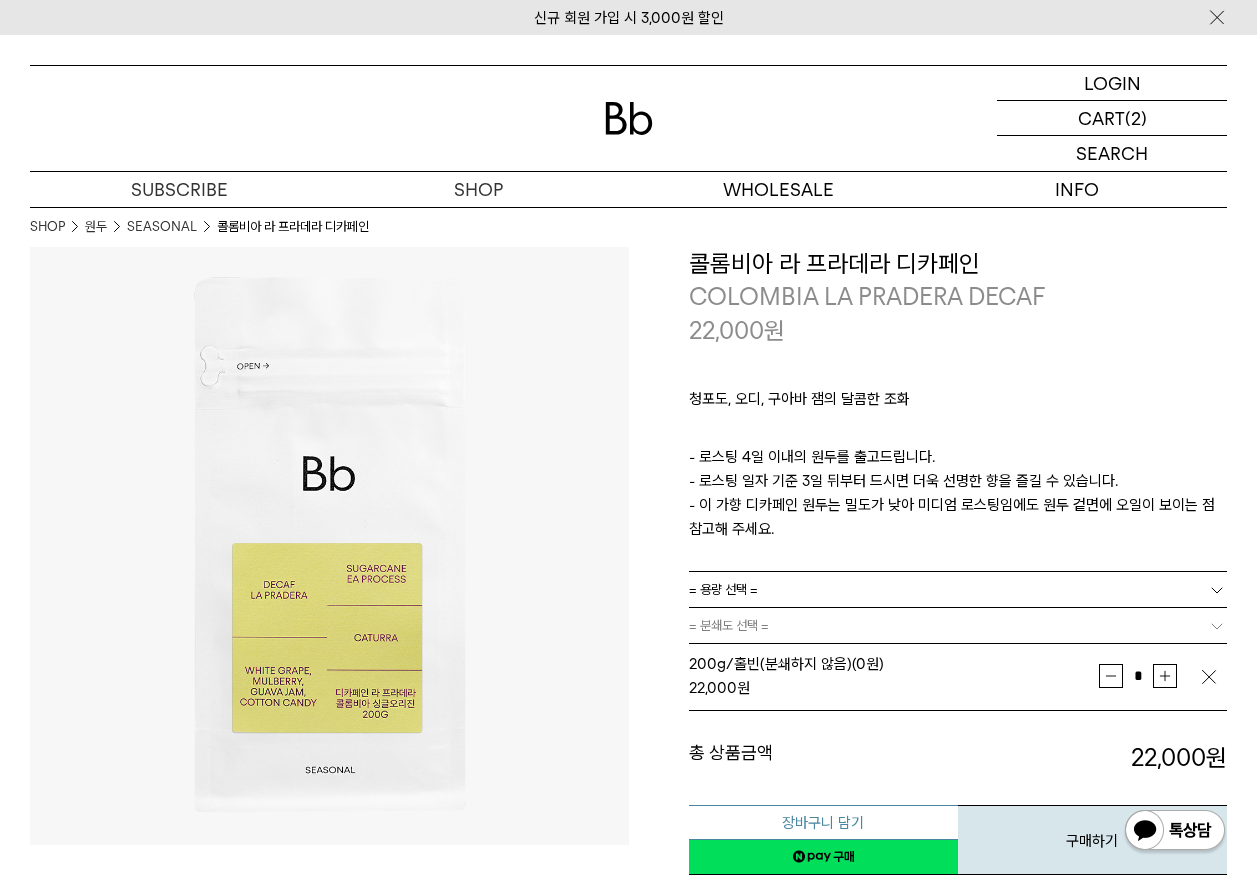 click on "장바구니 담기" at bounding box center (823, 822) 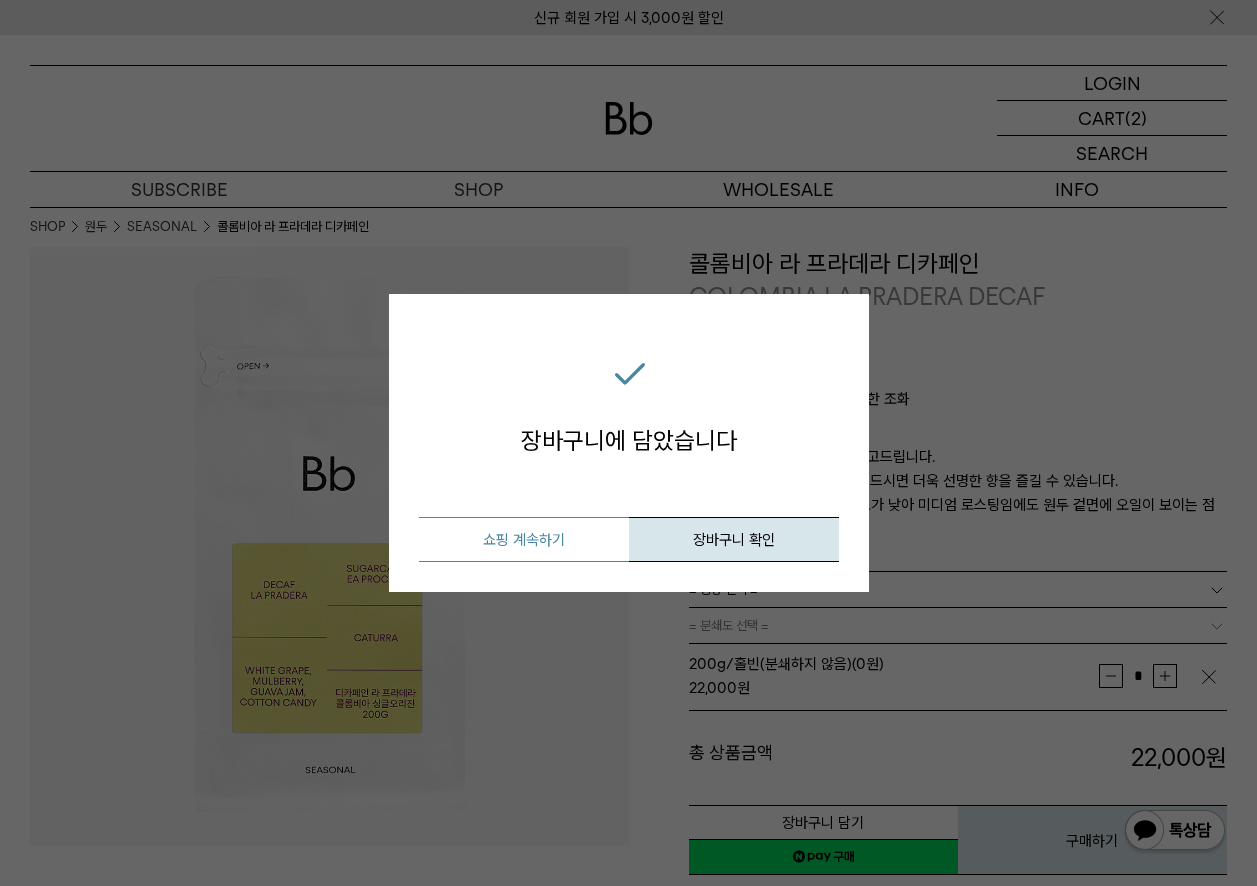 click on "쇼핑 계속하기" at bounding box center [524, 539] 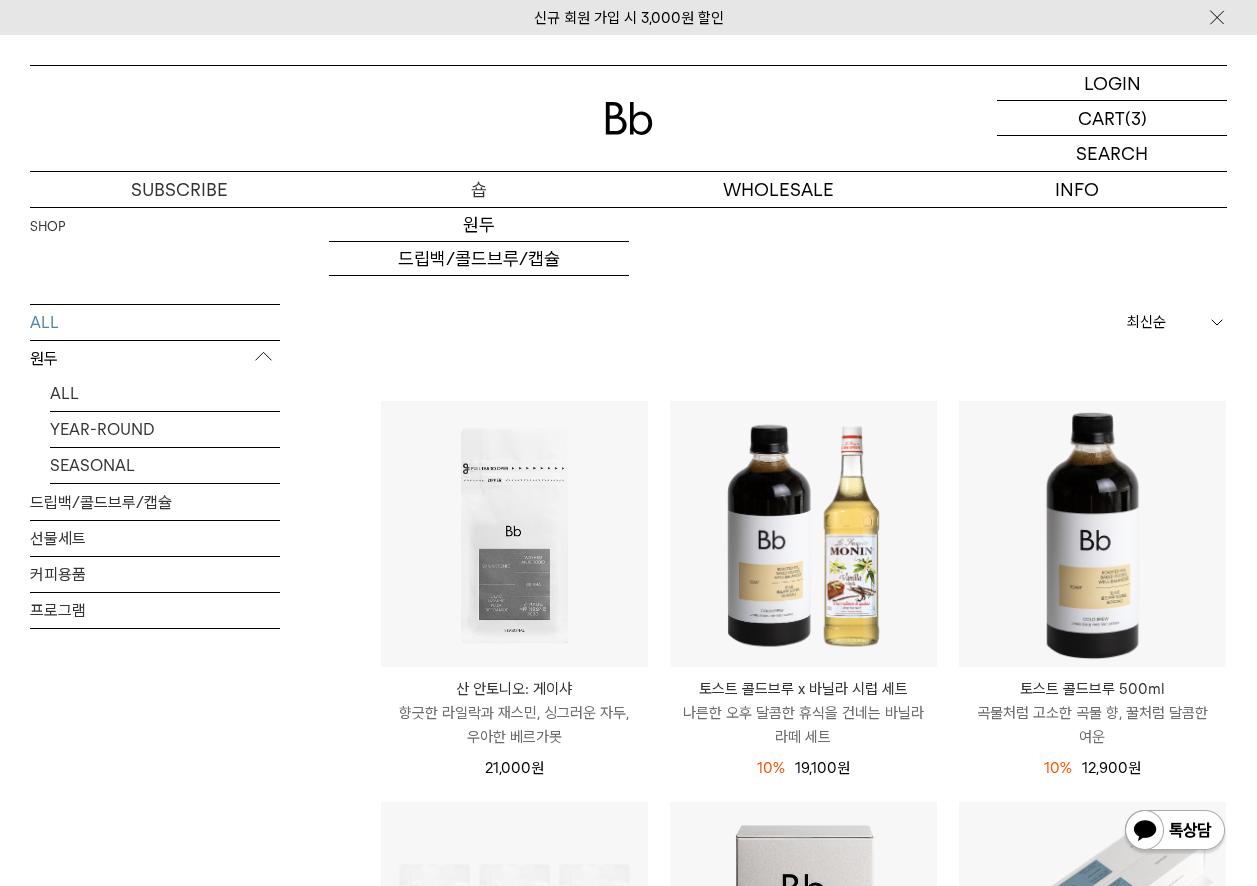 scroll, scrollTop: 0, scrollLeft: 0, axis: both 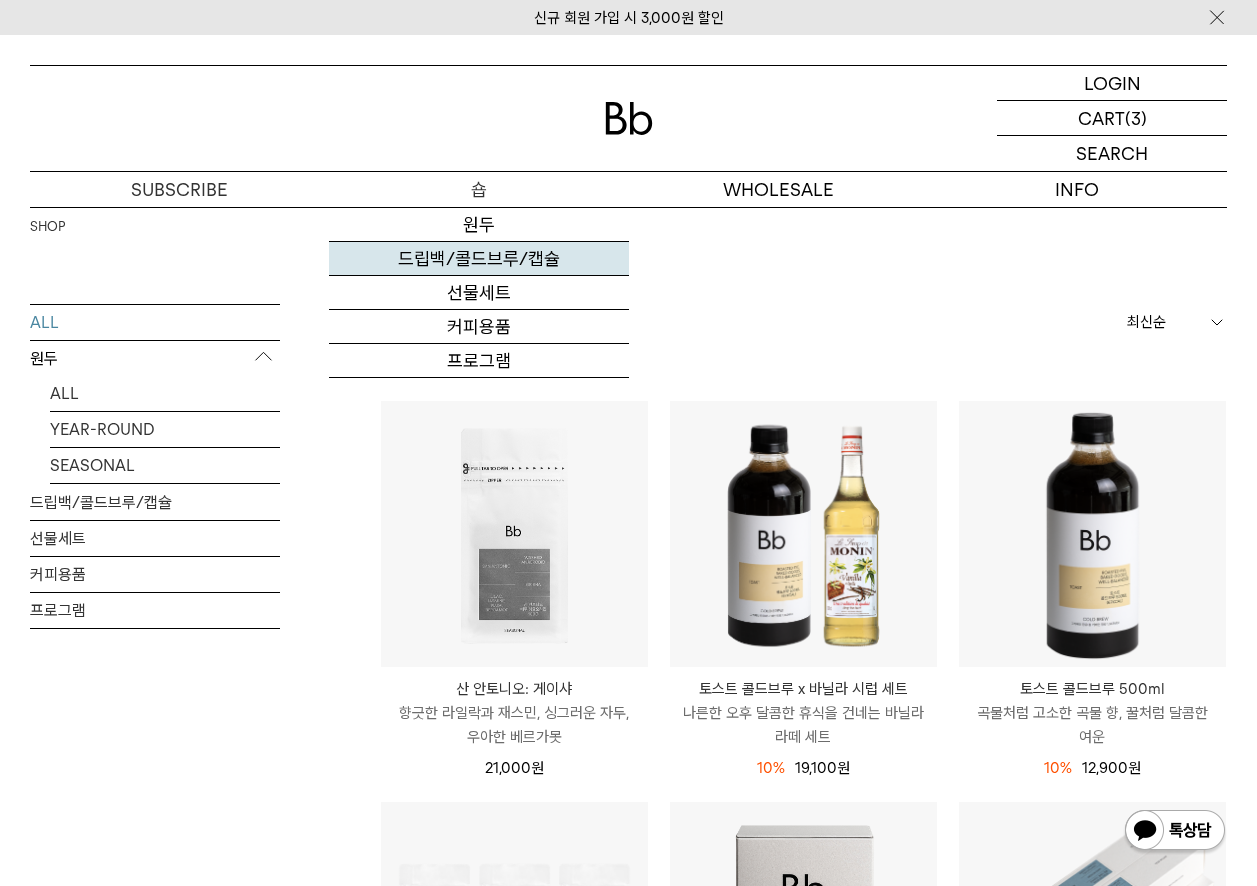 click on "드립백/콜드브루/캡슐" at bounding box center [478, 259] 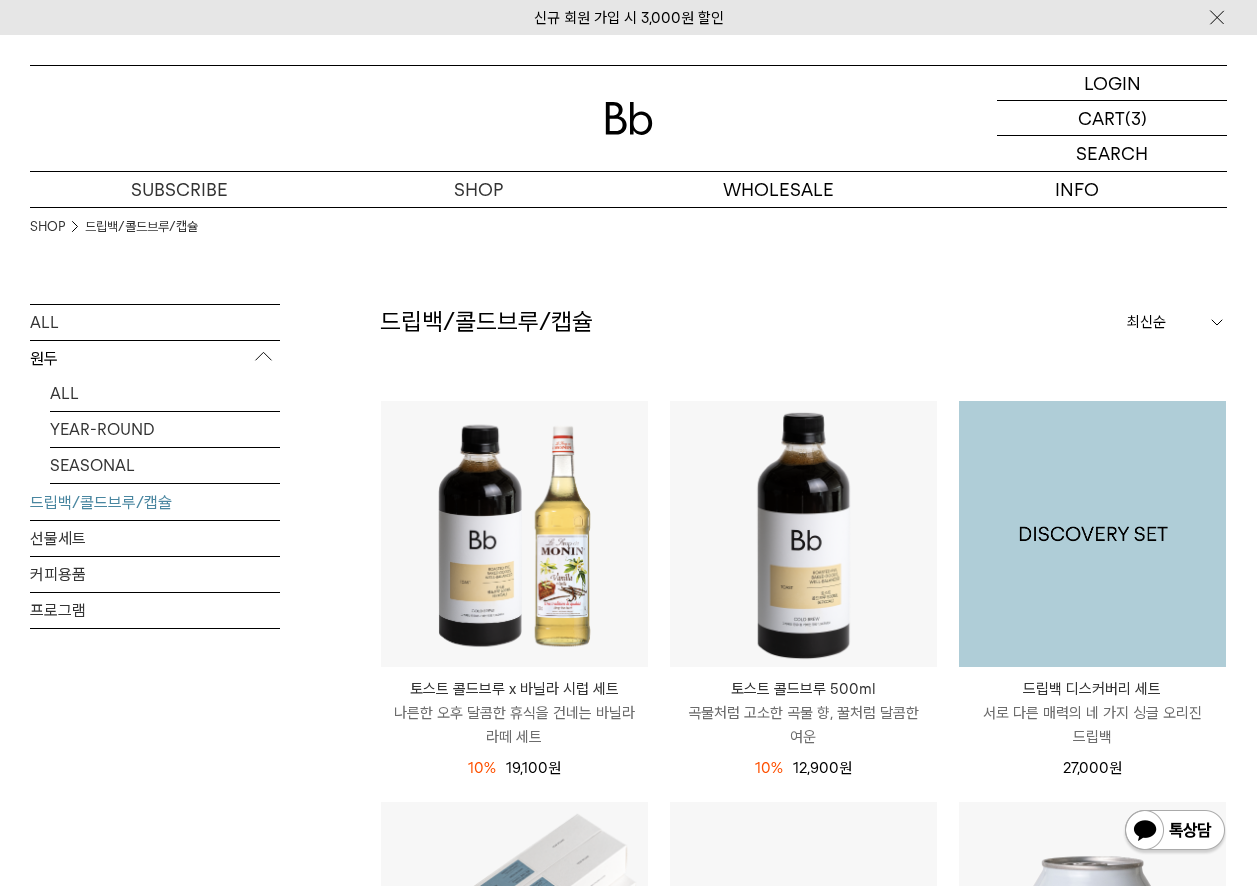 scroll, scrollTop: 0, scrollLeft: 0, axis: both 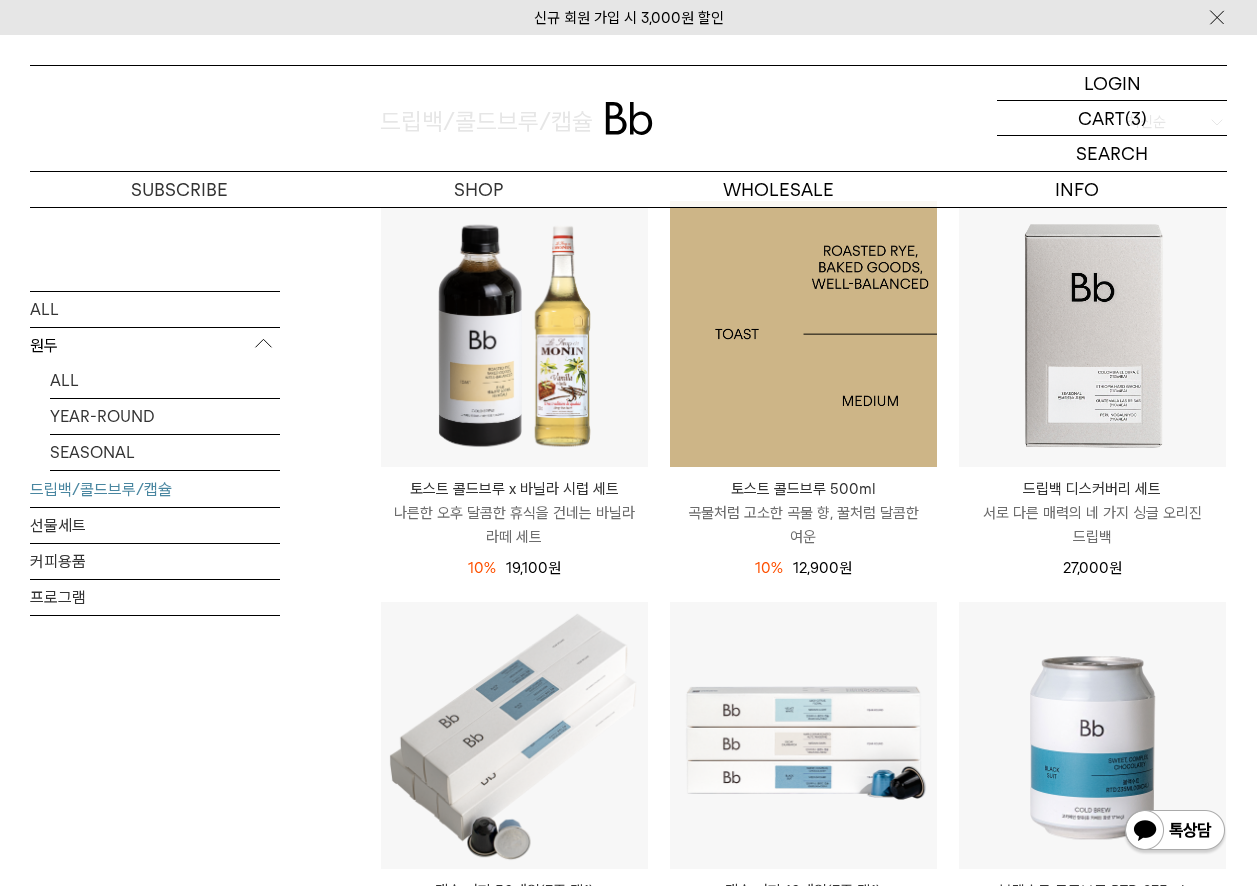 click at bounding box center (803, 334) 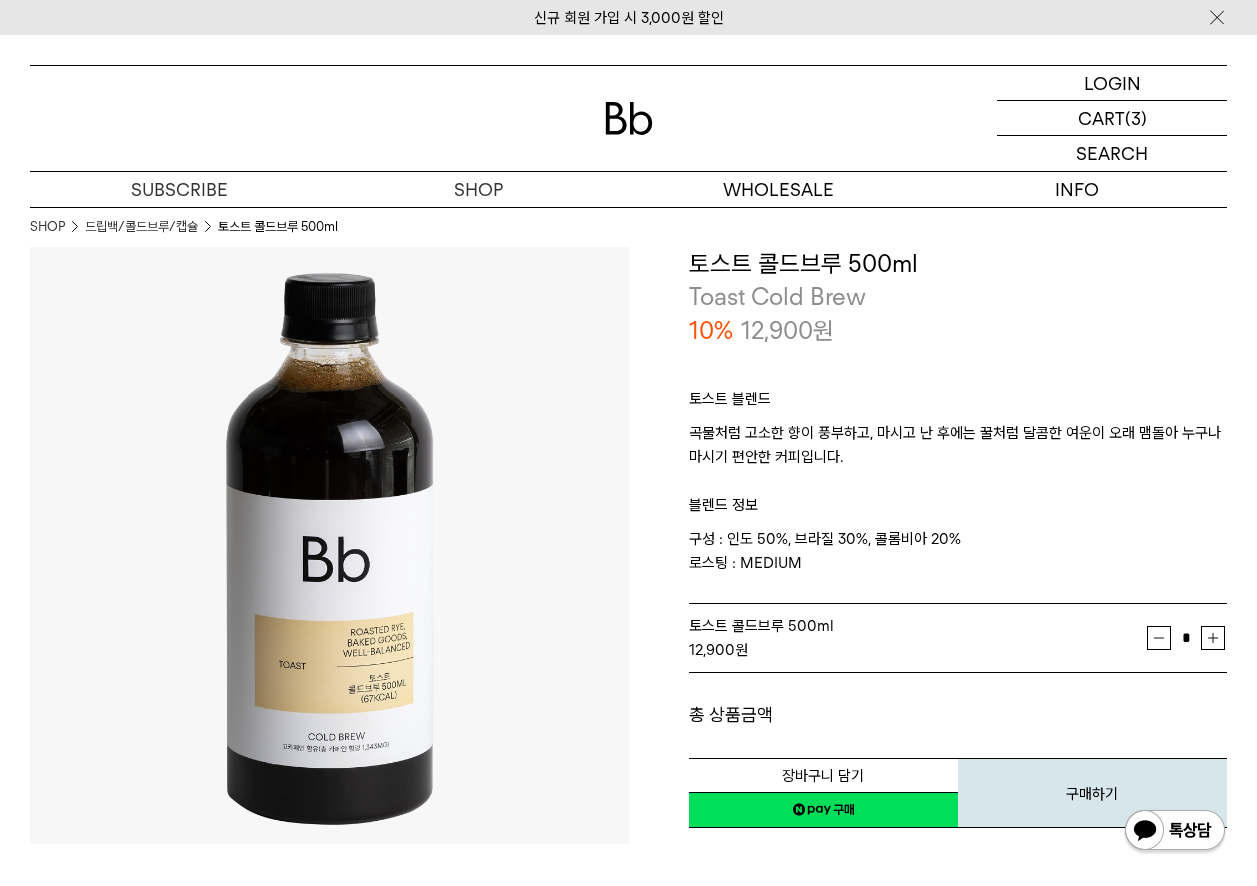 scroll, scrollTop: 0, scrollLeft: 0, axis: both 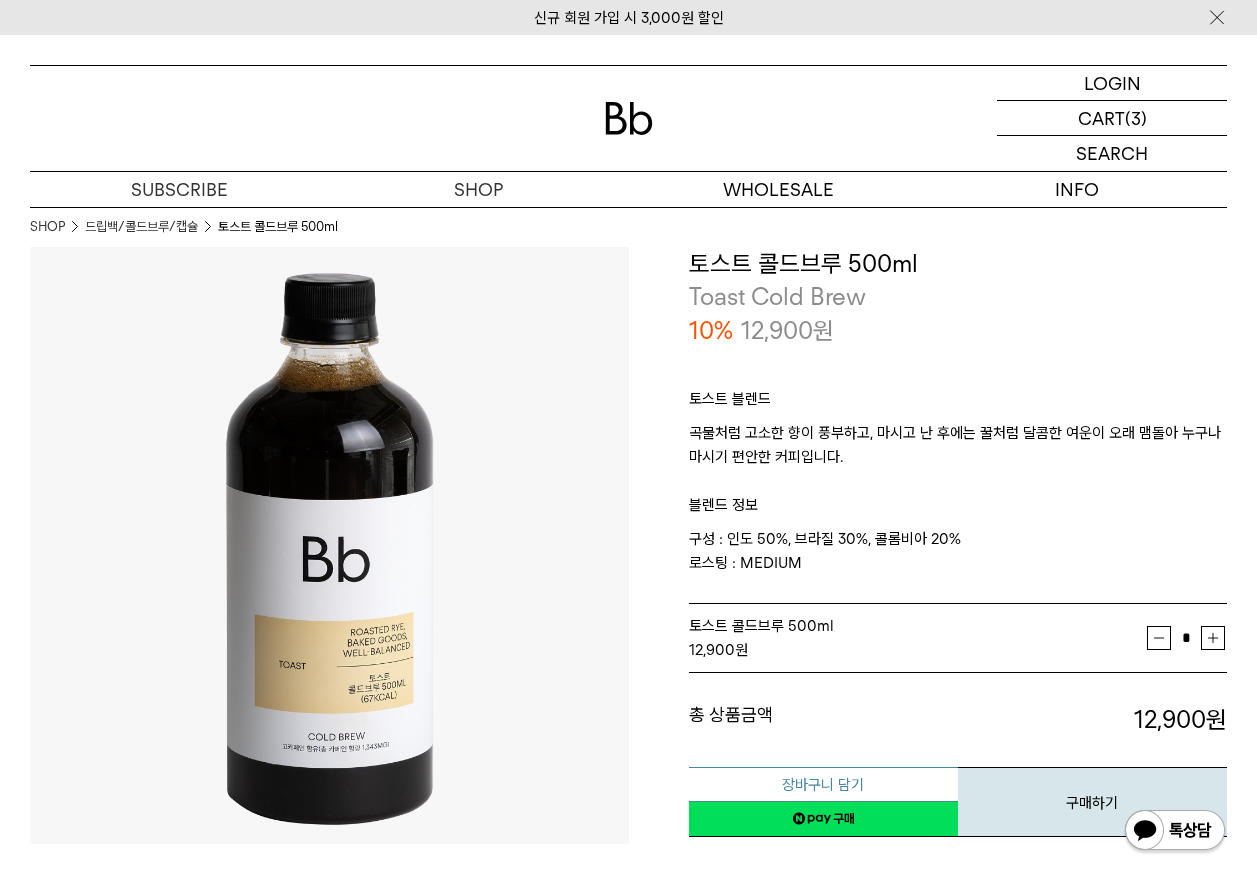click on "장바구니 담기" at bounding box center [823, 784] 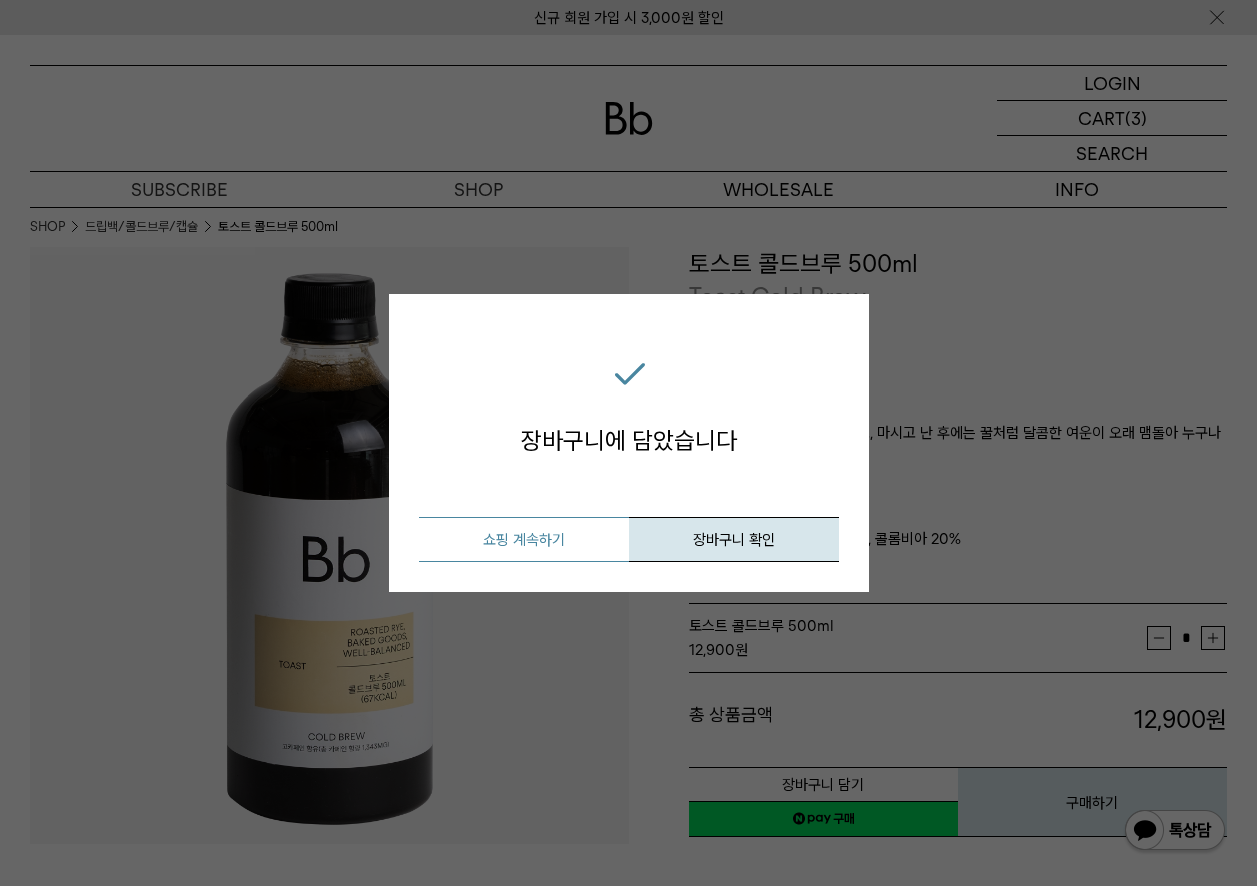 click on "쇼핑 계속하기" at bounding box center (524, 539) 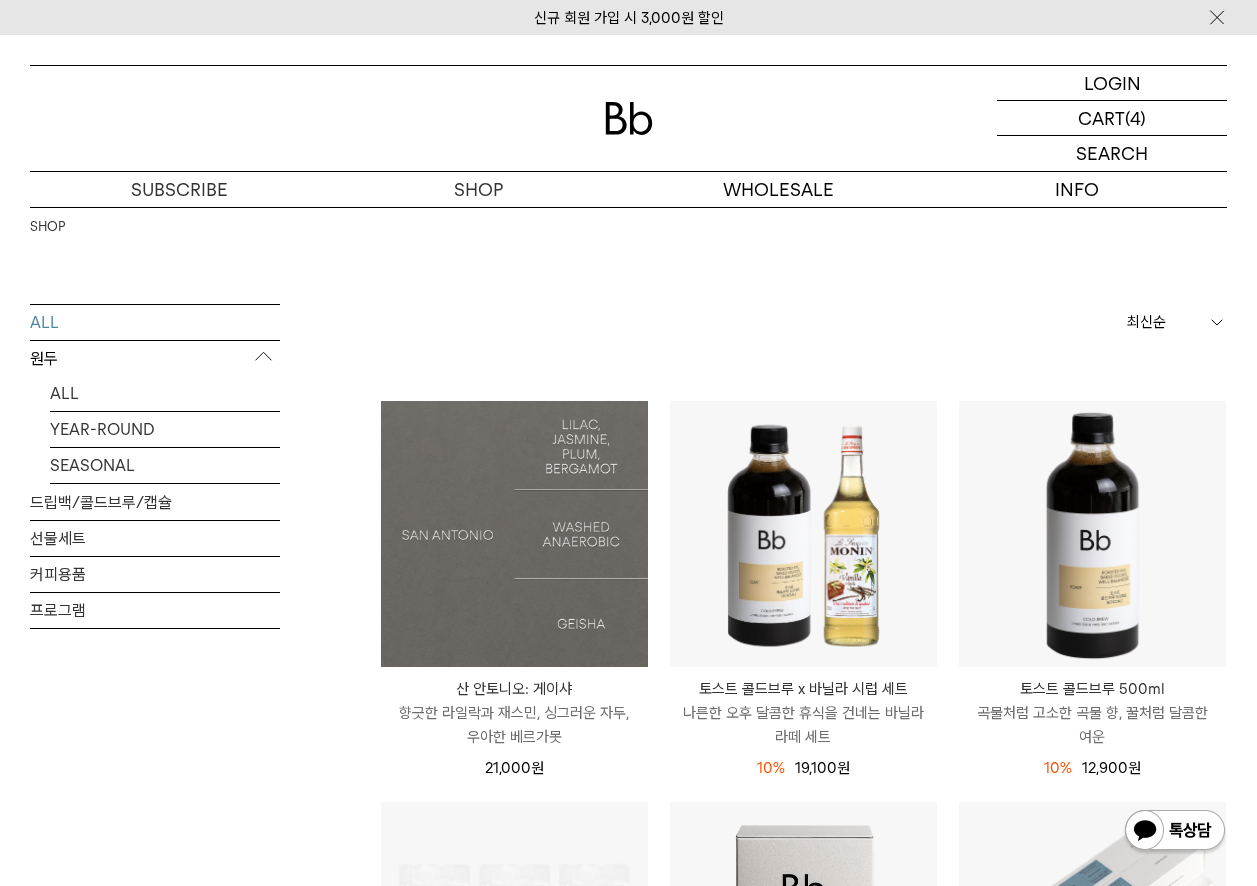 scroll, scrollTop: 0, scrollLeft: 0, axis: both 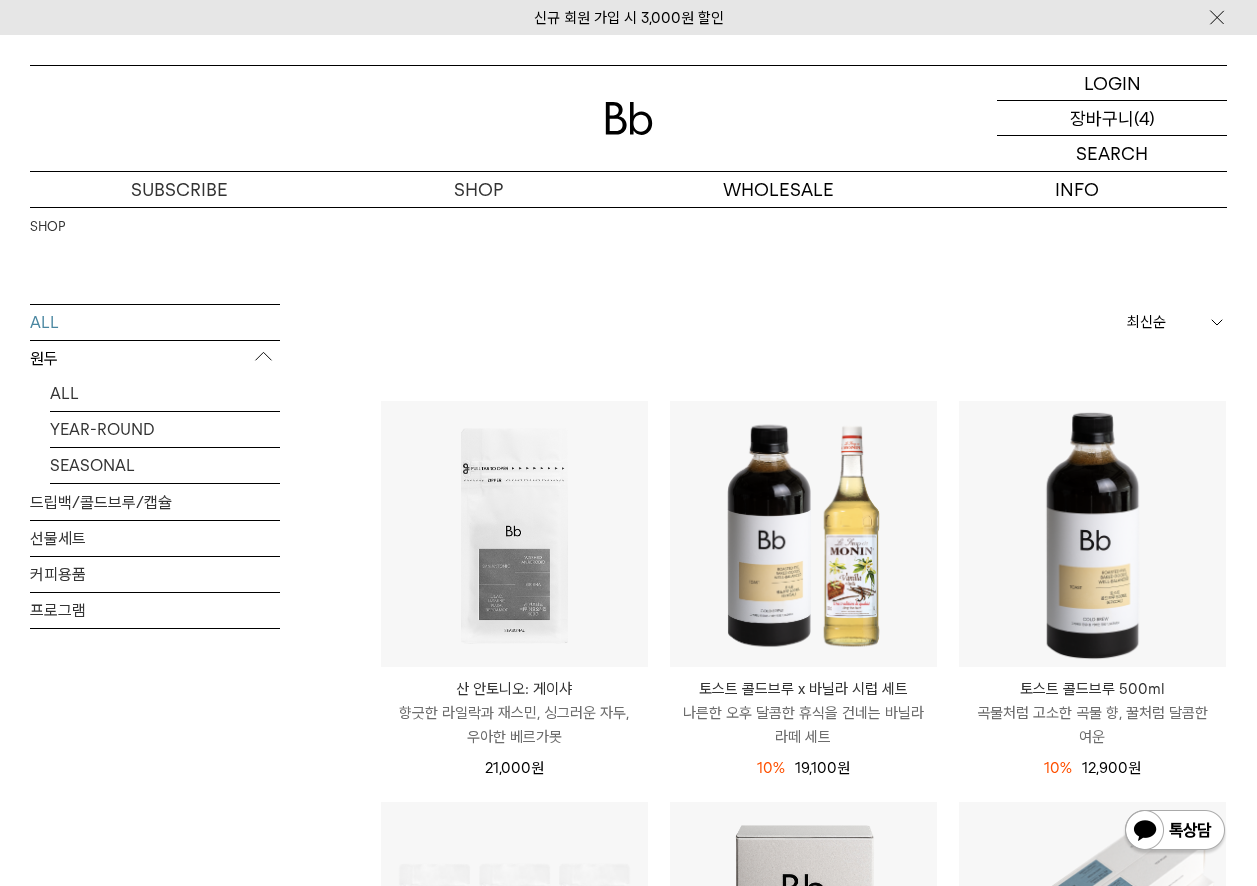 click on "장바구니" at bounding box center [1102, 118] 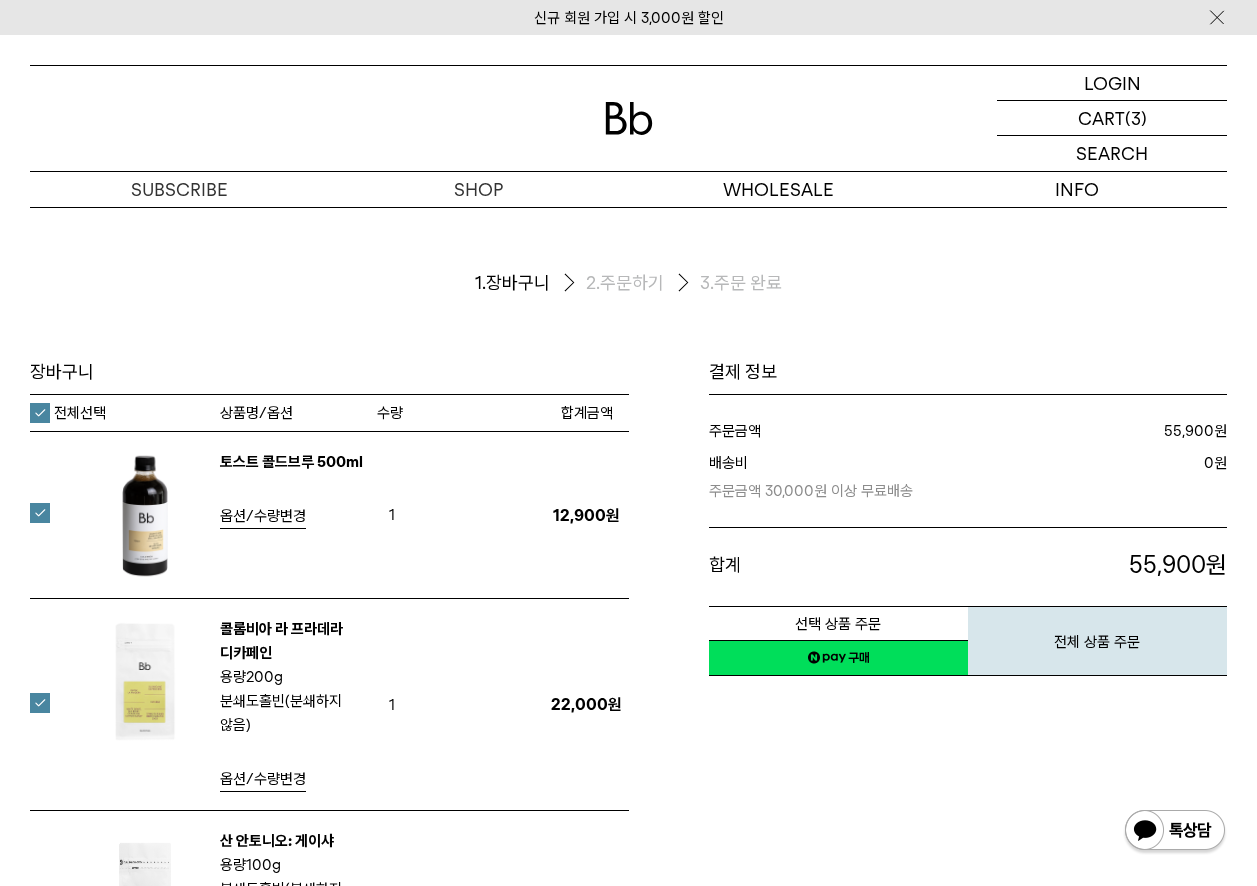 scroll, scrollTop: 0, scrollLeft: 0, axis: both 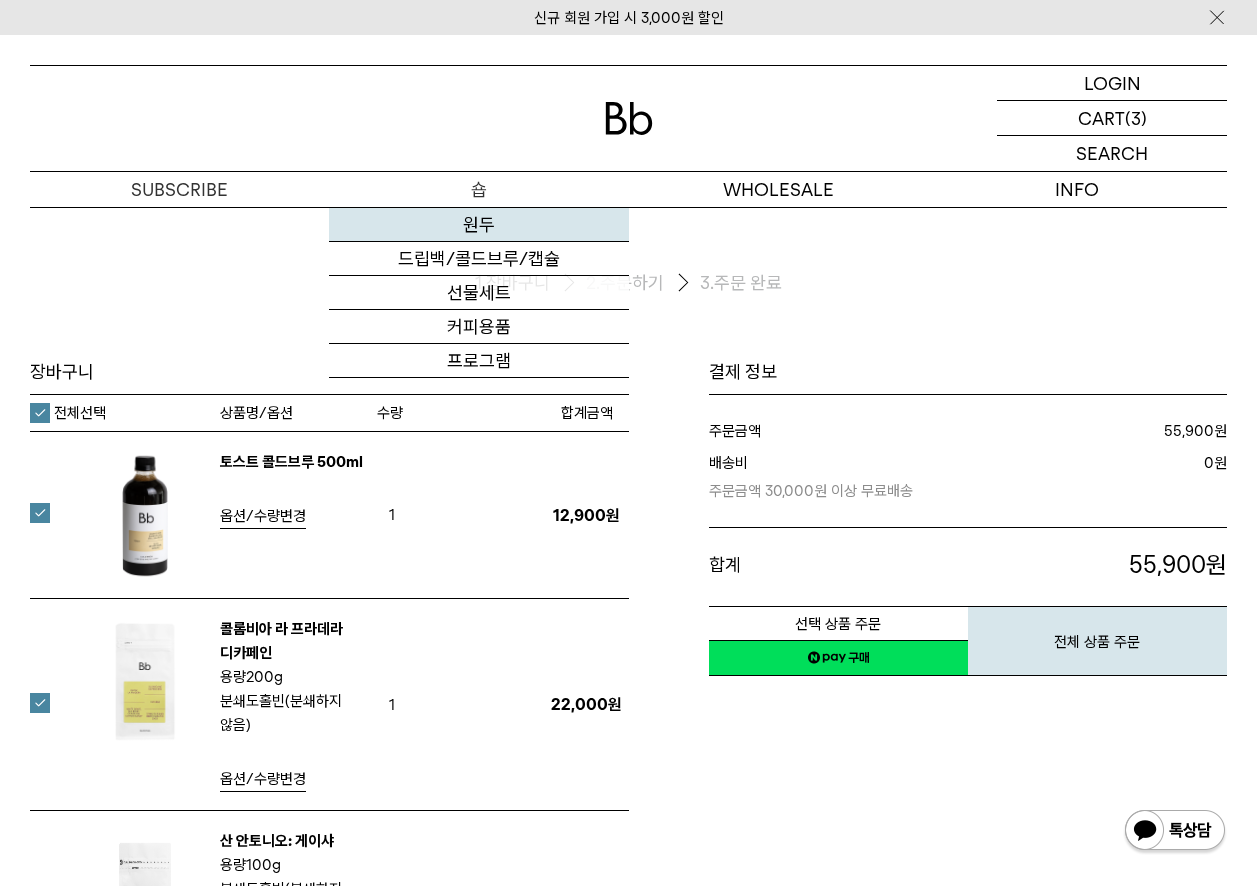 click on "원두" at bounding box center [478, 225] 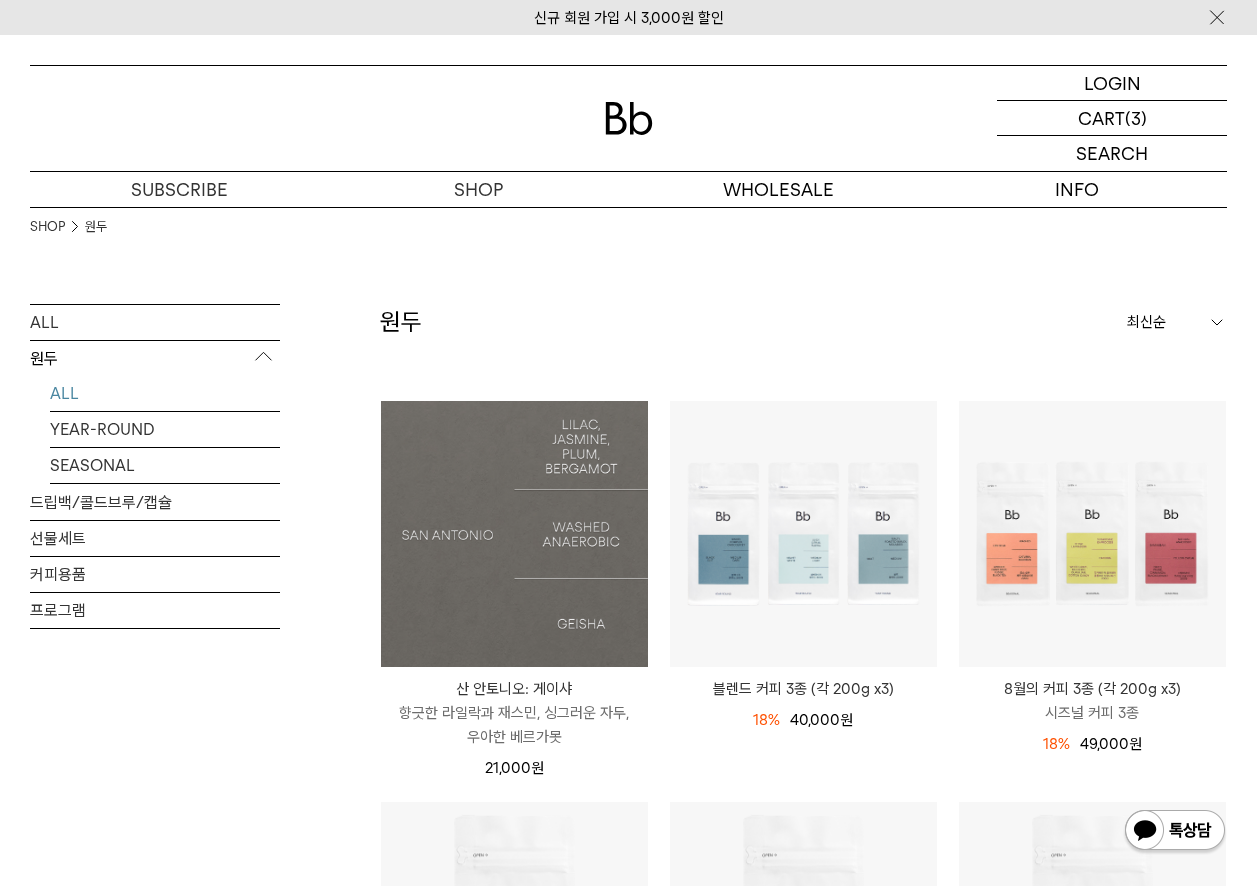 scroll, scrollTop: 0, scrollLeft: 0, axis: both 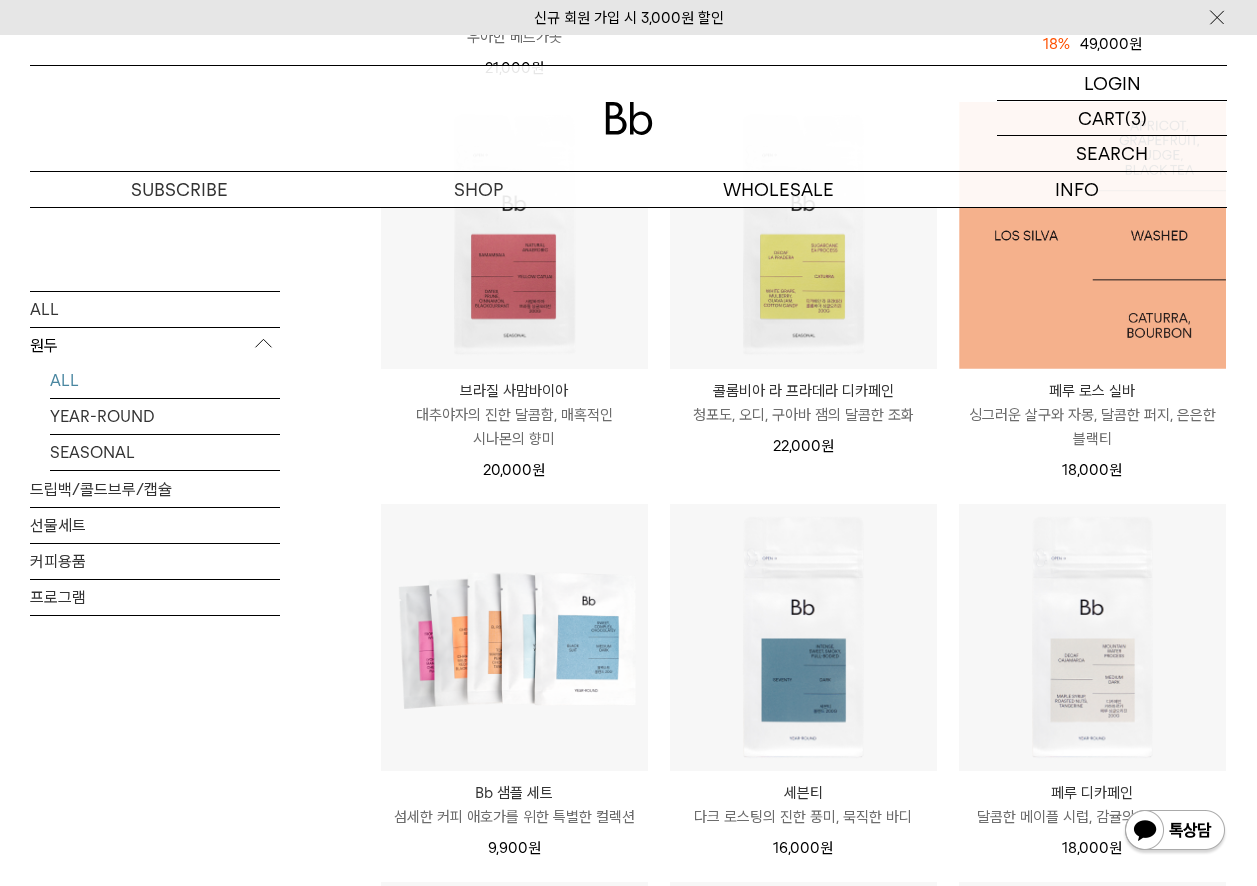 click at bounding box center (1092, 235) 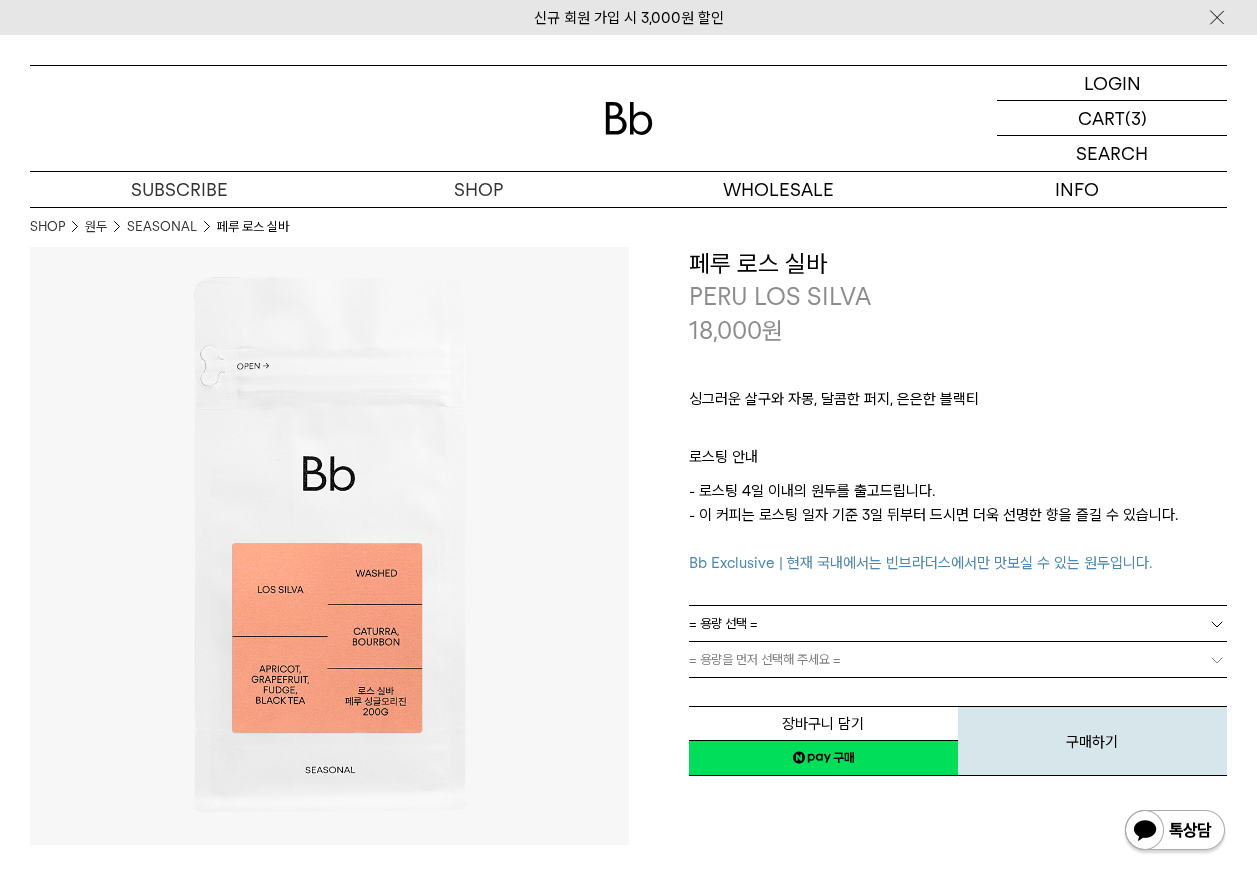 scroll, scrollTop: 0, scrollLeft: 0, axis: both 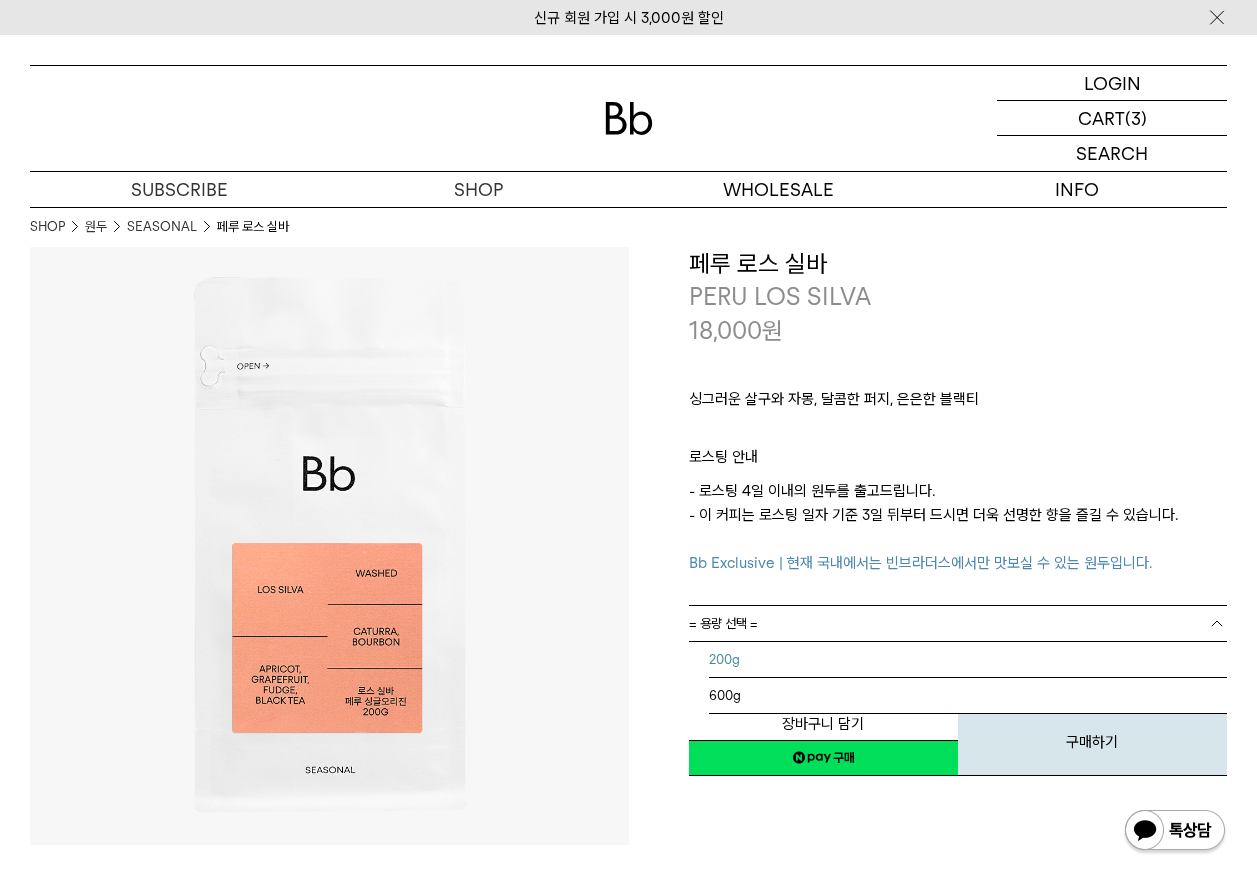 click on "200g" at bounding box center [968, 660] 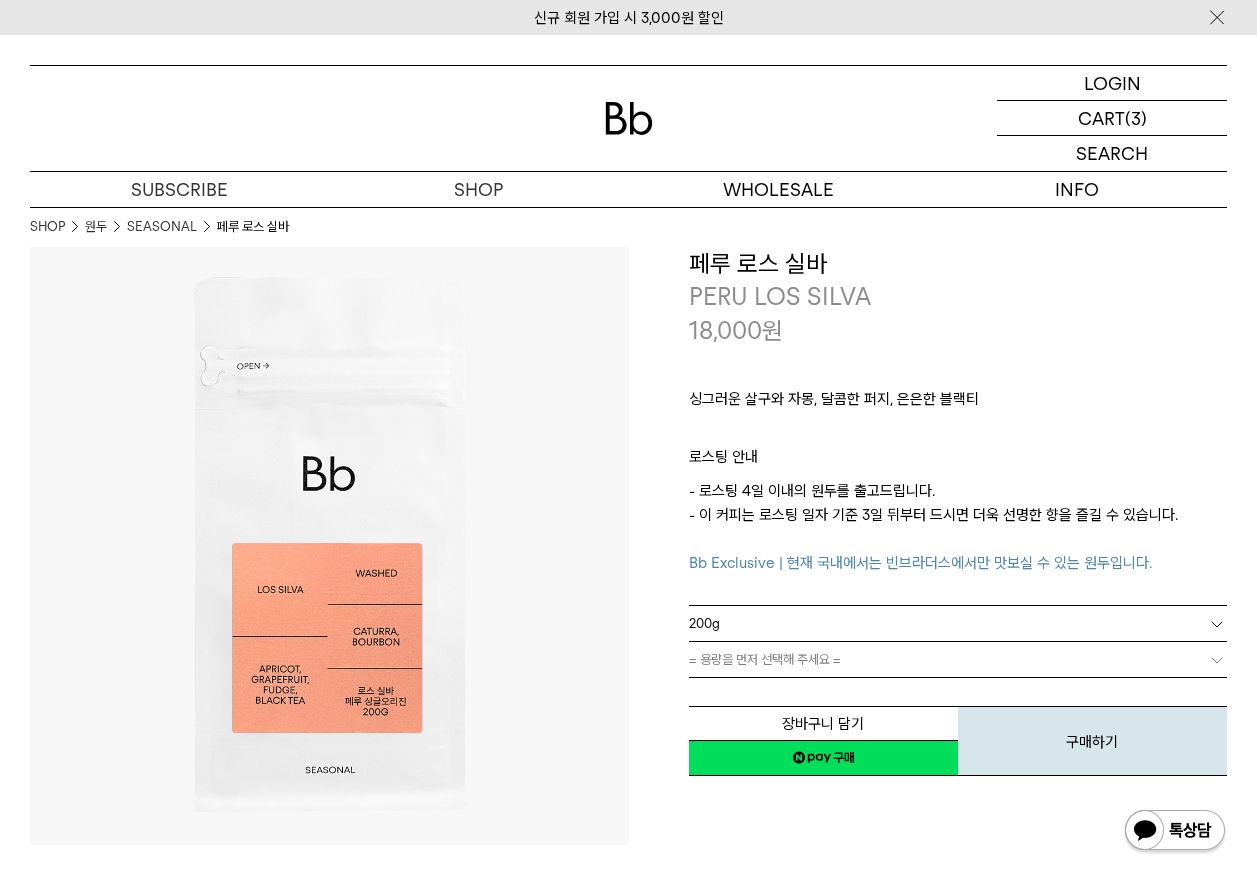 click on "=
용량을 먼저 선택해 주세요
=" at bounding box center (765, 659) 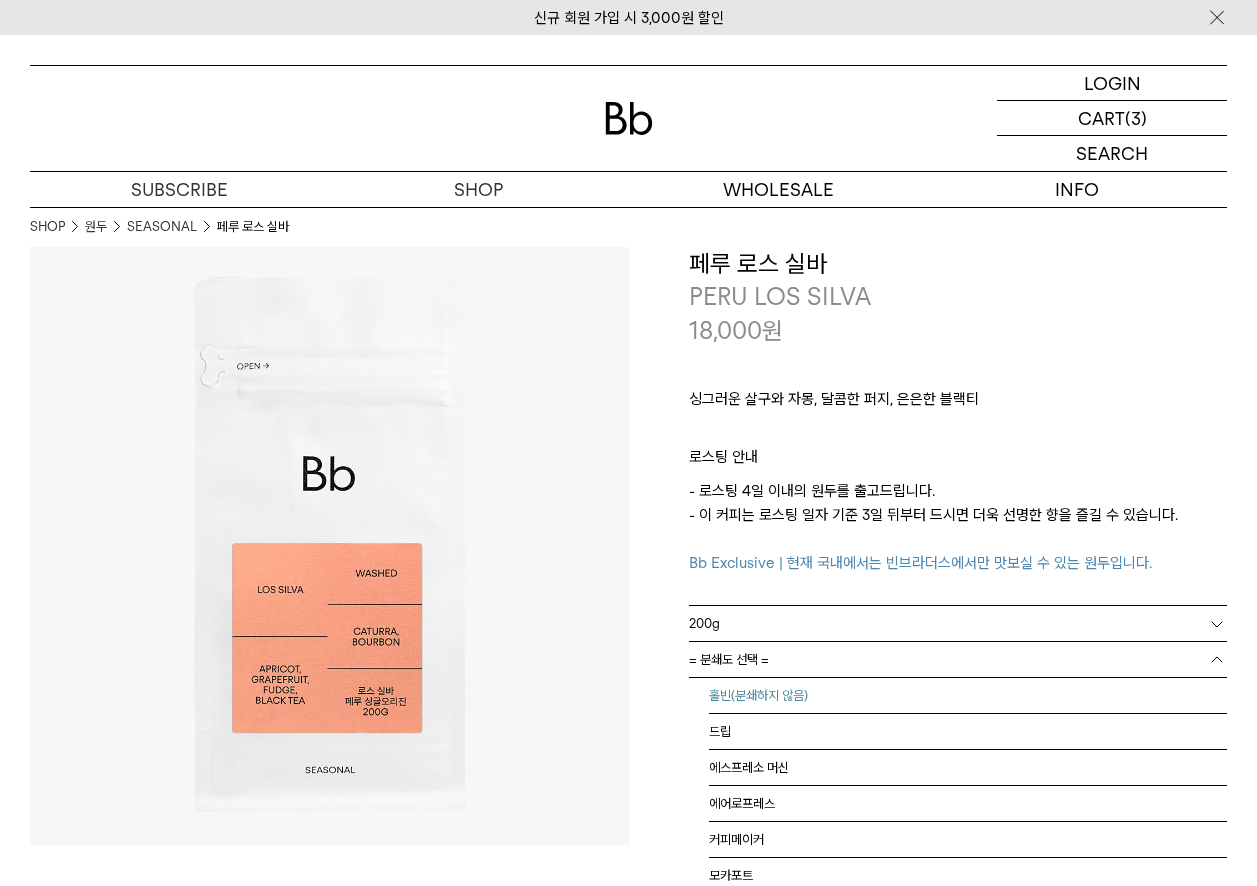 click on "홀빈(분쇄하지 않음)" at bounding box center [968, 696] 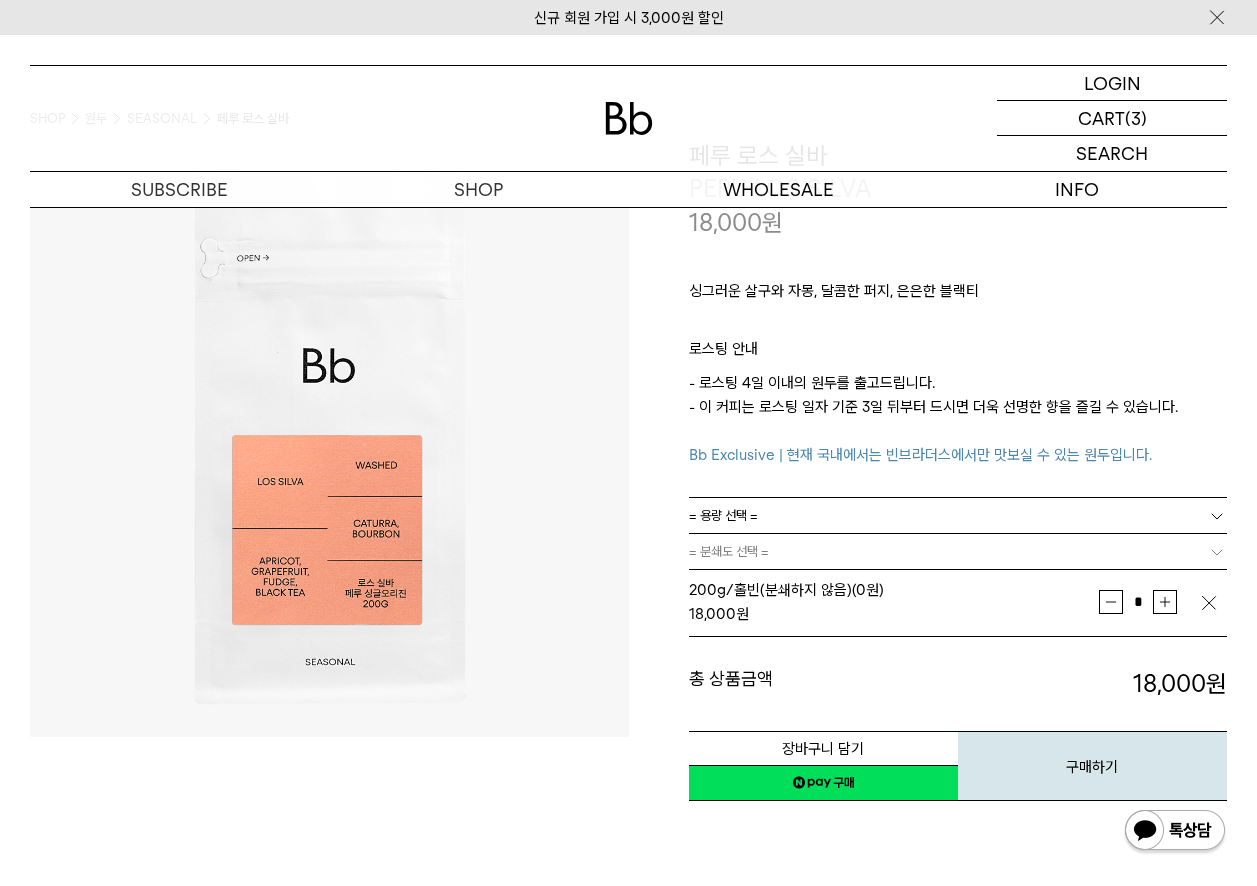 scroll, scrollTop: 300, scrollLeft: 0, axis: vertical 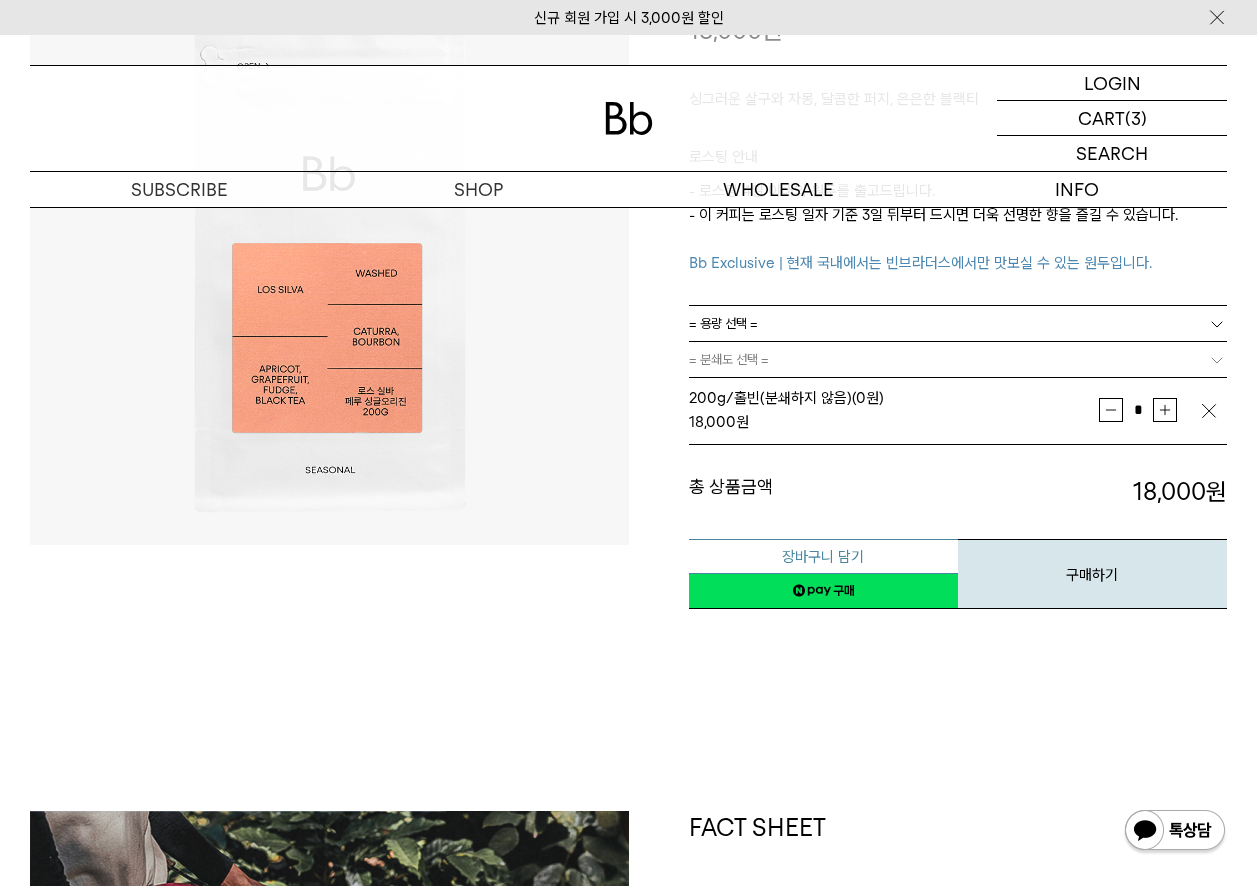 click on "장바구니 담기" at bounding box center [823, 556] 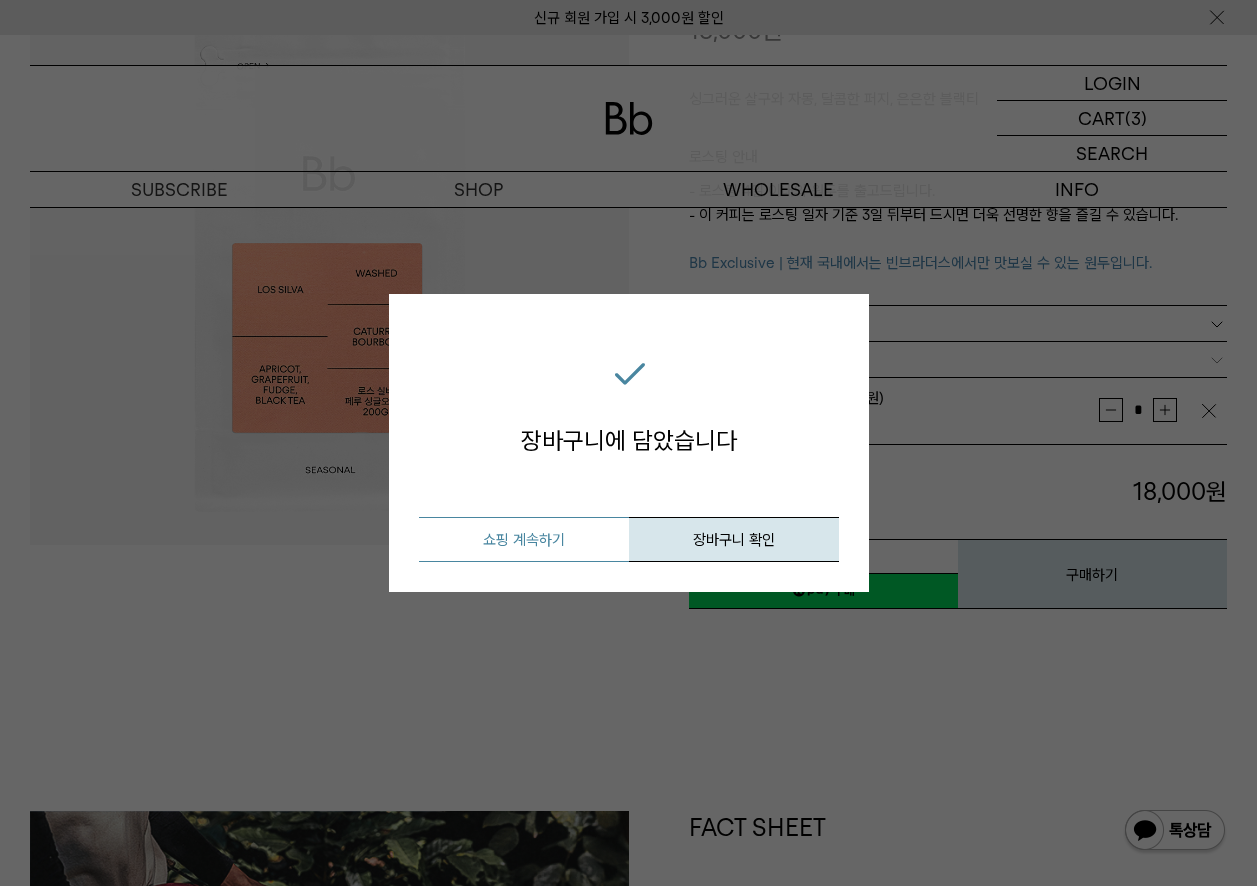 click on "쇼핑 계속하기" at bounding box center [524, 539] 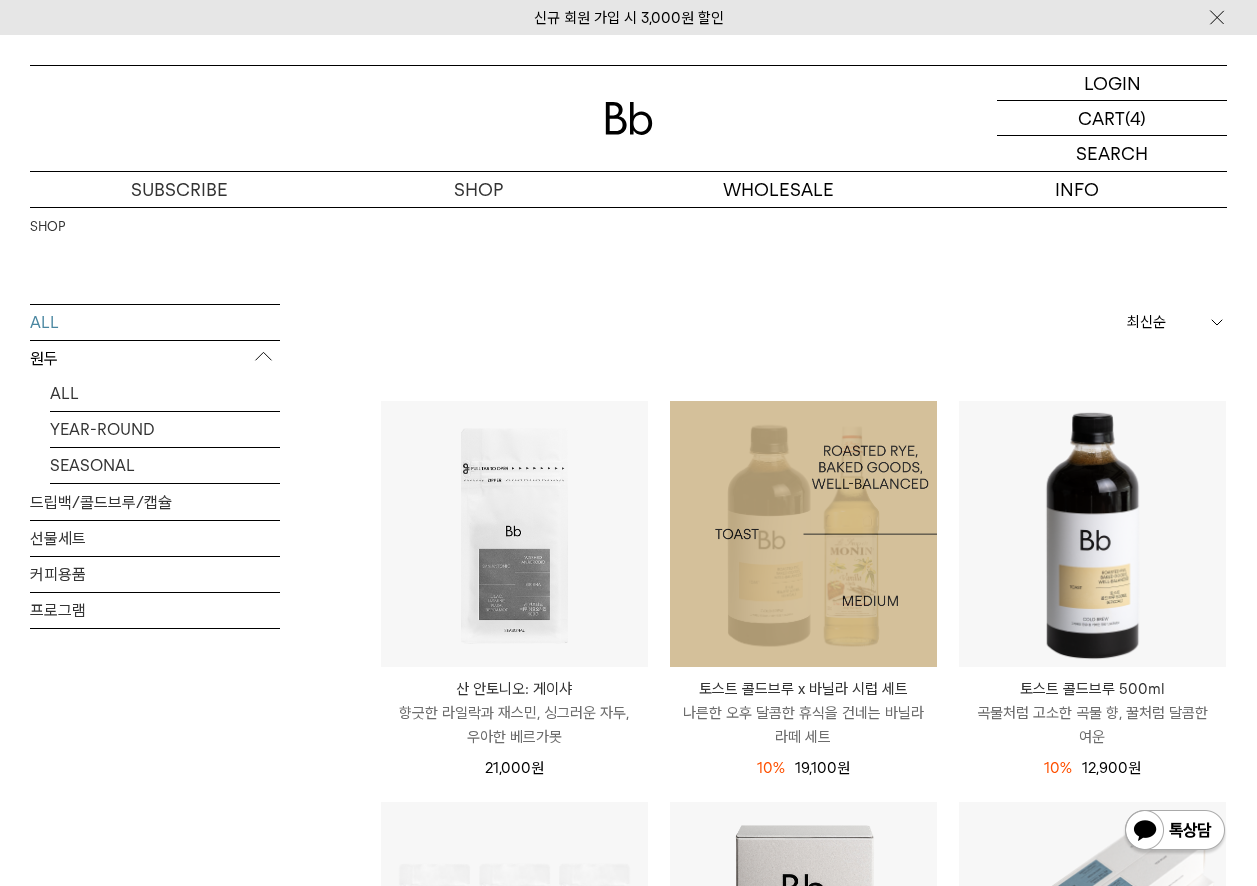 scroll, scrollTop: 0, scrollLeft: 0, axis: both 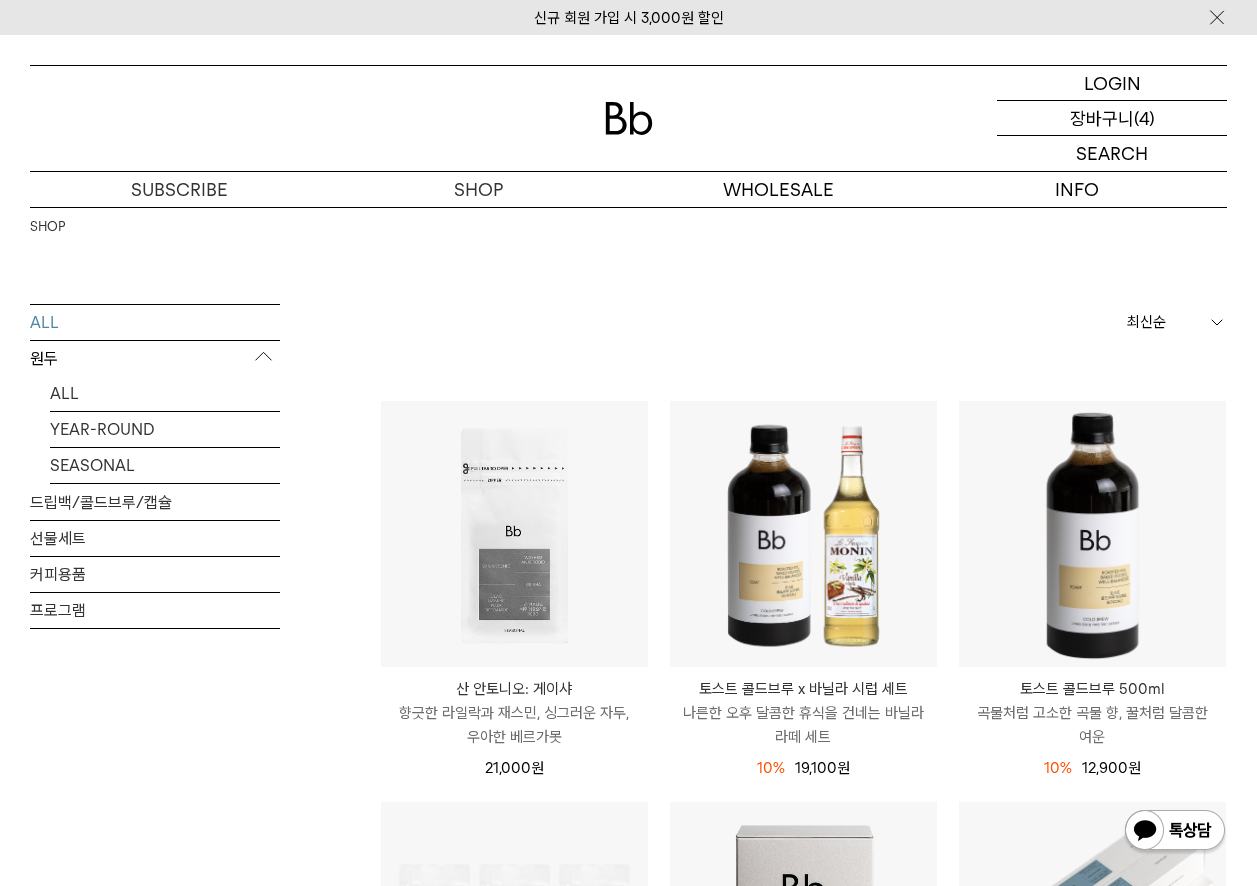 click on "장바구니" at bounding box center [1102, 118] 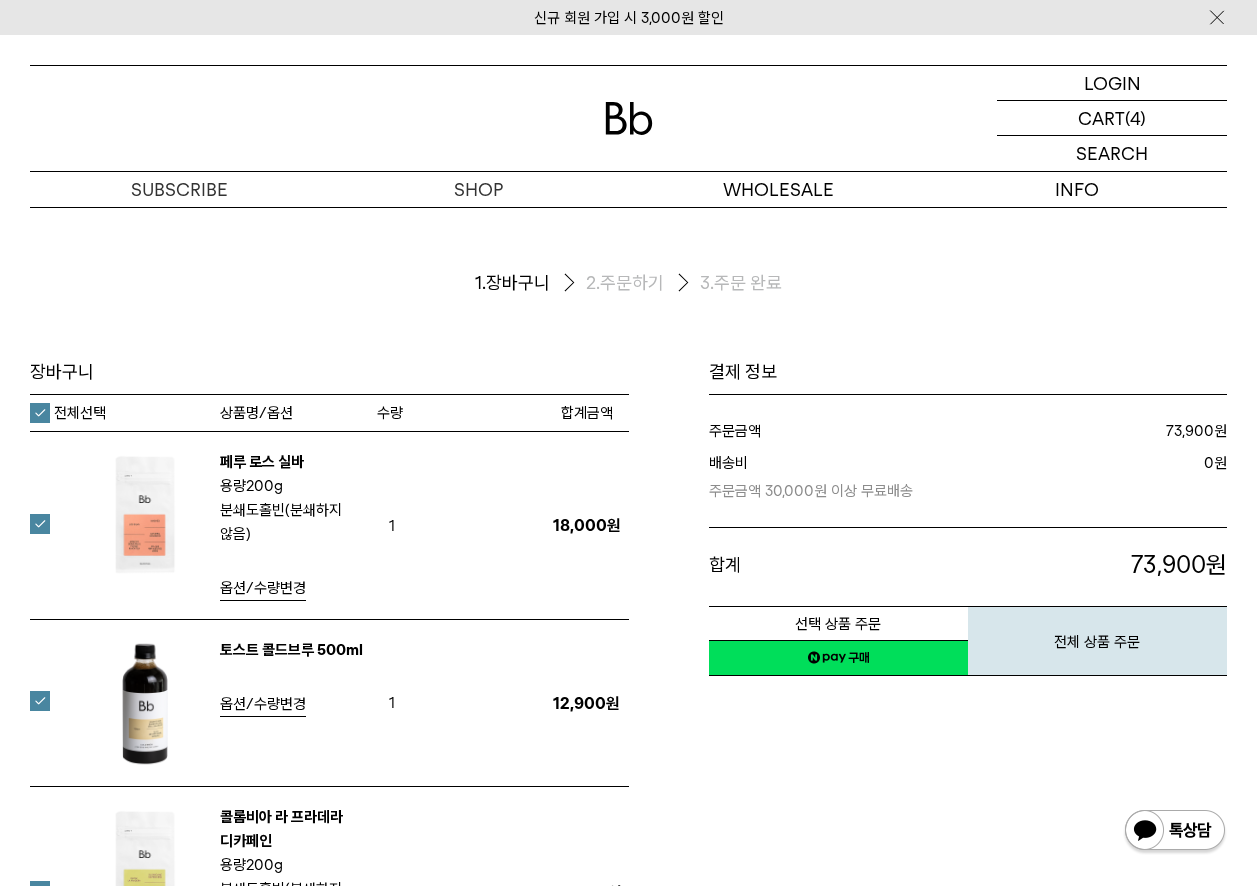 scroll, scrollTop: 0, scrollLeft: 0, axis: both 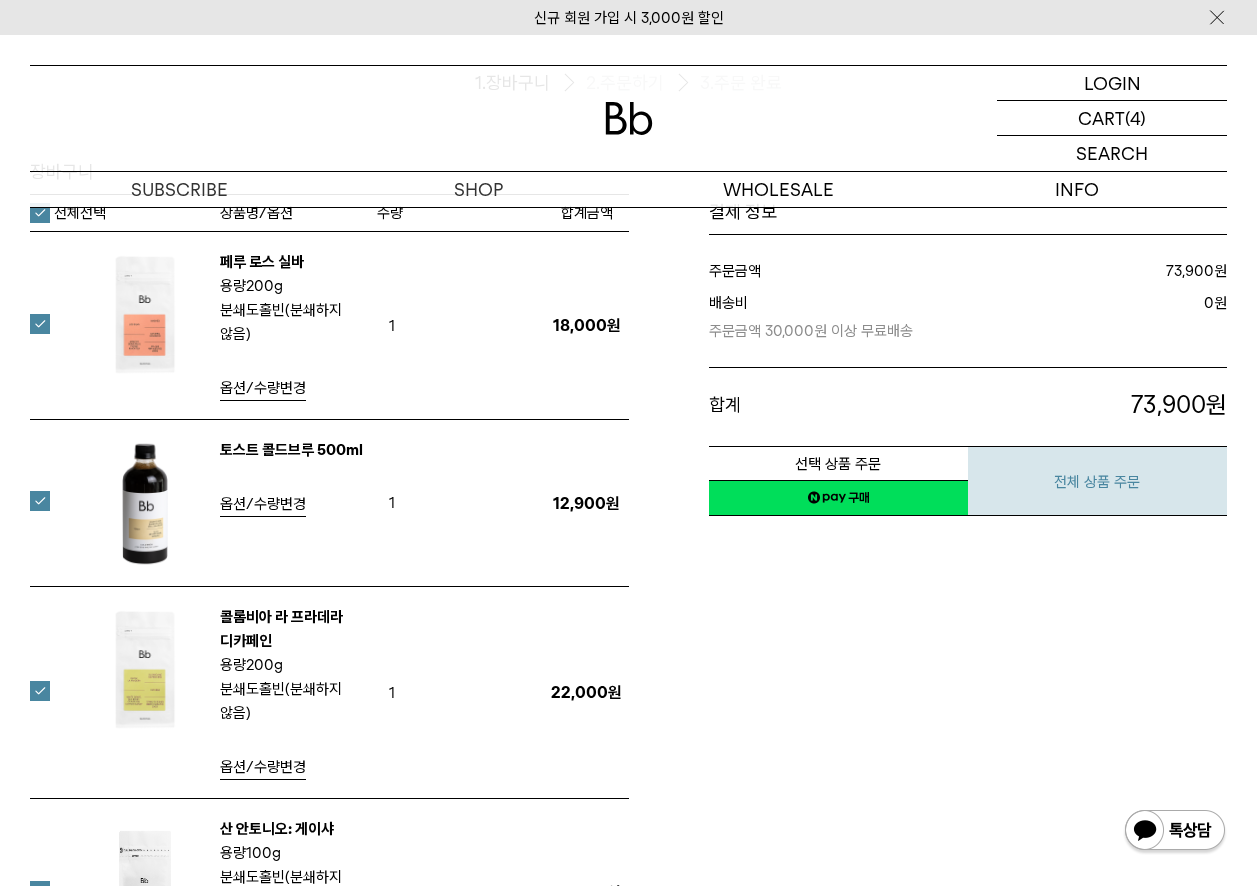click on "전체 상품 주문" at bounding box center [1097, 481] 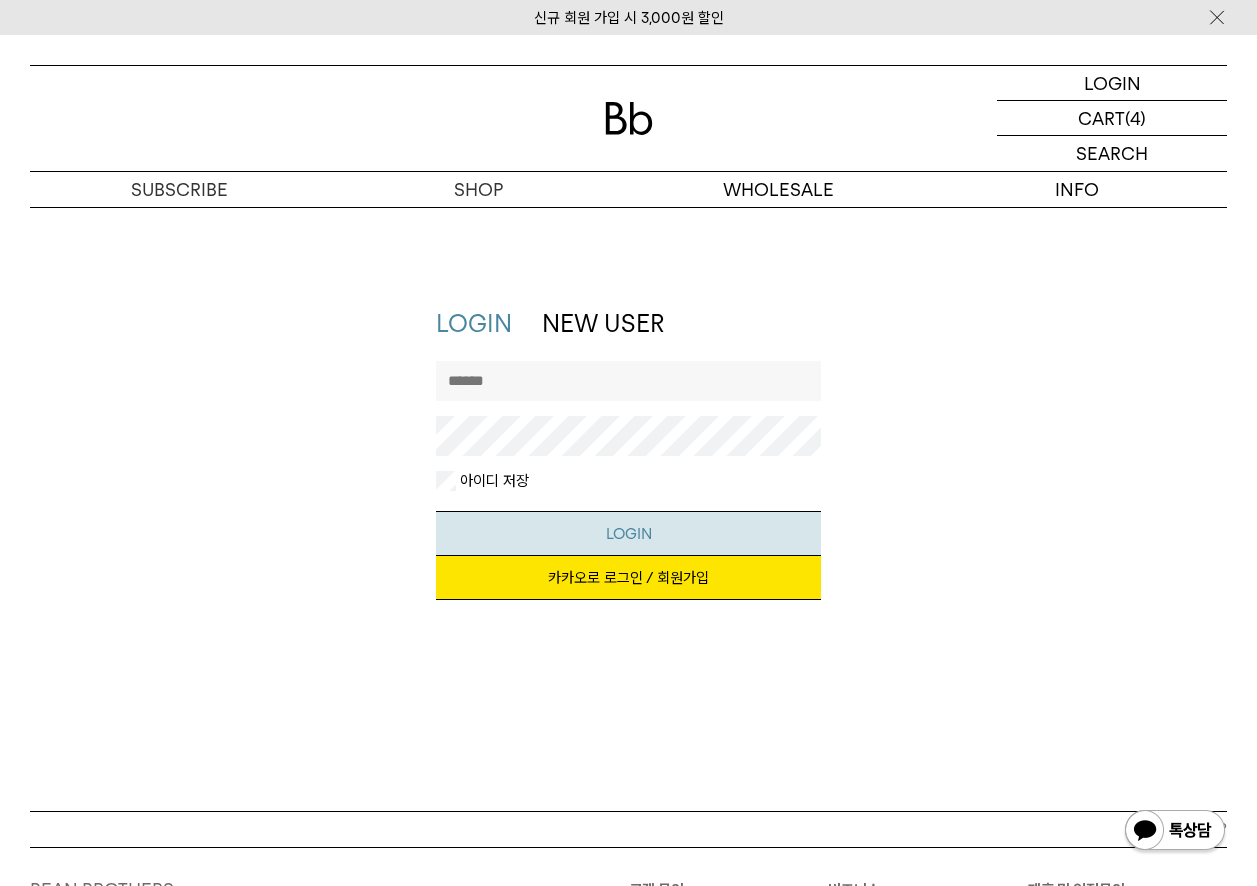 scroll, scrollTop: 0, scrollLeft: 0, axis: both 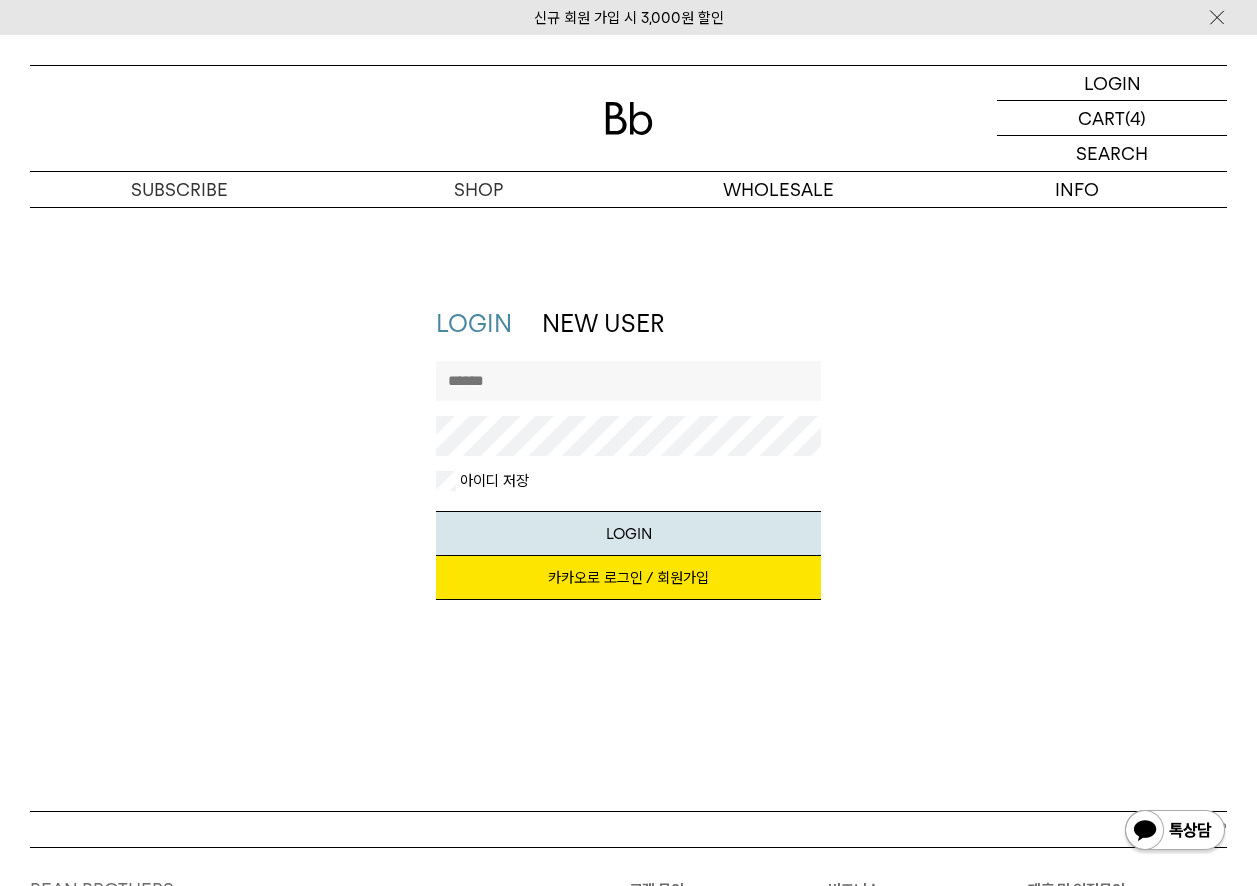 click on "카카오로 로그인 / 회원가입" at bounding box center (629, 578) 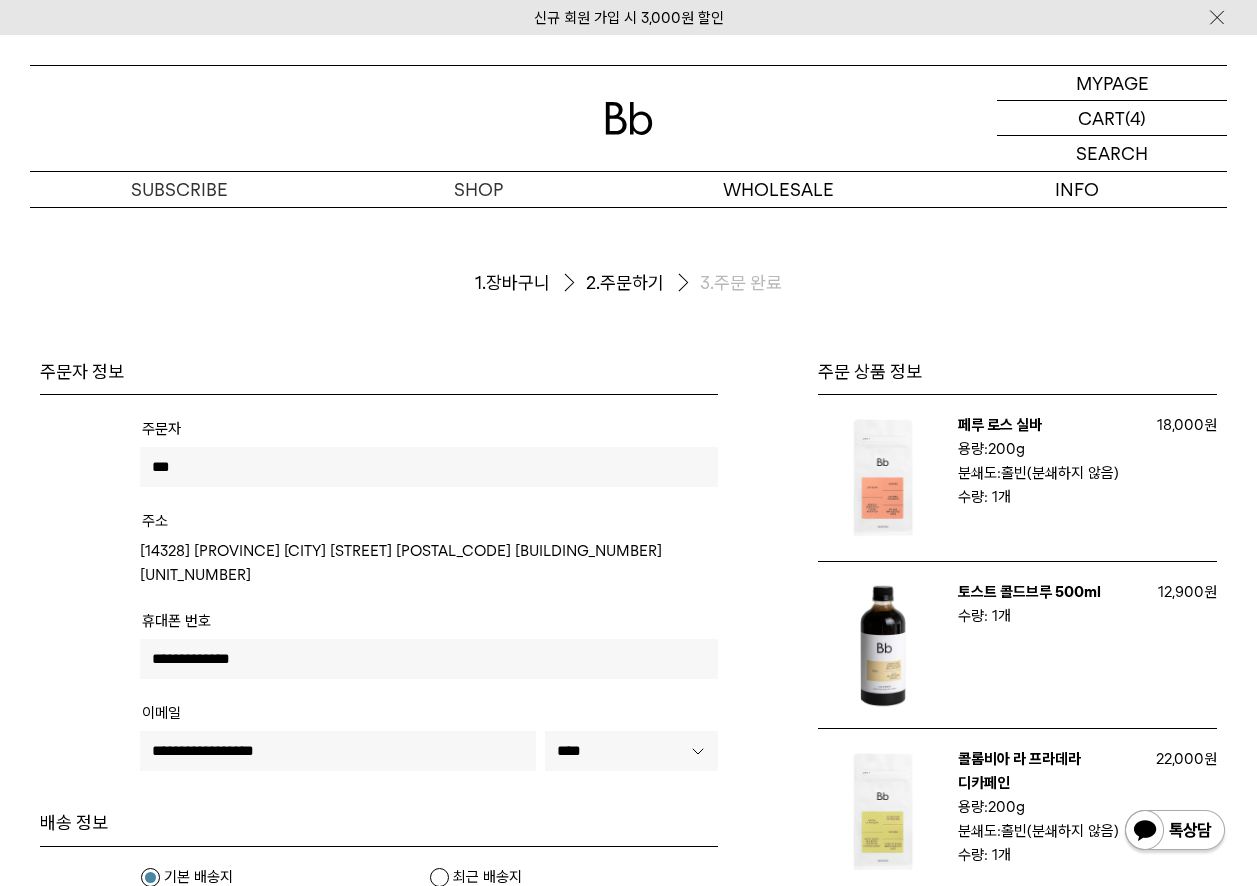 scroll, scrollTop: 0, scrollLeft: 0, axis: both 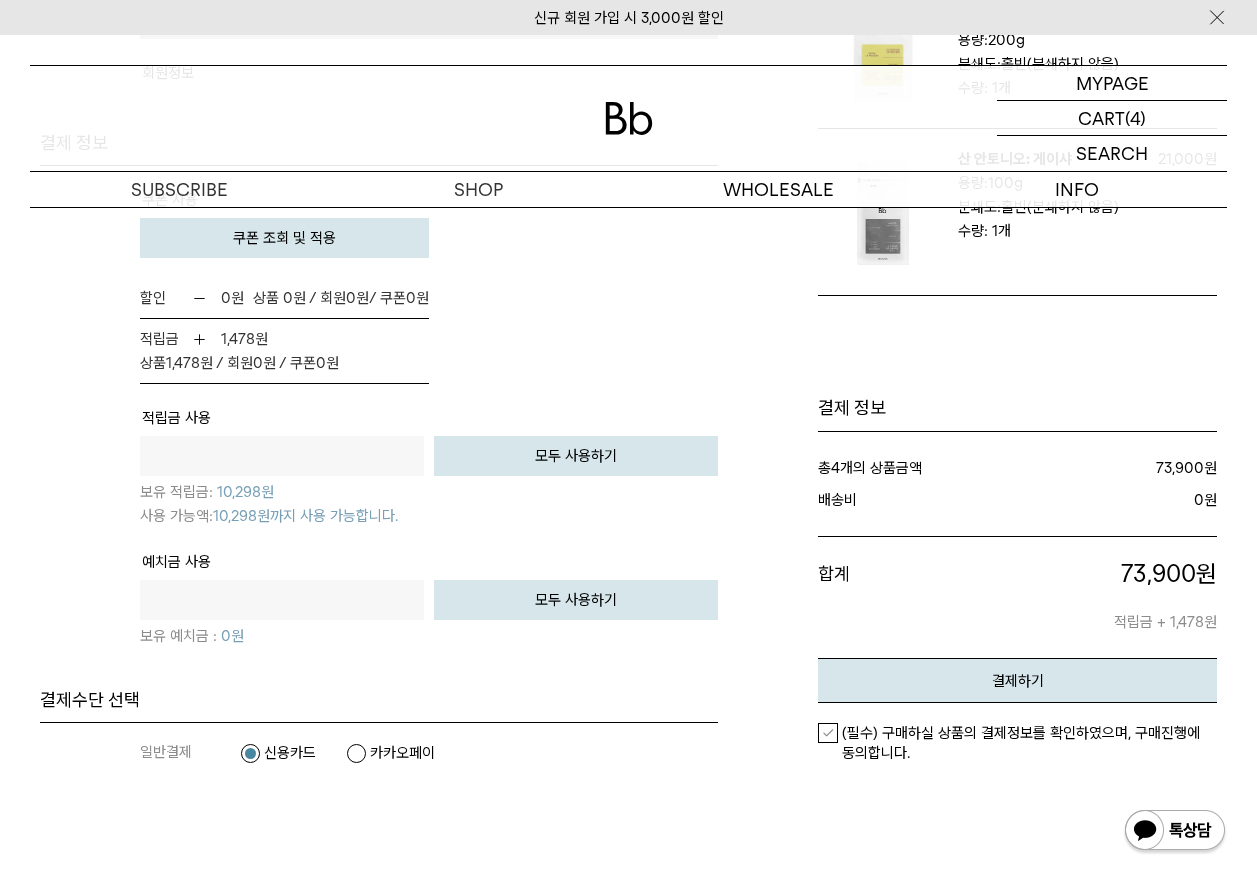 click on "(필수) 구매하실 상품의
결제정보를 확인하였으며, 구매진행에 동의합니다." at bounding box center (1017, 743) 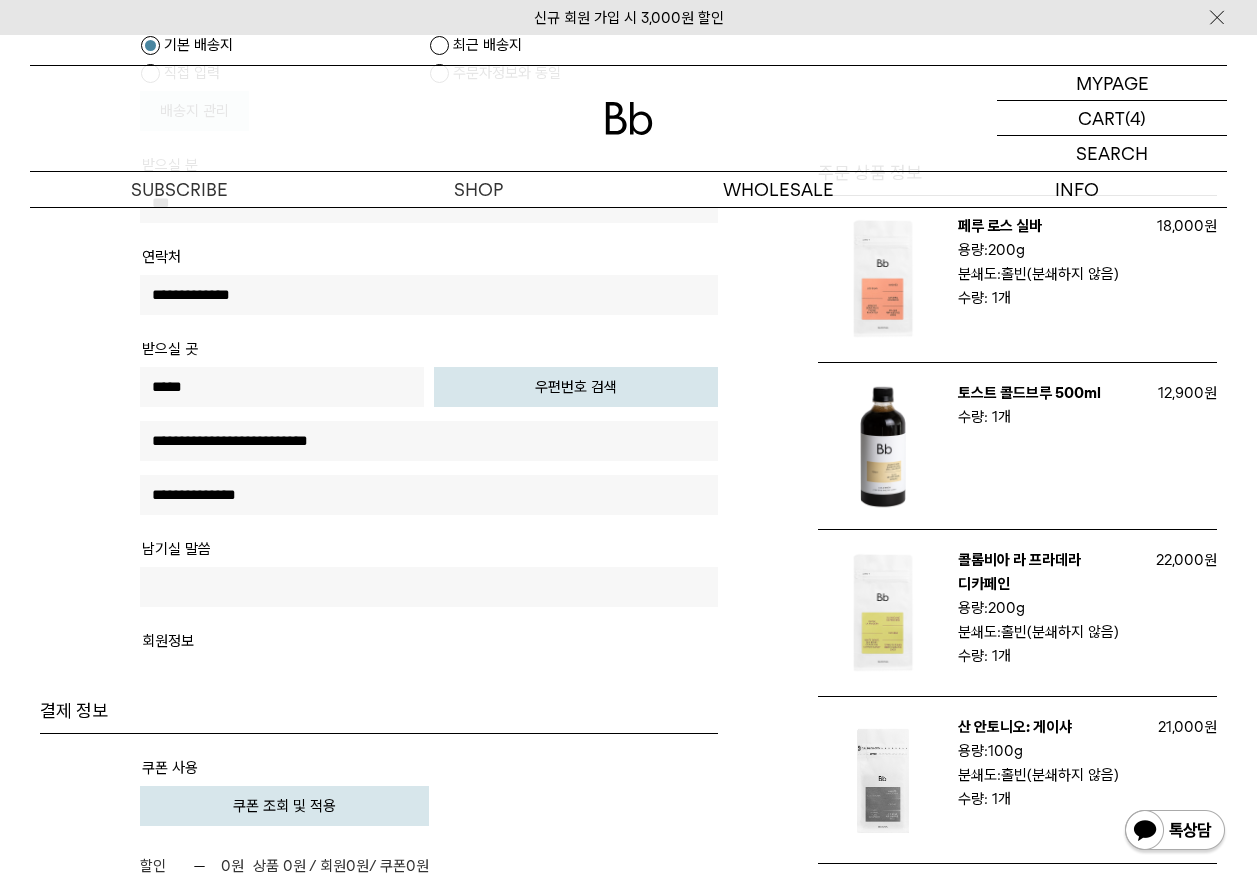 scroll, scrollTop: 800, scrollLeft: 0, axis: vertical 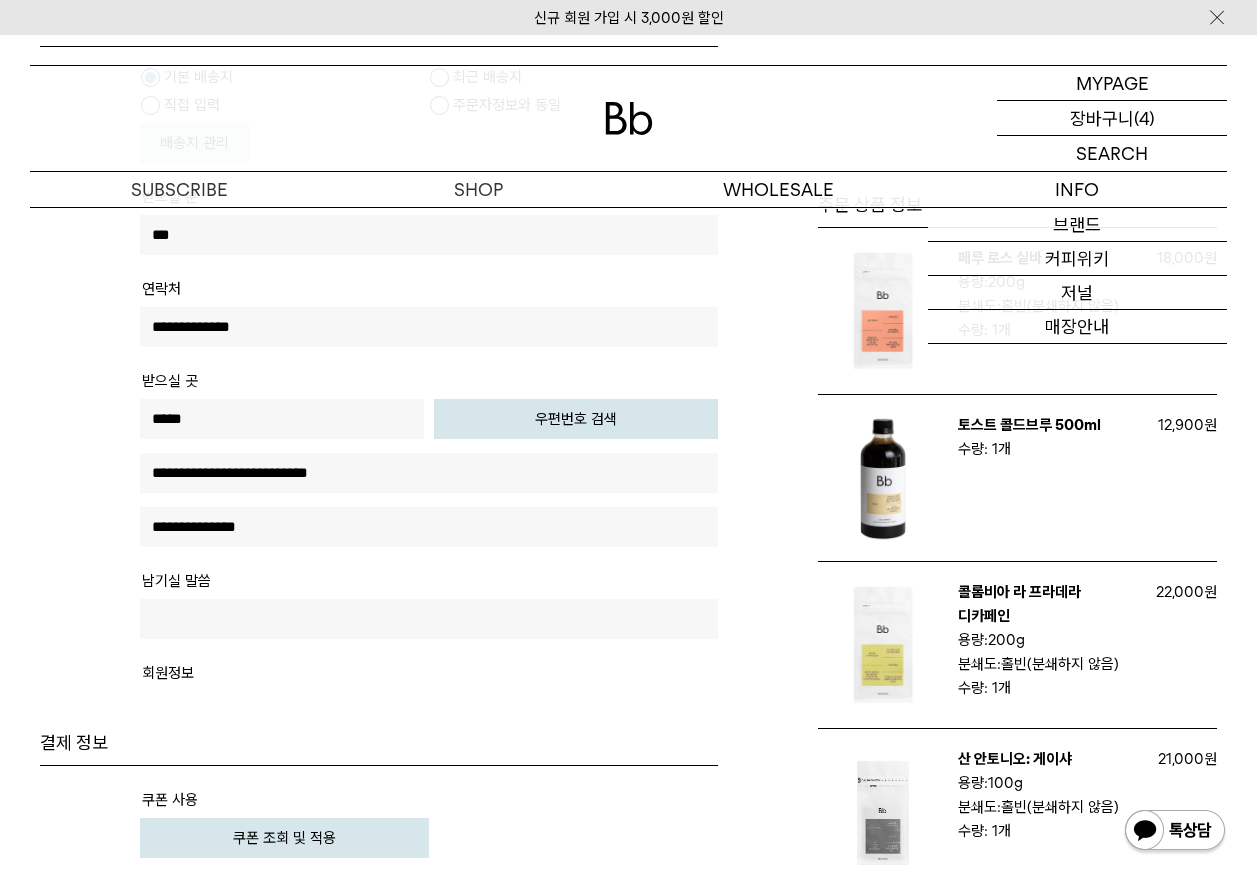 click on "장바구니" at bounding box center (1102, 118) 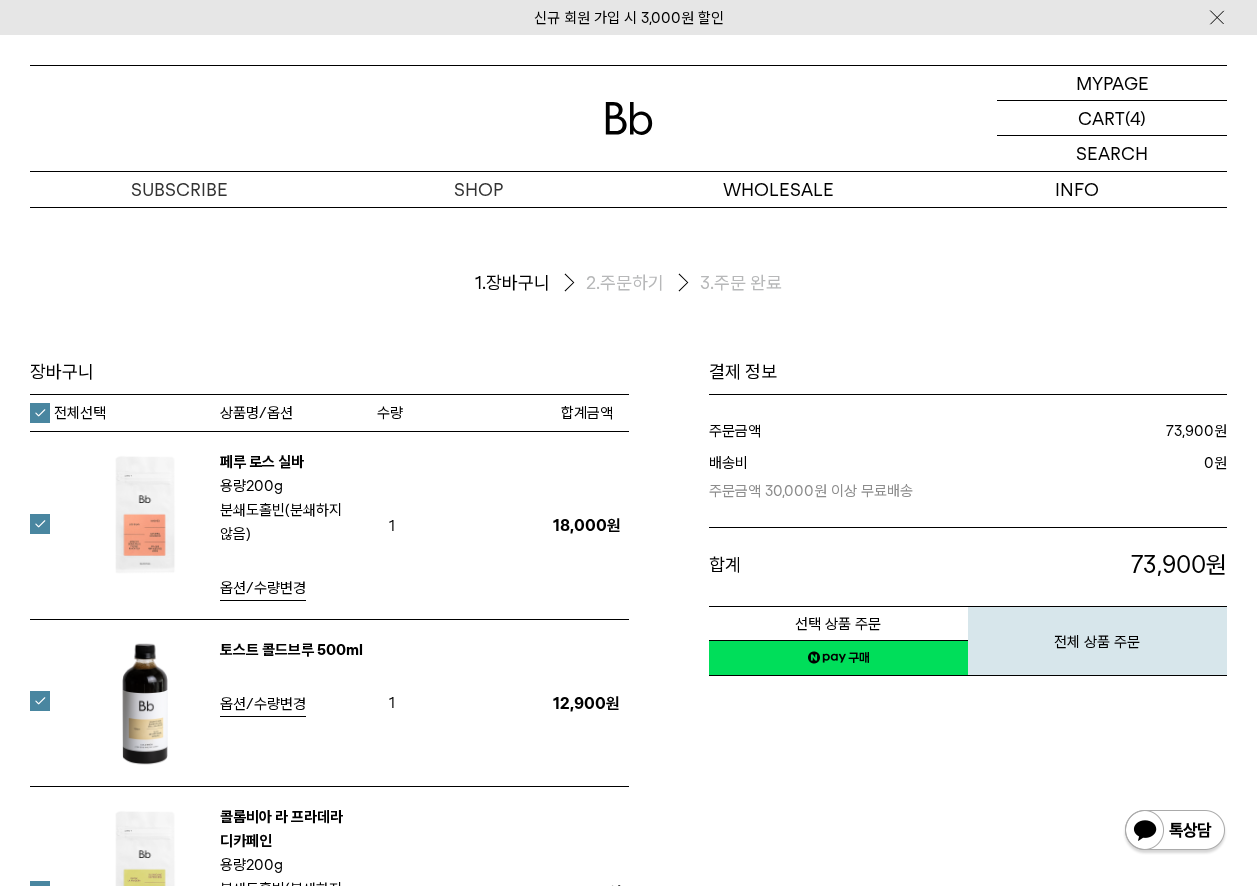 scroll, scrollTop: 0, scrollLeft: 0, axis: both 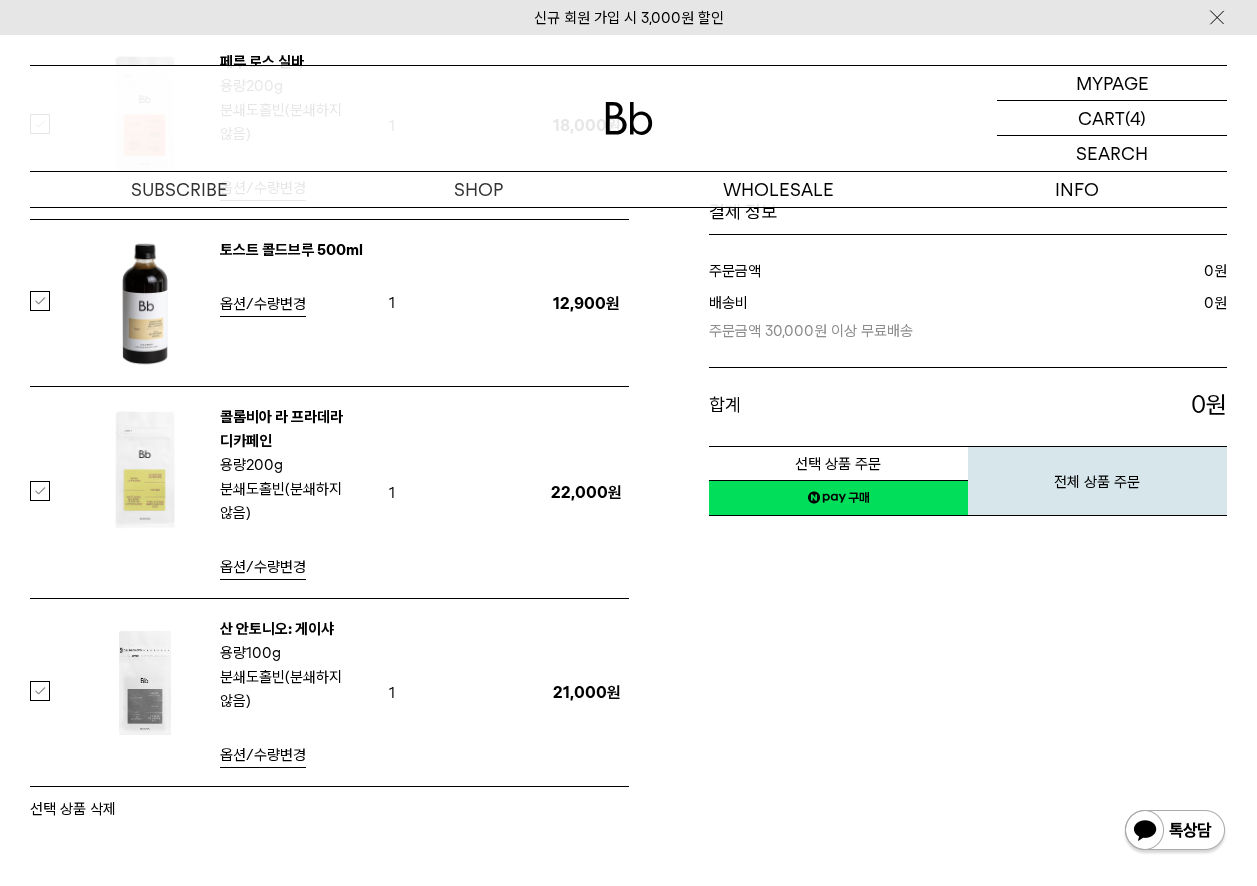 click at bounding box center [52, 491] 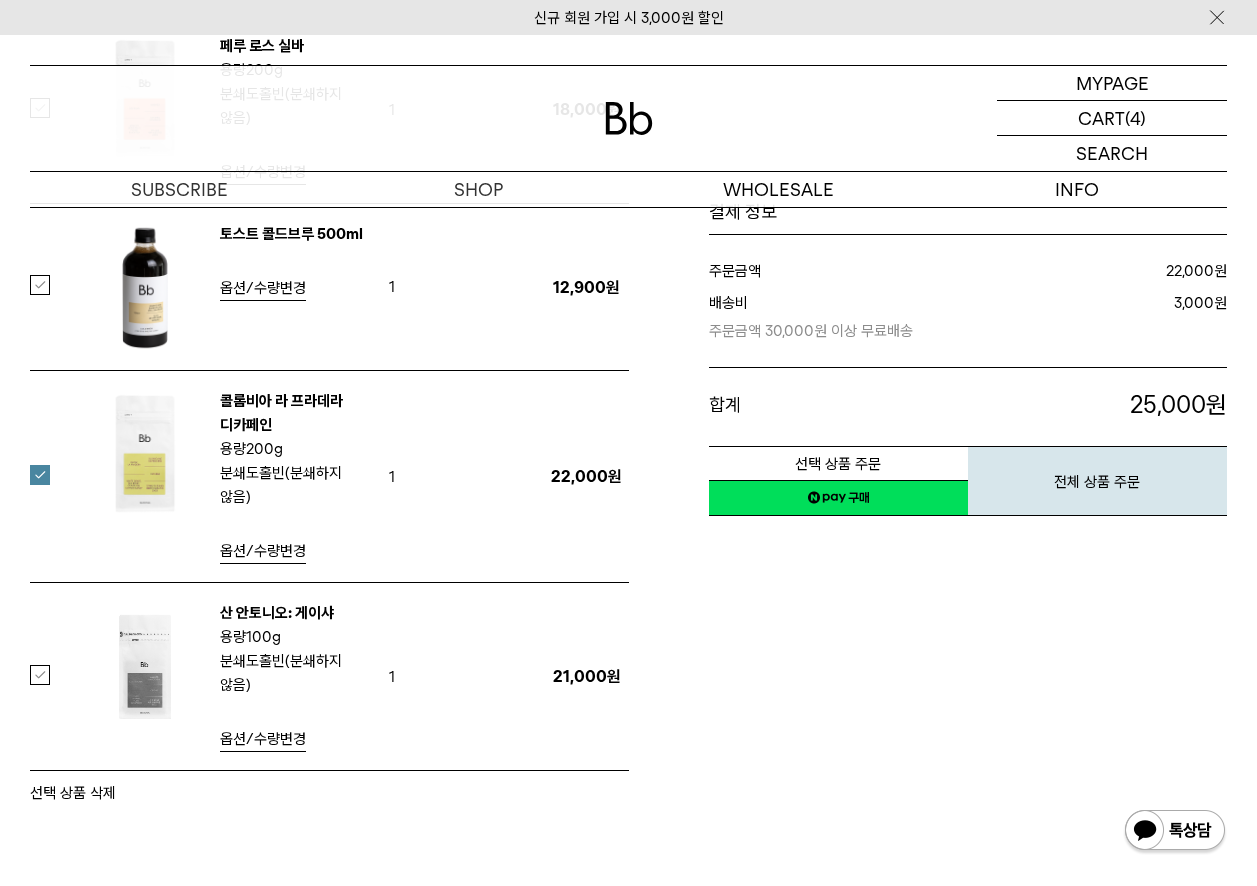 scroll, scrollTop: 800, scrollLeft: 0, axis: vertical 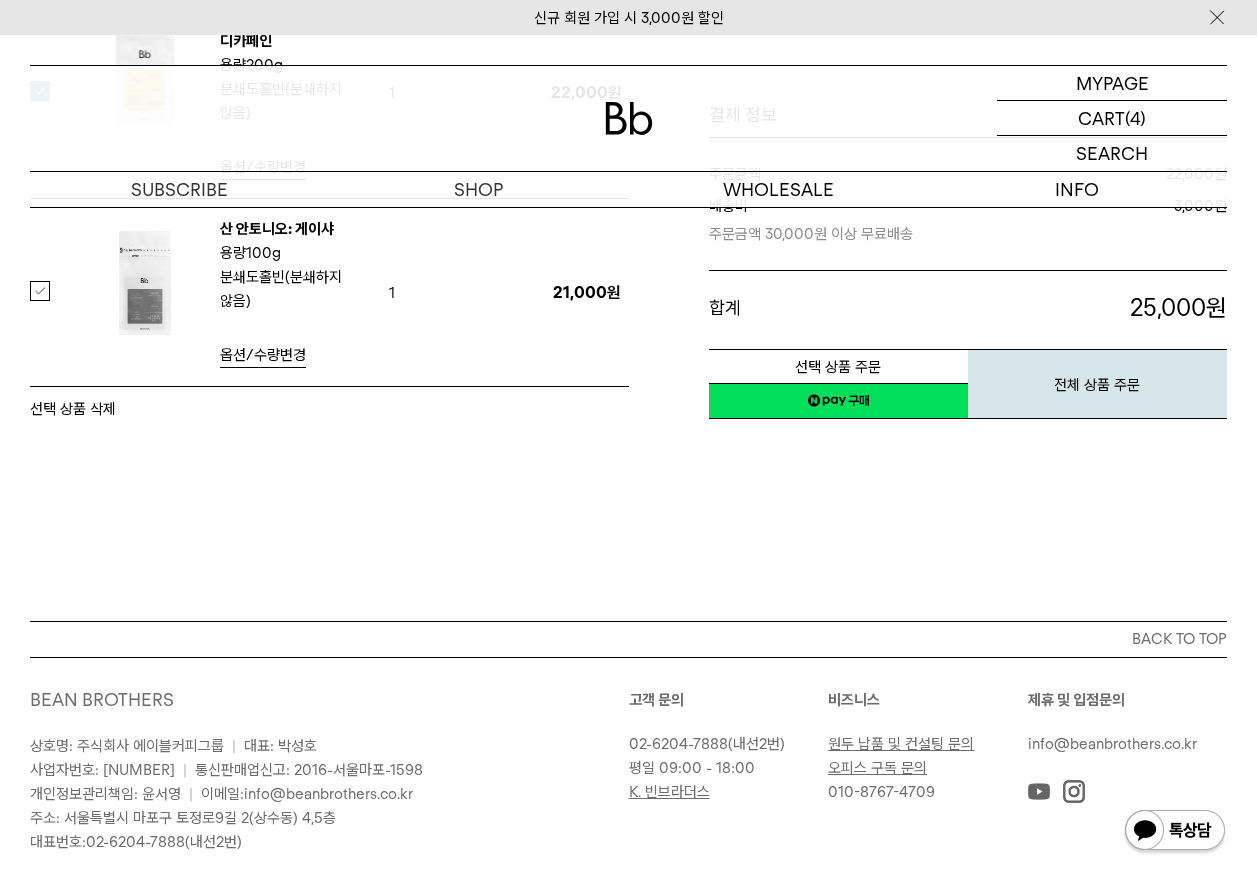 click on "선택 상품
삭제" at bounding box center (73, 409) 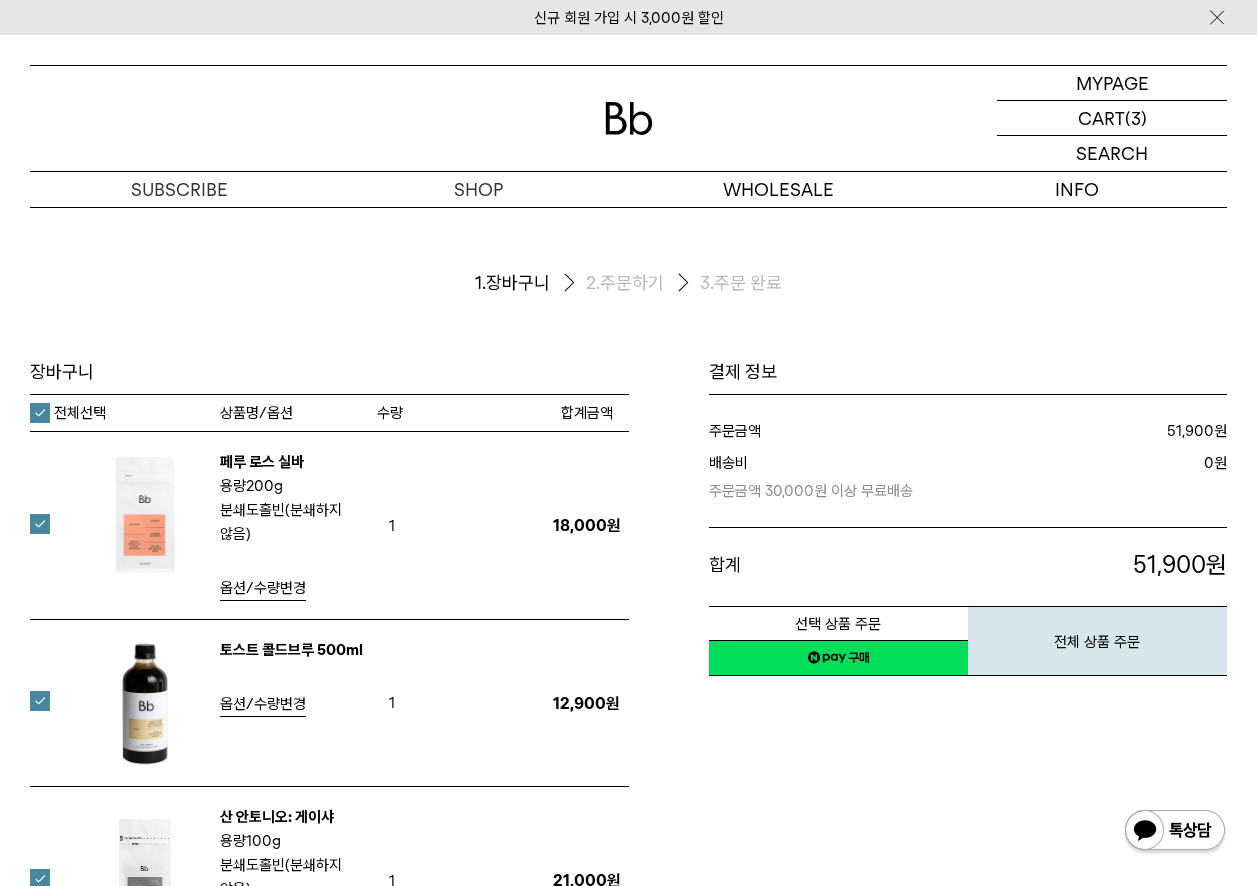 scroll, scrollTop: 704, scrollLeft: 0, axis: vertical 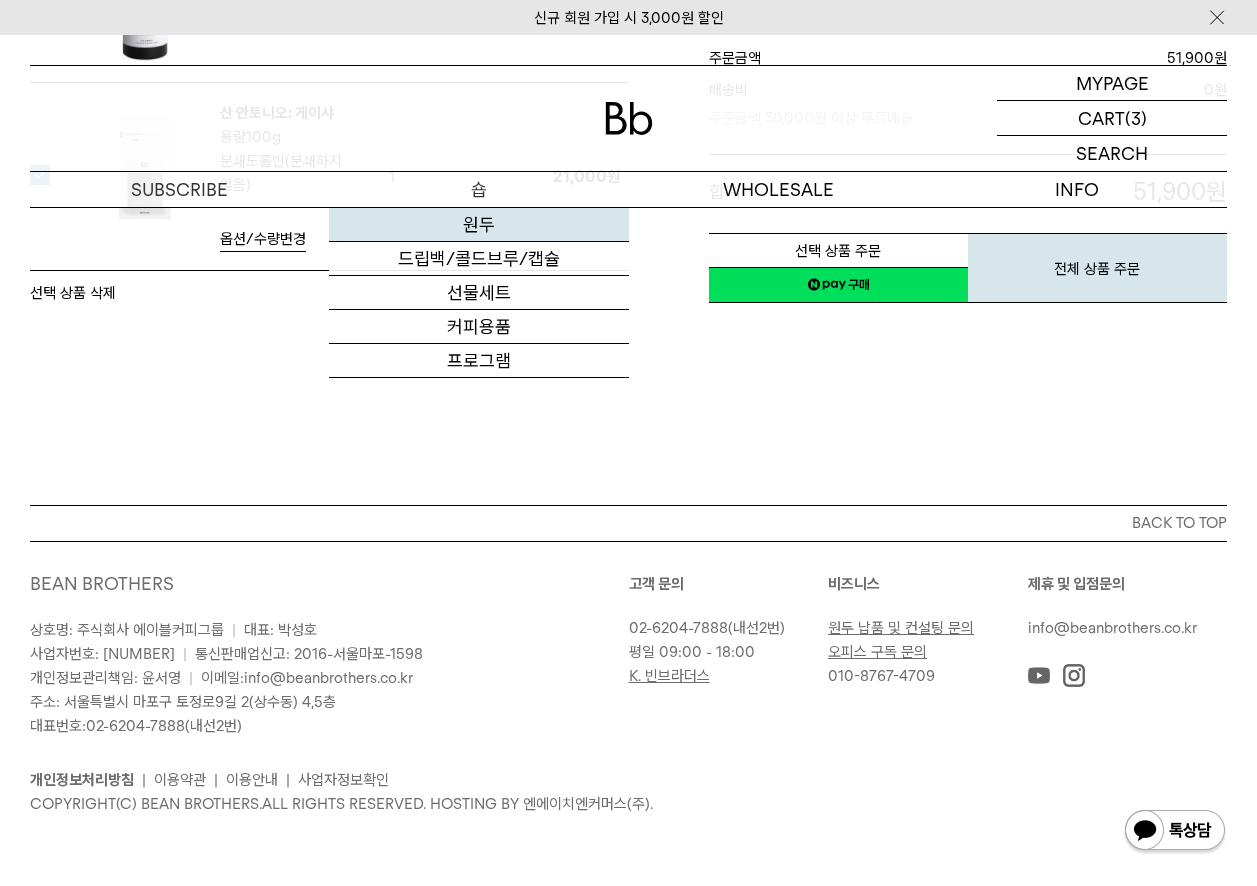 click on "원두" at bounding box center [478, 225] 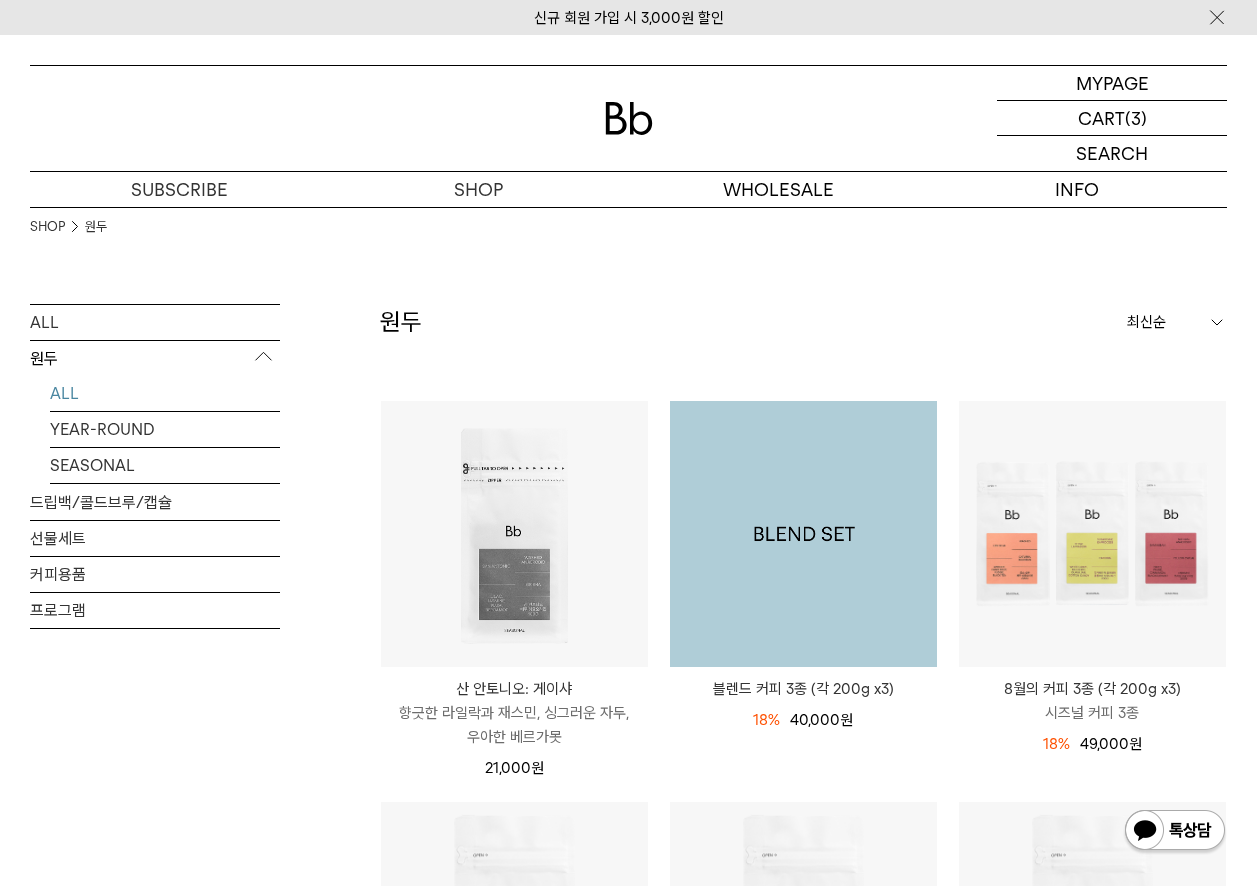scroll, scrollTop: 0, scrollLeft: 0, axis: both 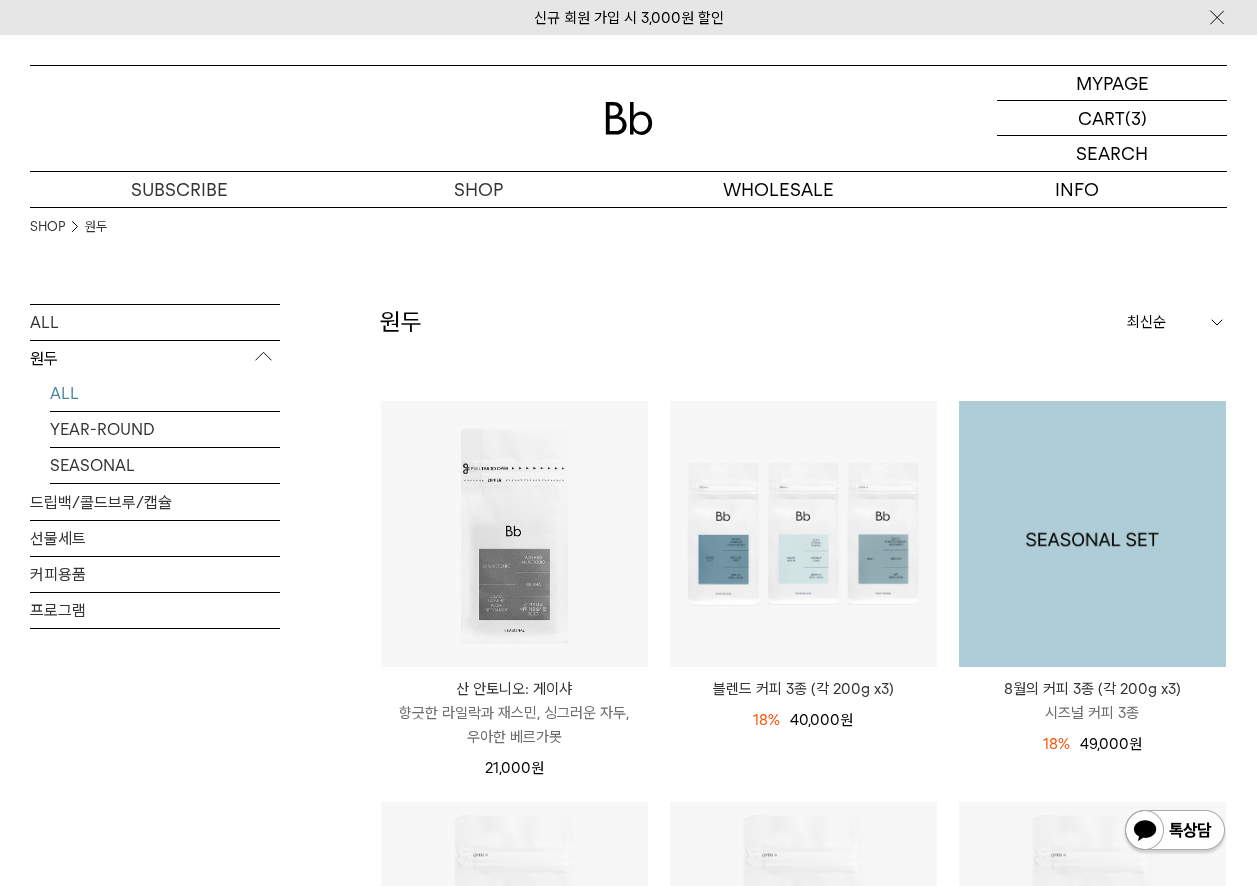 click at bounding box center (1092, 534) 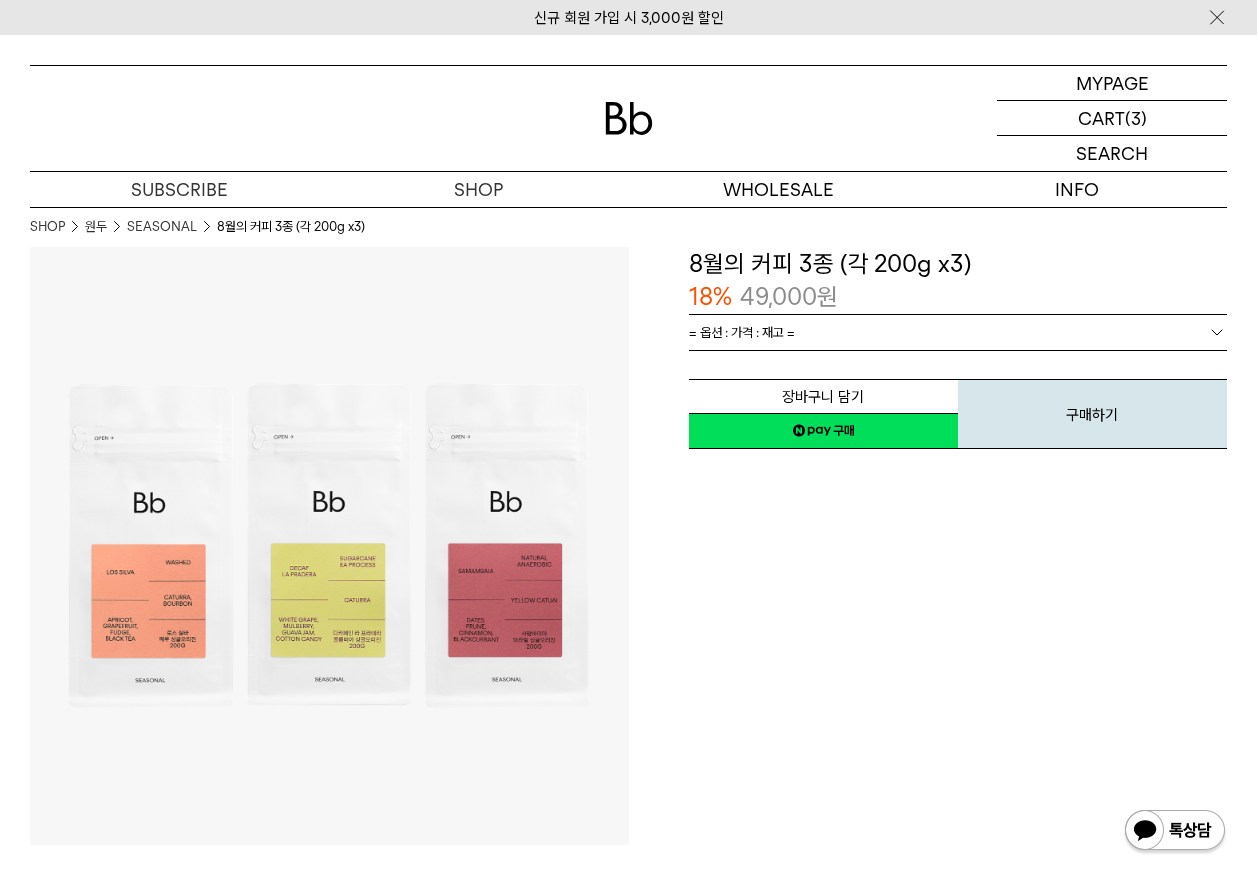 scroll, scrollTop: 151, scrollLeft: 0, axis: vertical 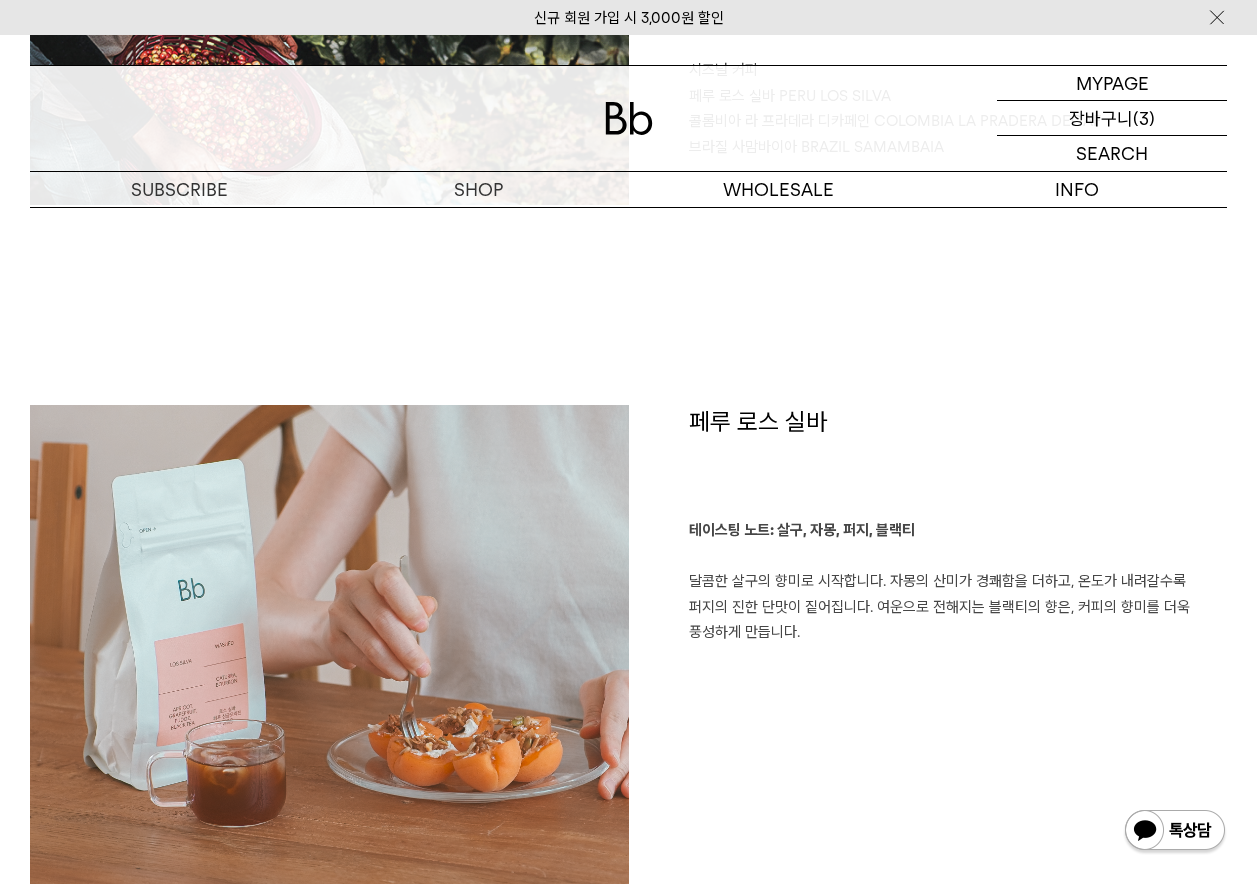 click on "장바구니" at bounding box center [1101, 118] 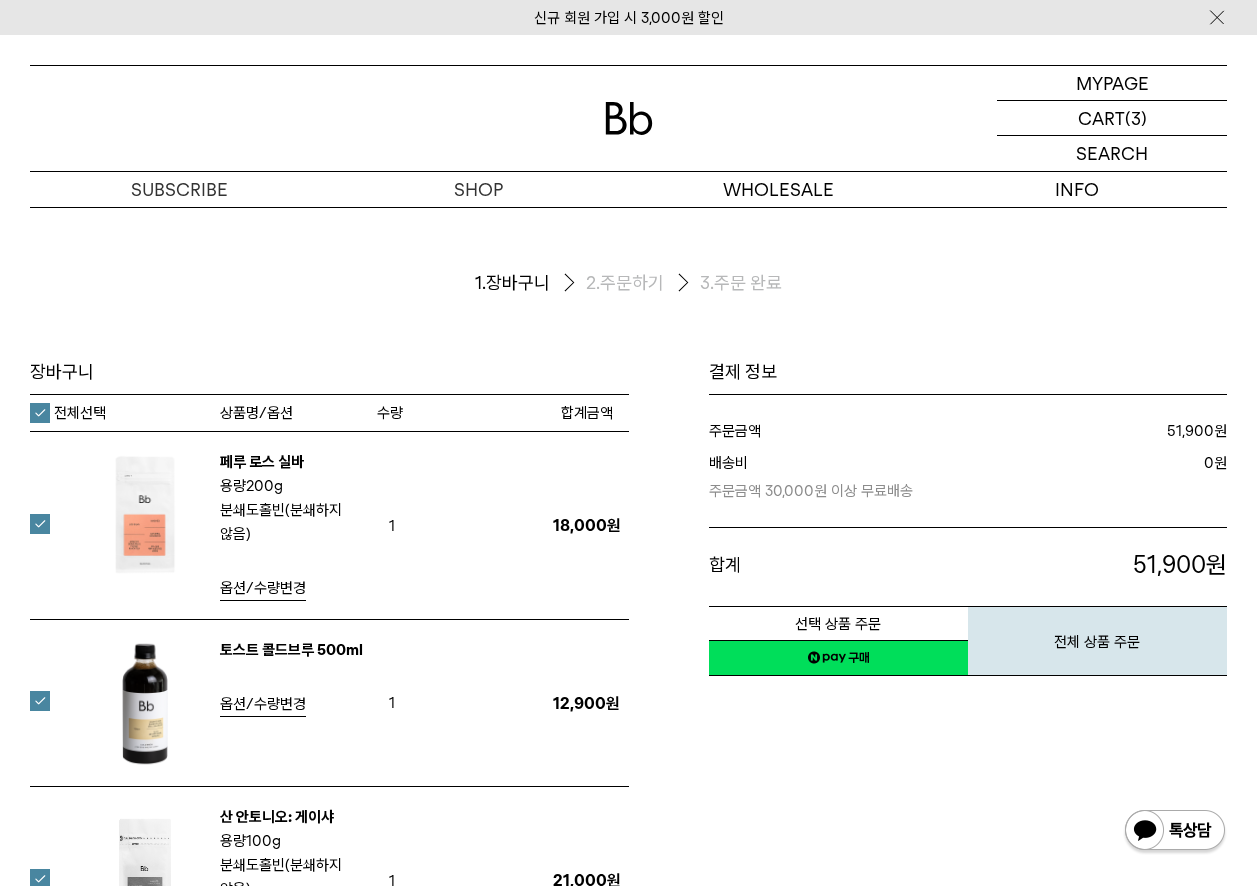 scroll, scrollTop: 0, scrollLeft: 0, axis: both 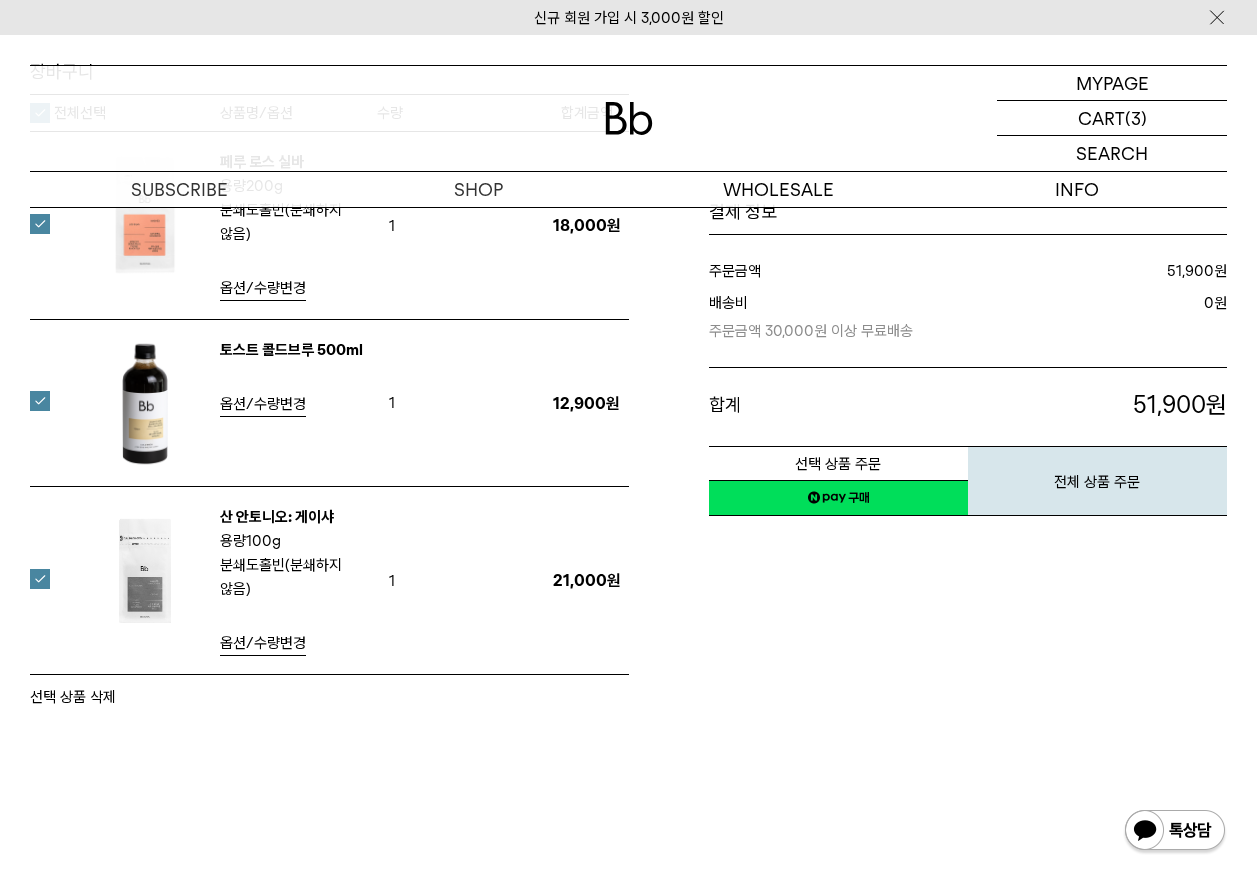 click at bounding box center [145, 570] 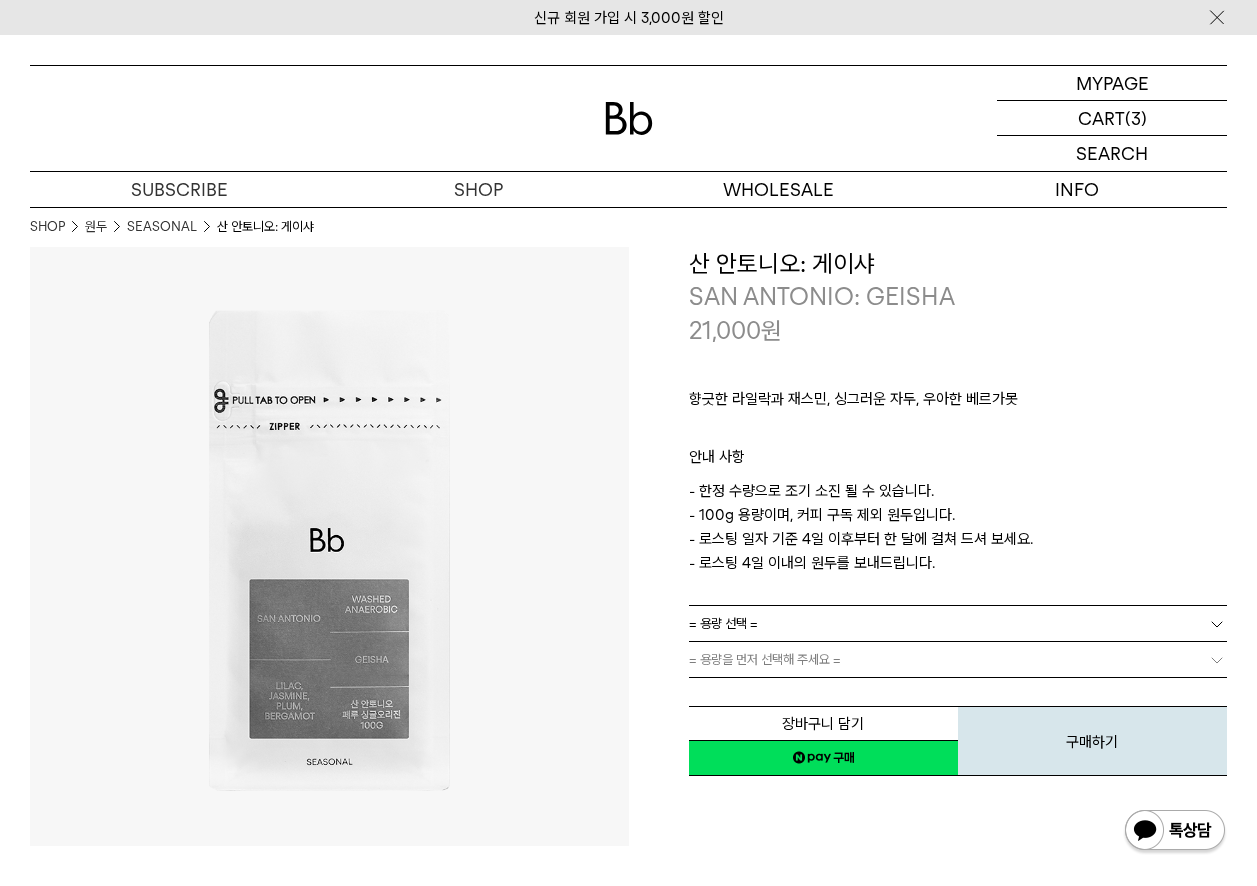 scroll, scrollTop: 0, scrollLeft: 0, axis: both 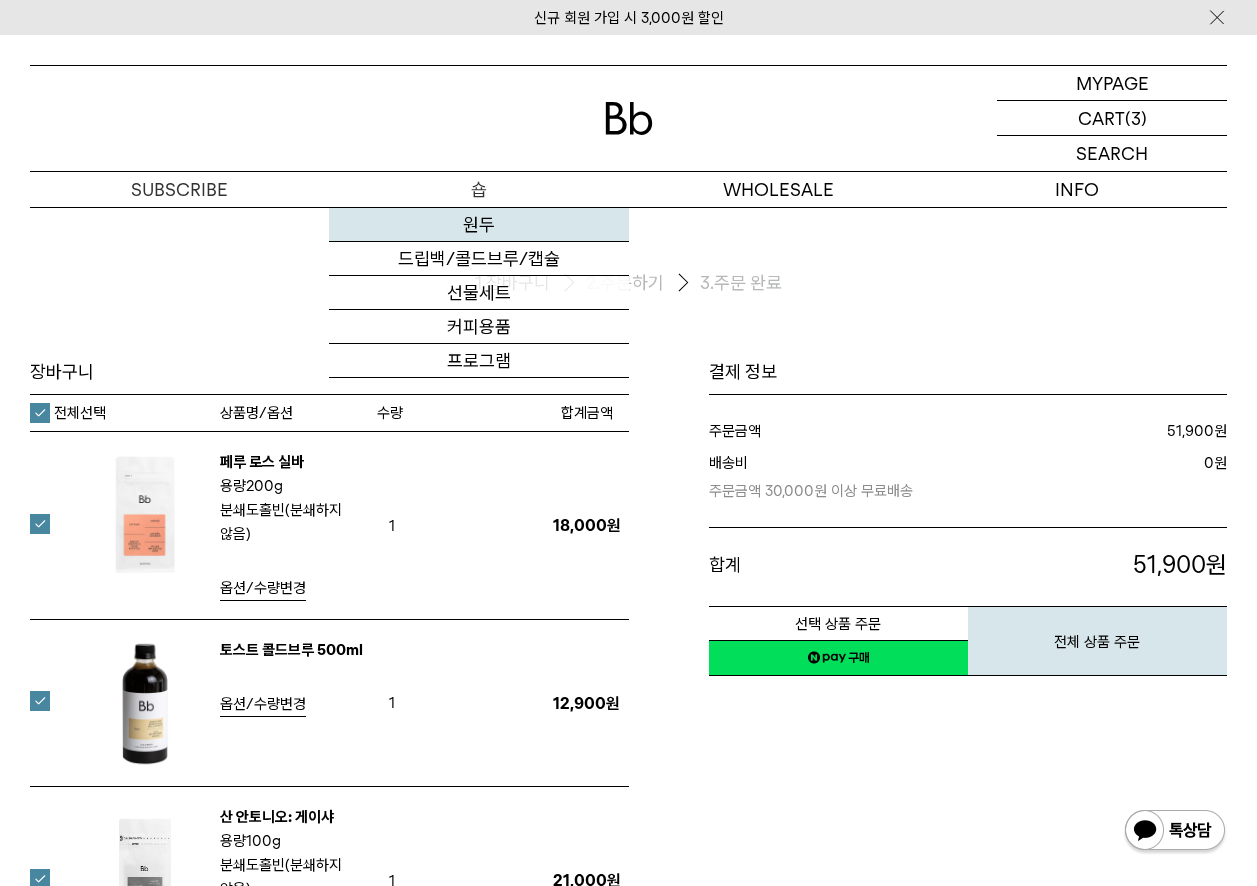 click on "원두" at bounding box center (478, 225) 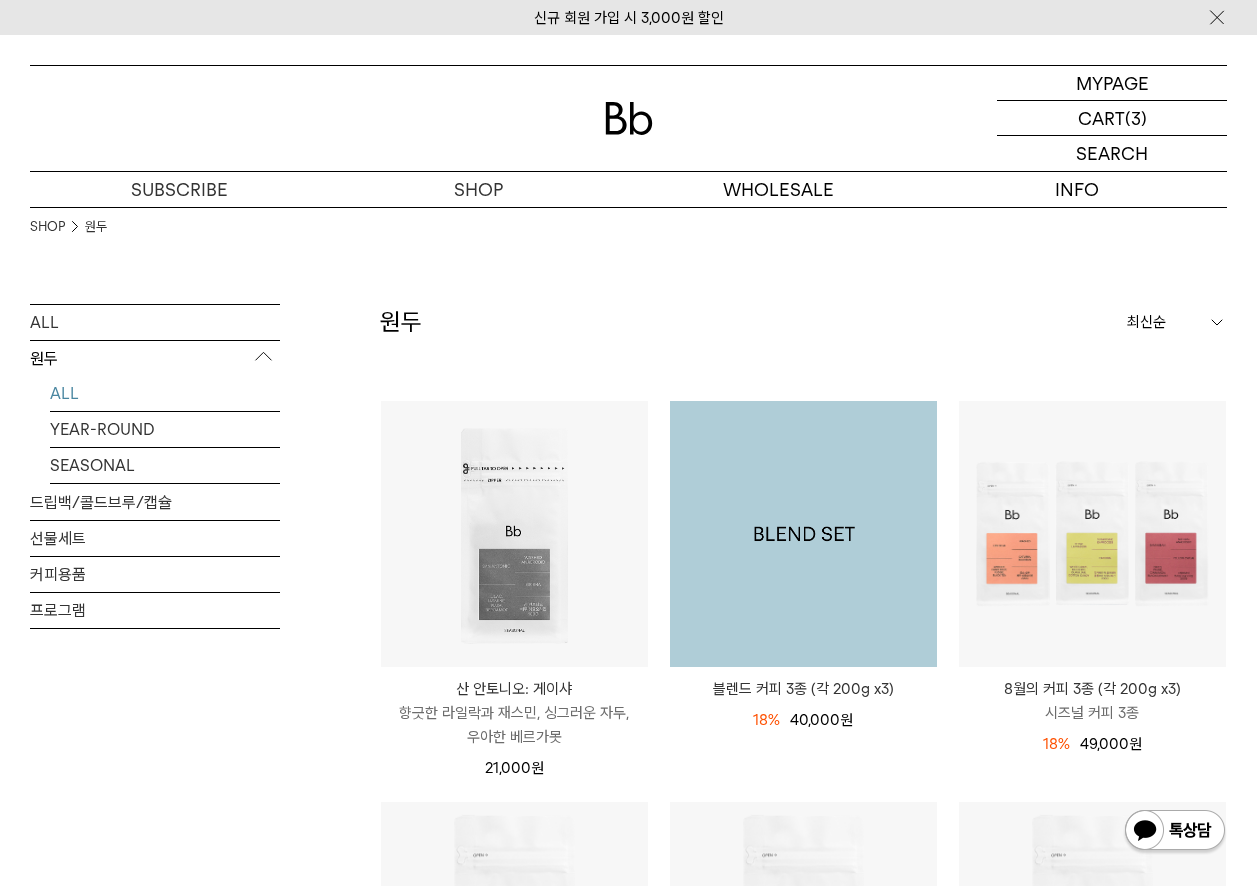 scroll, scrollTop: 0, scrollLeft: 0, axis: both 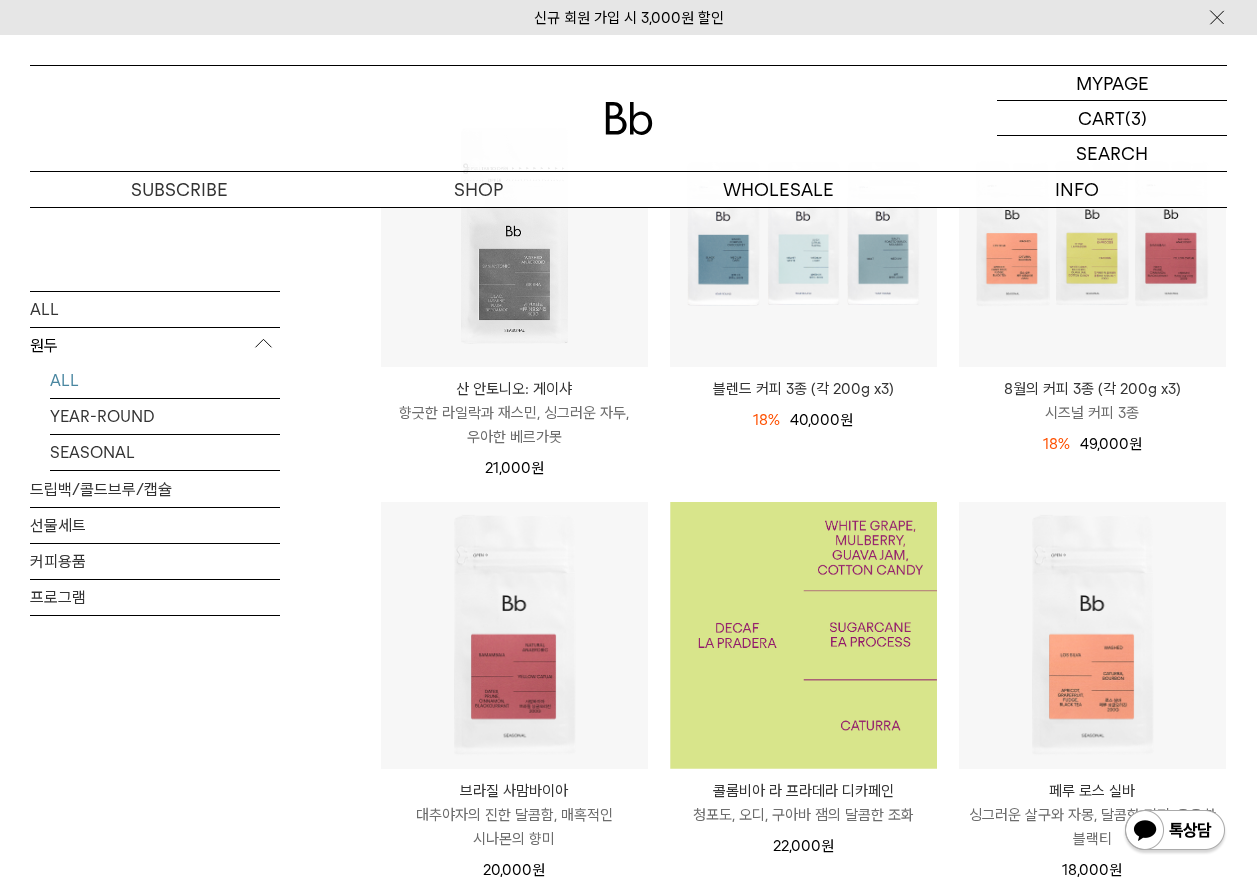 click at bounding box center (803, 635) 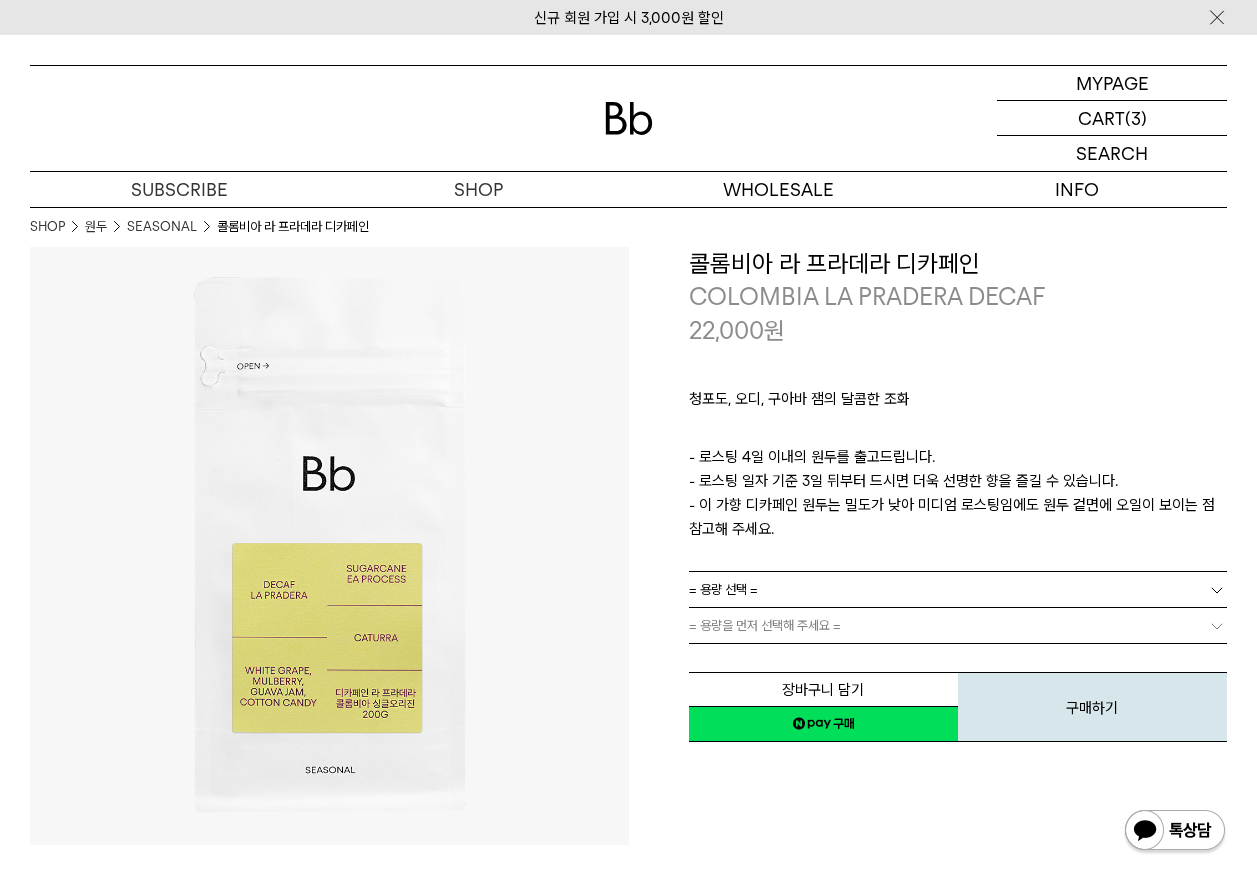 scroll, scrollTop: 0, scrollLeft: 0, axis: both 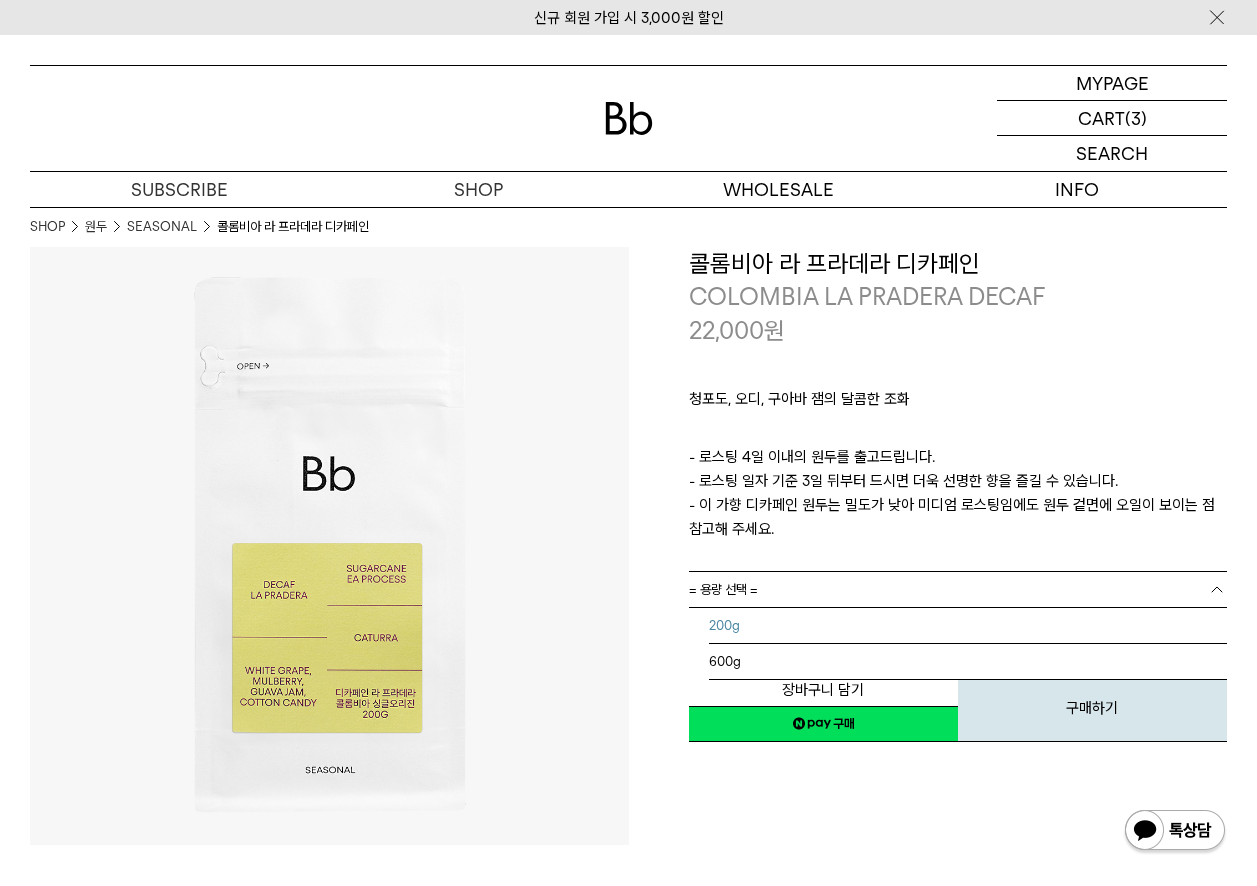 click on "200g" at bounding box center [968, 626] 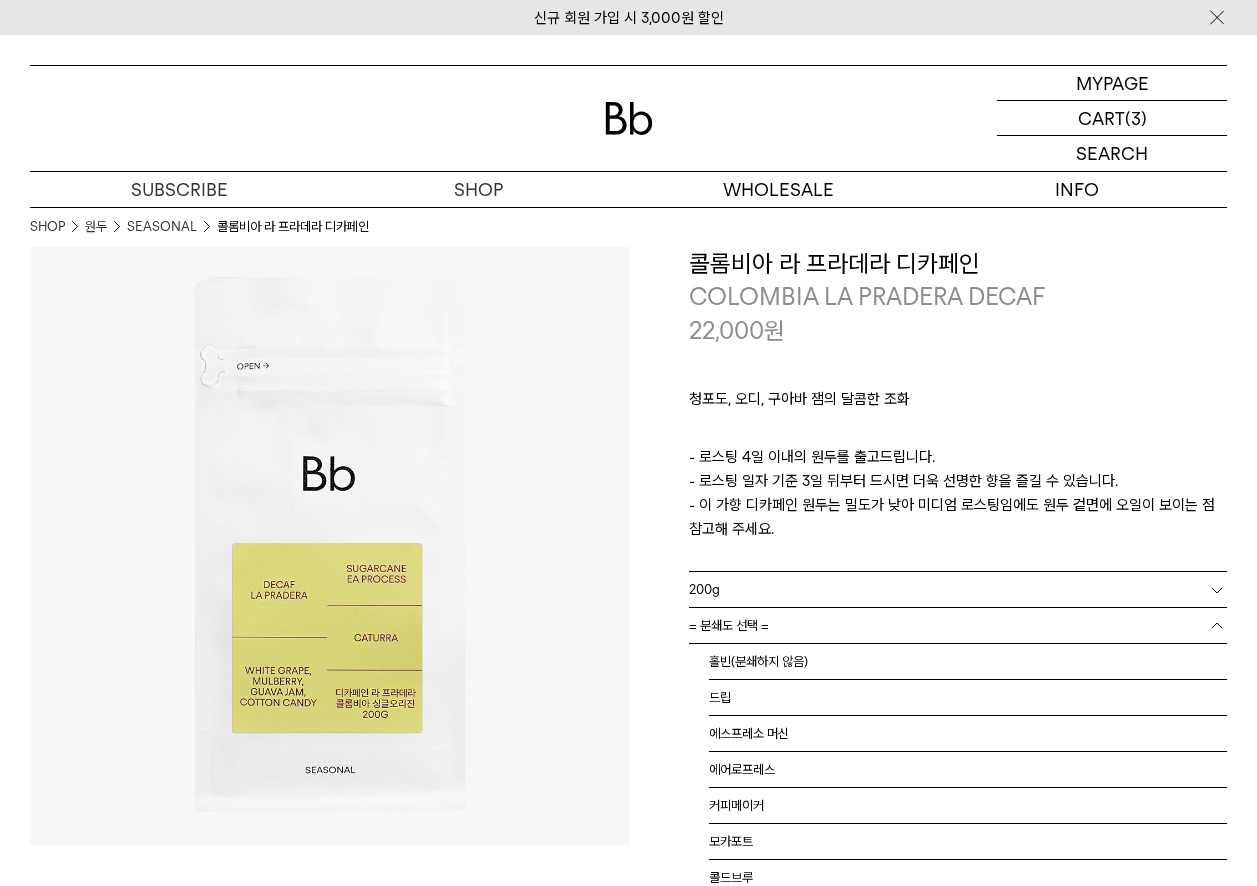 click on "= 분쇄도 선택 =" at bounding box center (729, 625) 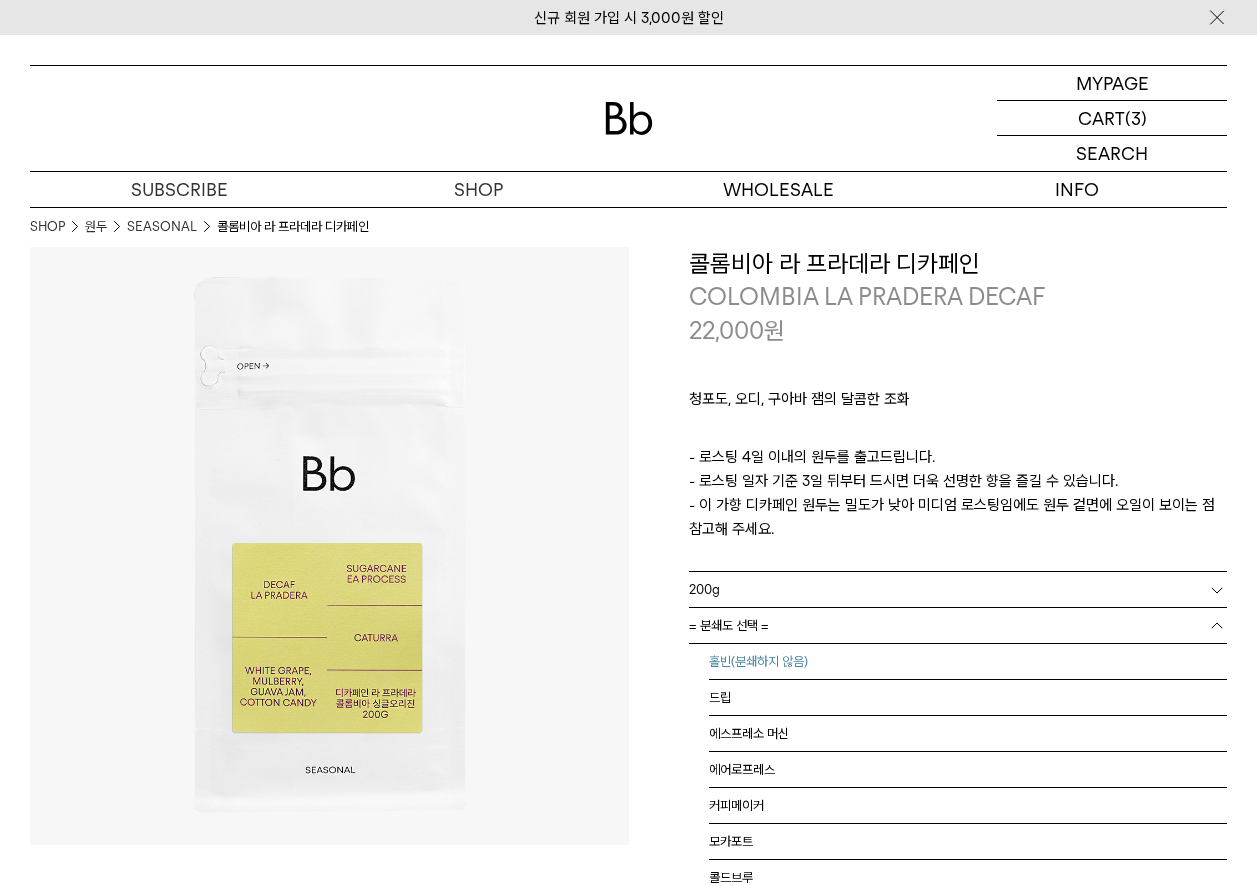 click on "홀빈(분쇄하지 않음)" at bounding box center [968, 662] 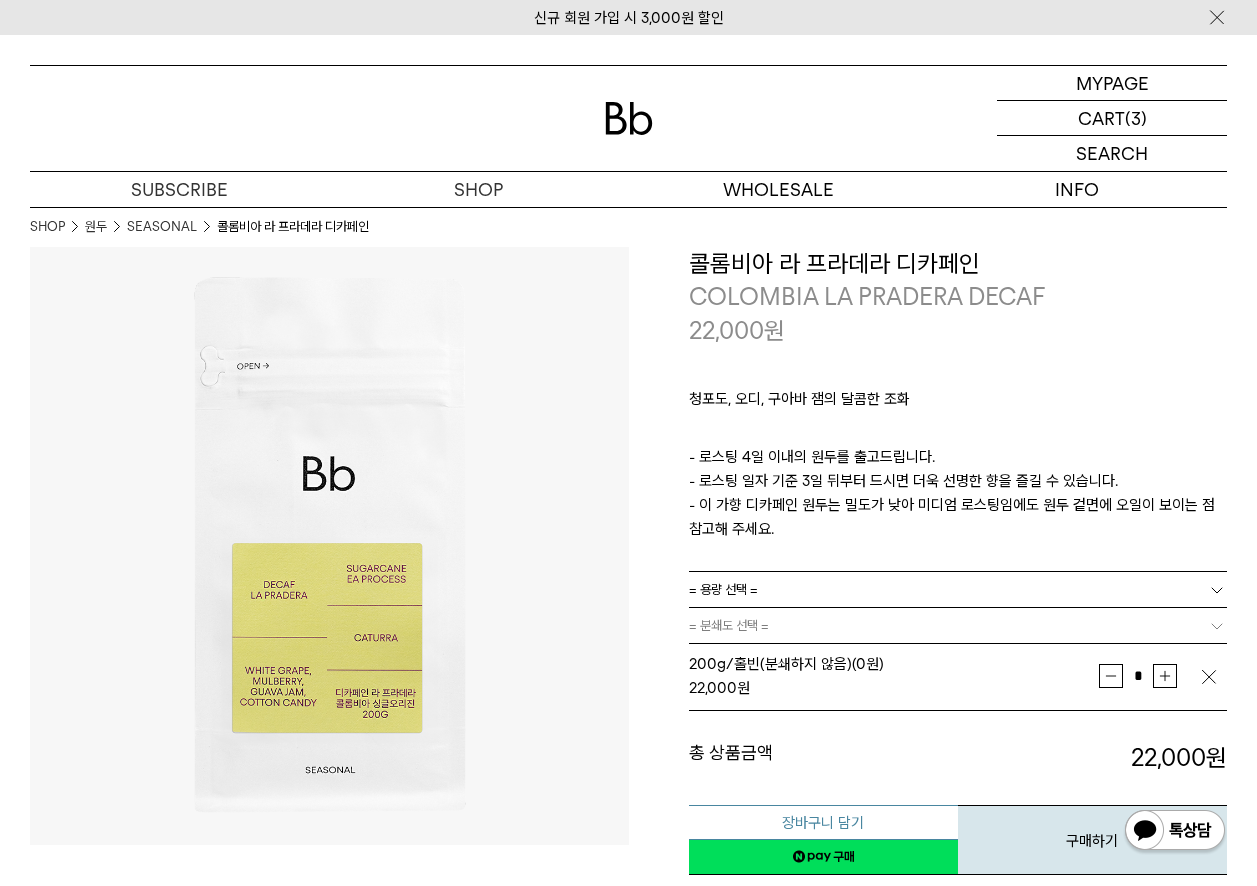 click on "장바구니 담기" at bounding box center [823, 822] 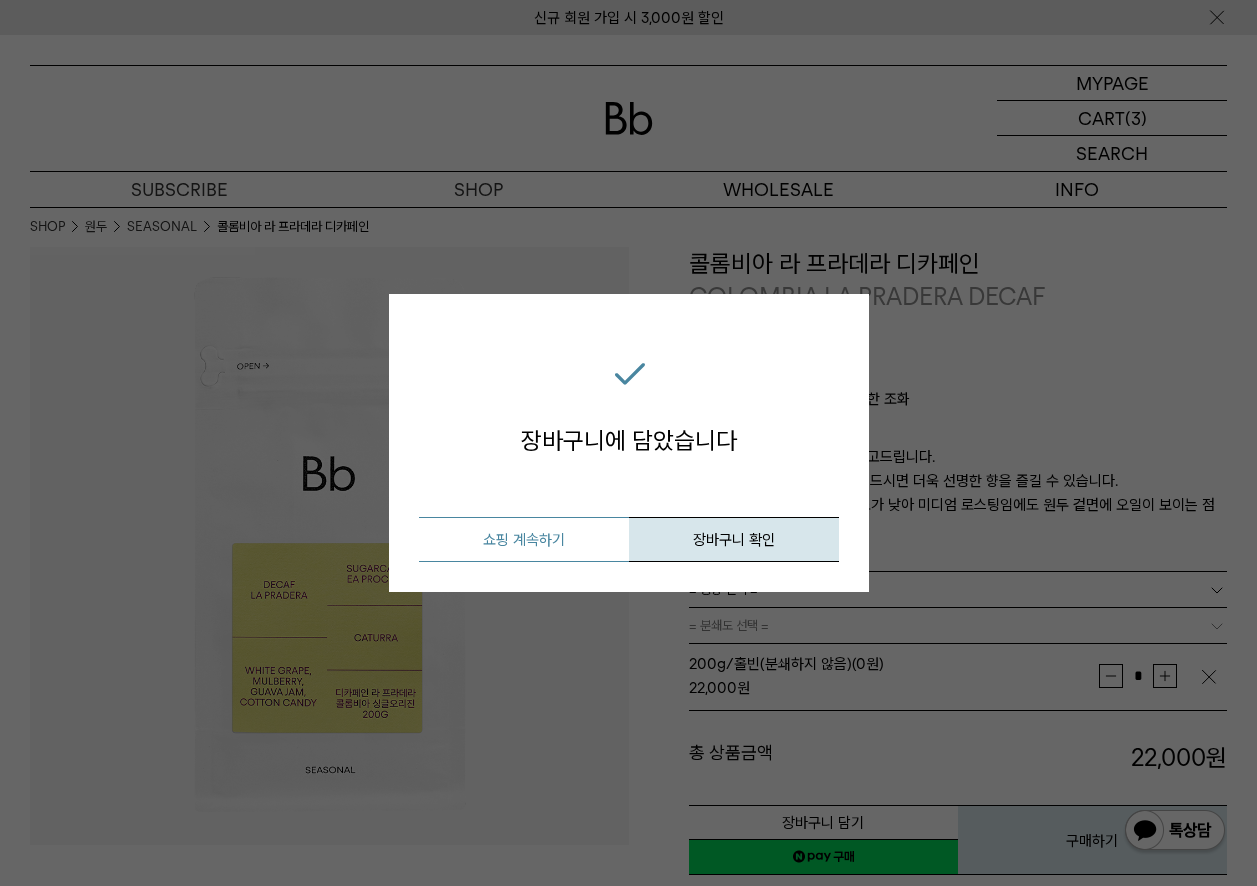 click on "쇼핑 계속하기" at bounding box center (524, 539) 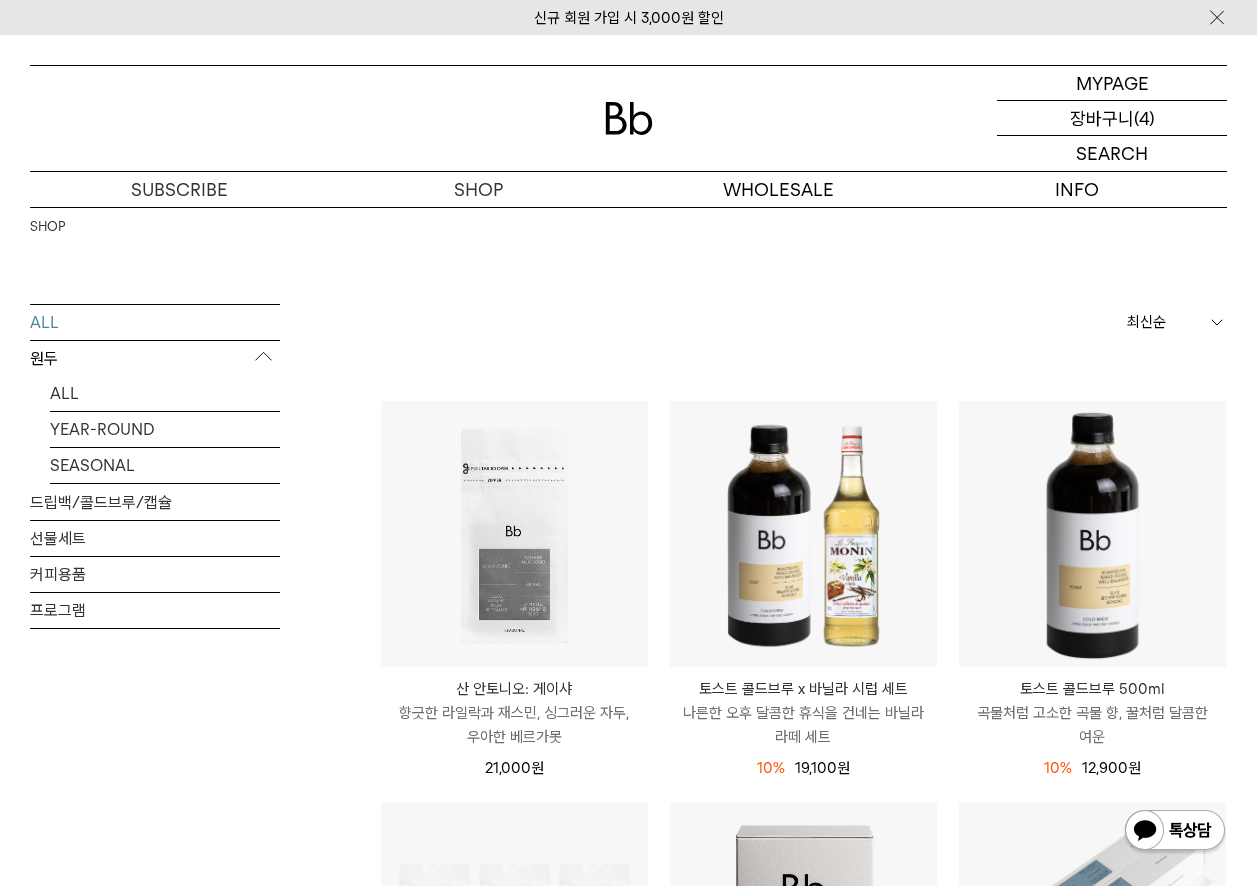 scroll, scrollTop: 0, scrollLeft: 0, axis: both 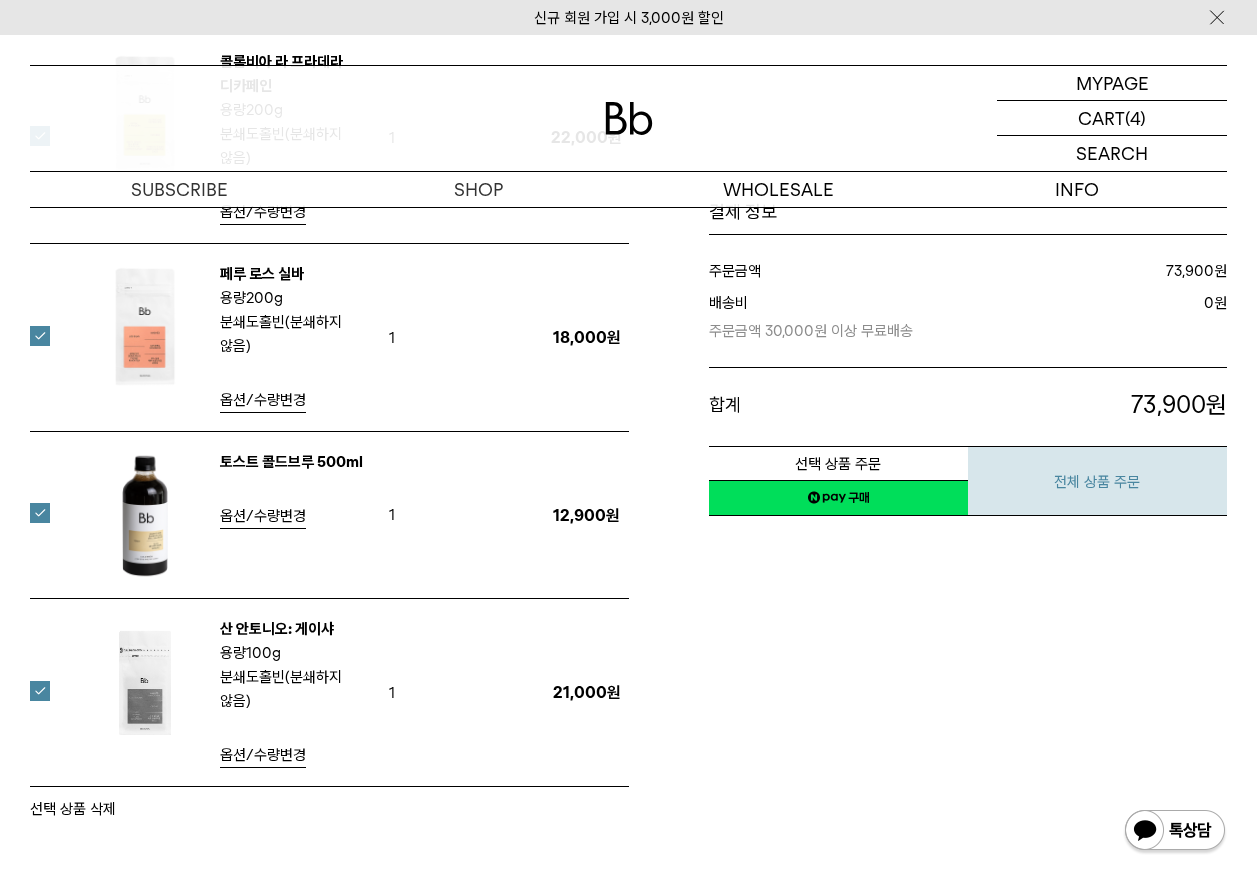 click on "전체 상품 주문" at bounding box center [1097, 481] 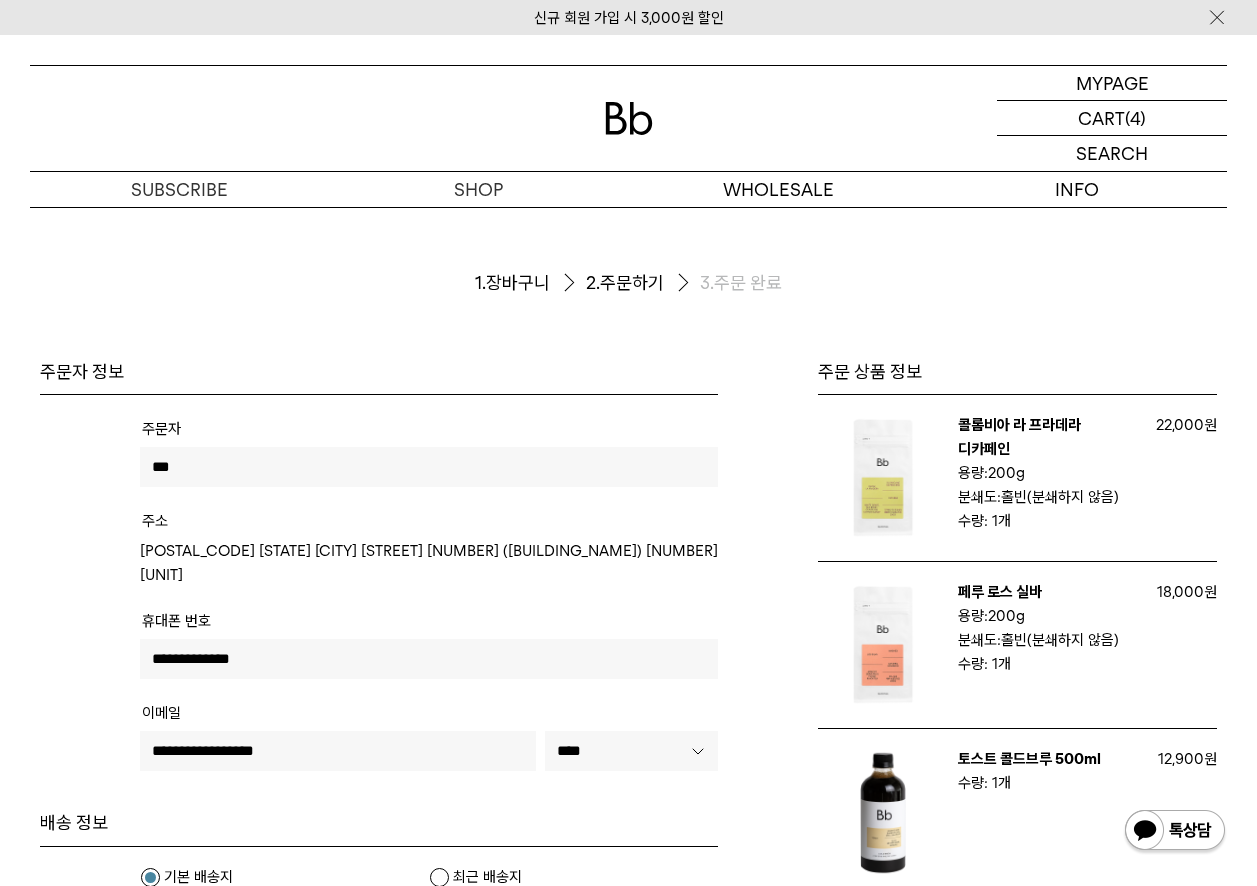 scroll, scrollTop: 0, scrollLeft: 0, axis: both 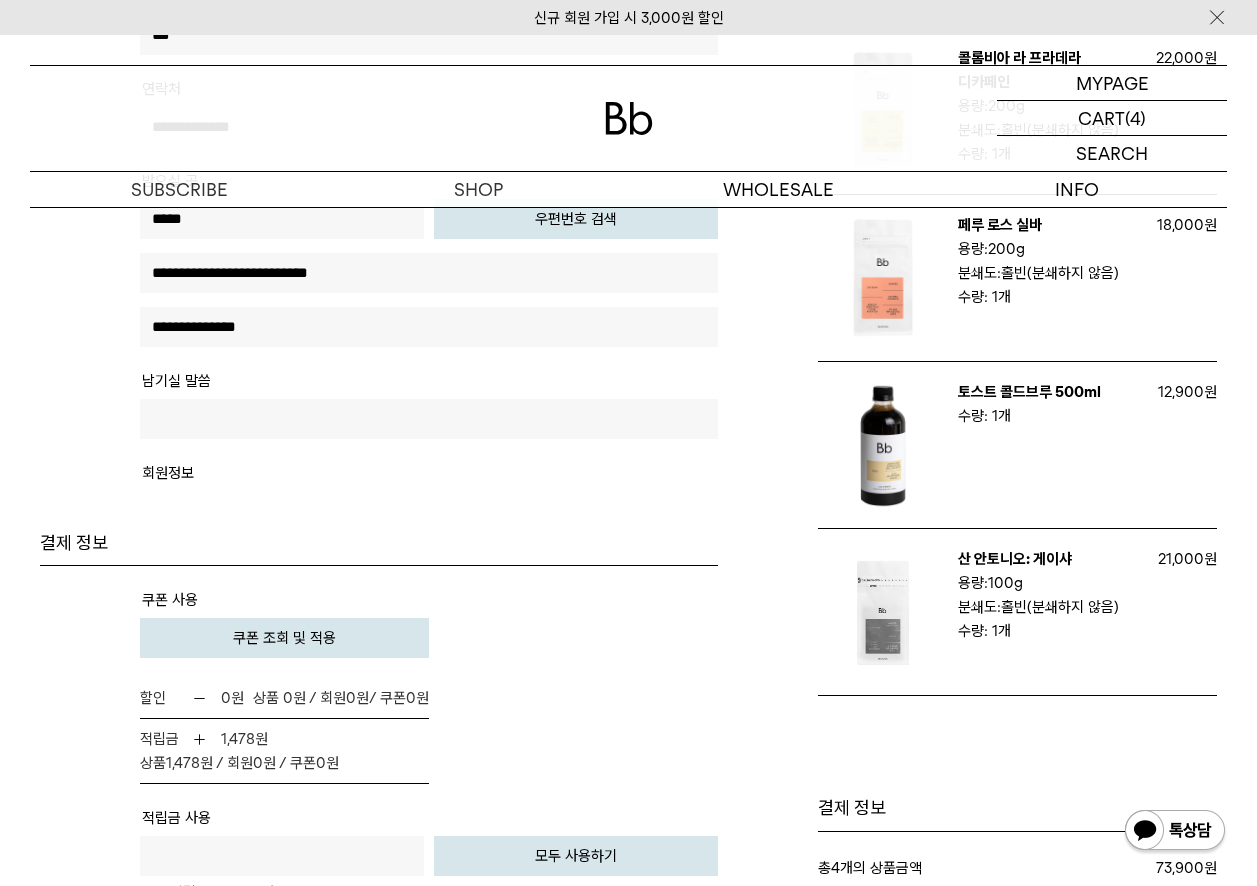click on "쿠폰 조회 및
적용" at bounding box center [284, 638] 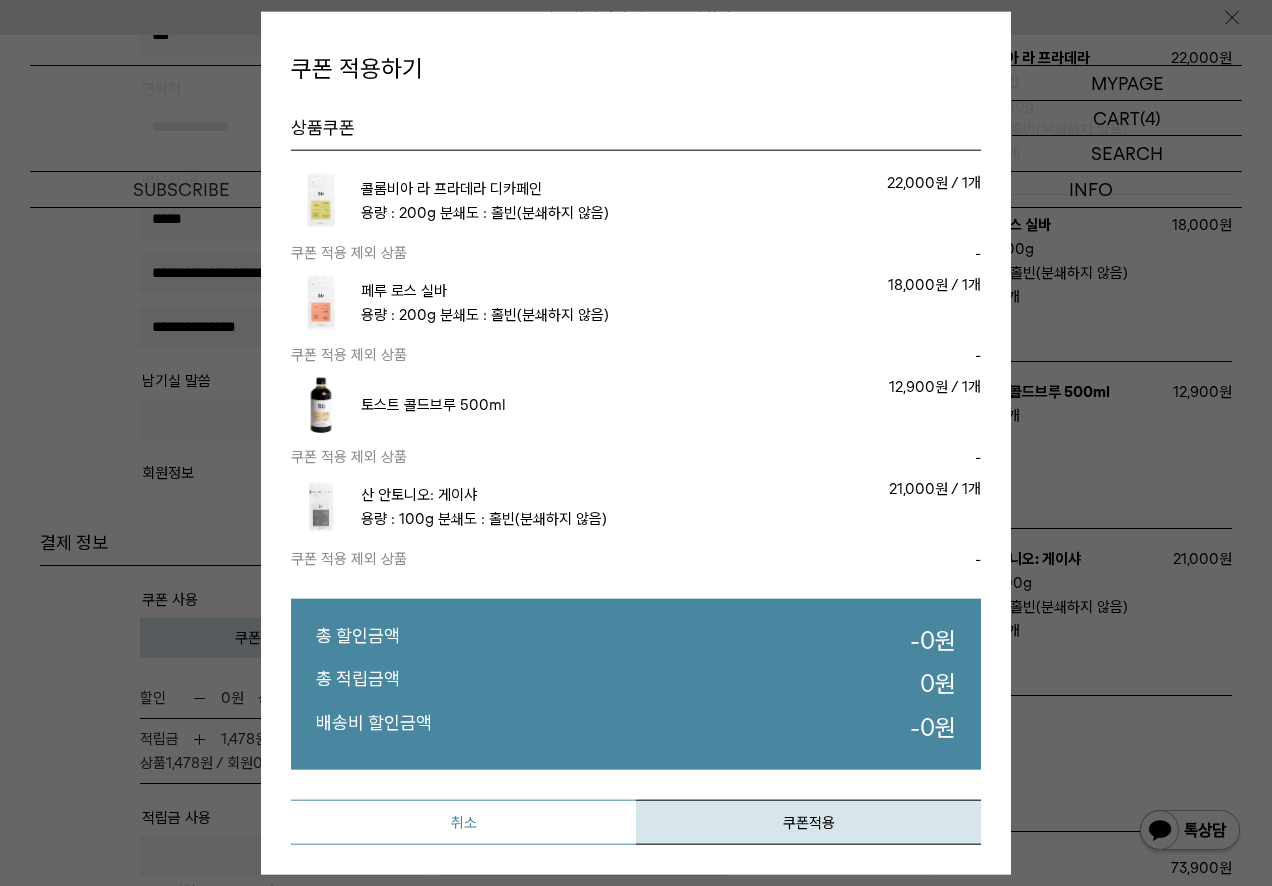 click on "취소" at bounding box center [463, 821] 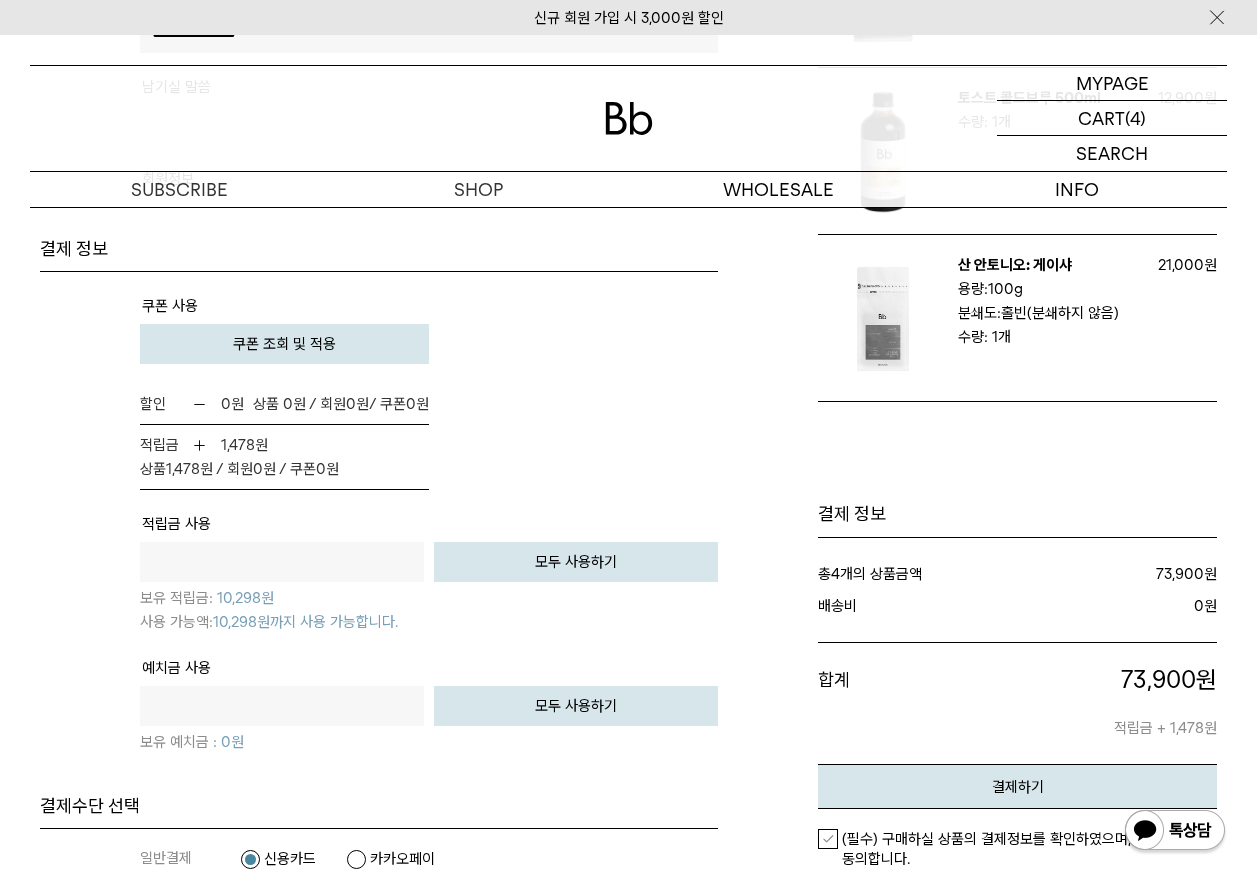 scroll, scrollTop: 1300, scrollLeft: 0, axis: vertical 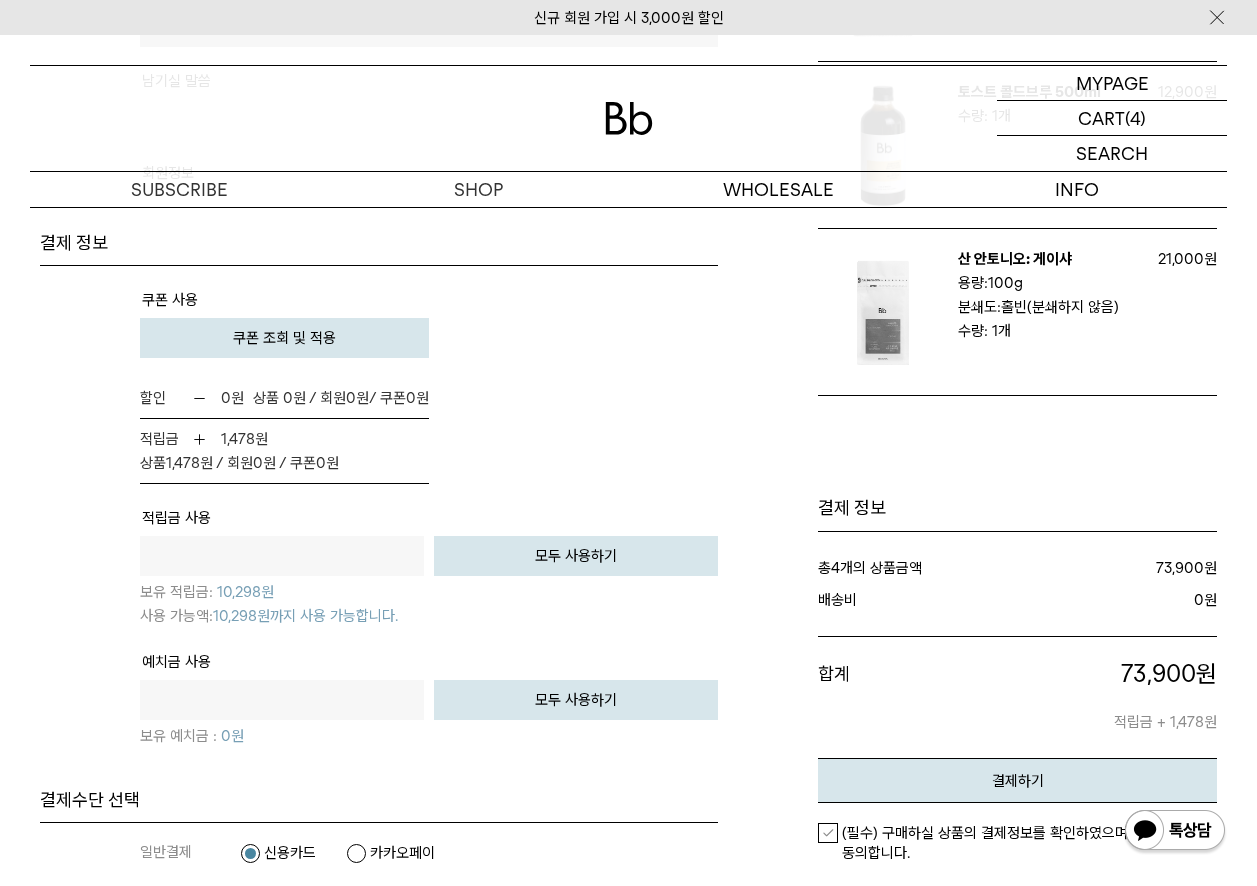 click on "모두 사용하기" at bounding box center [576, 556] 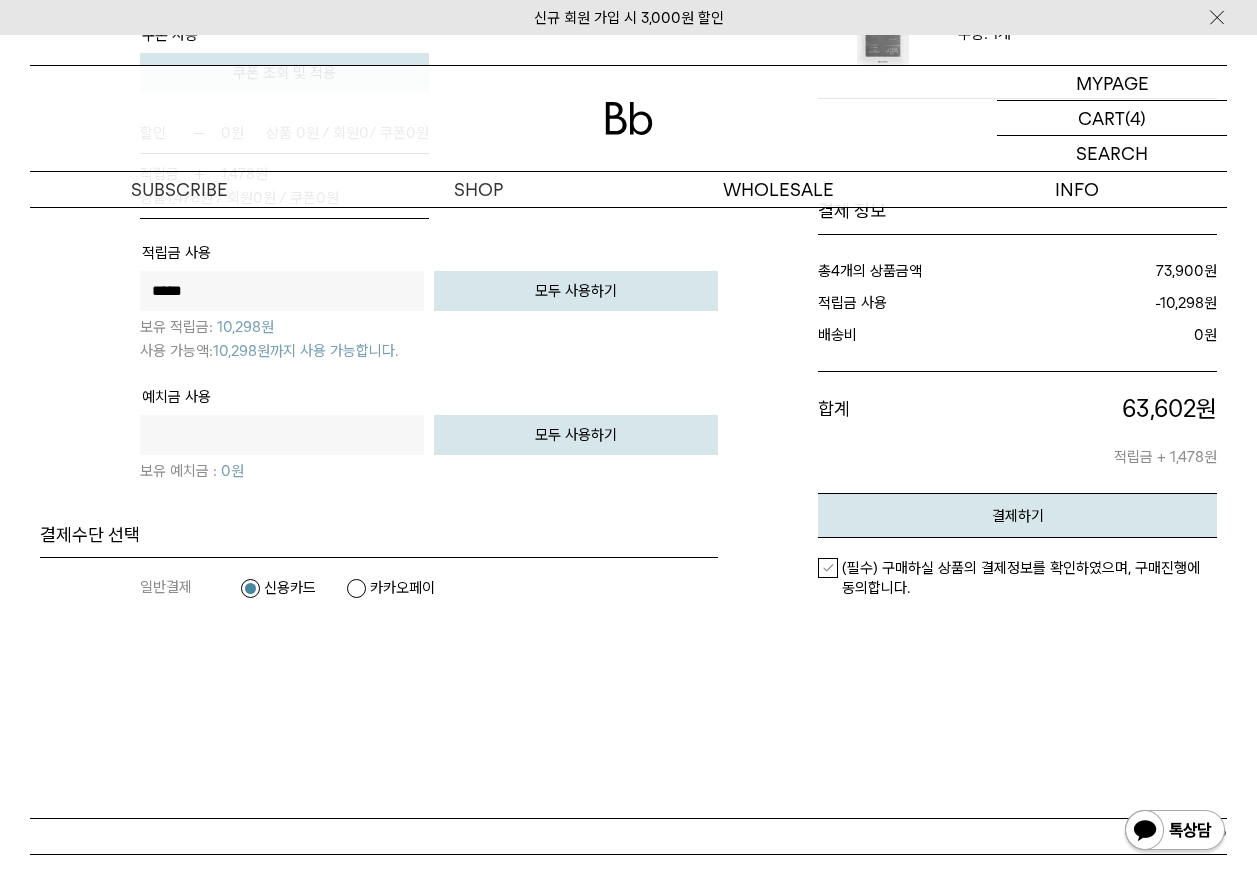 scroll, scrollTop: 1600, scrollLeft: 0, axis: vertical 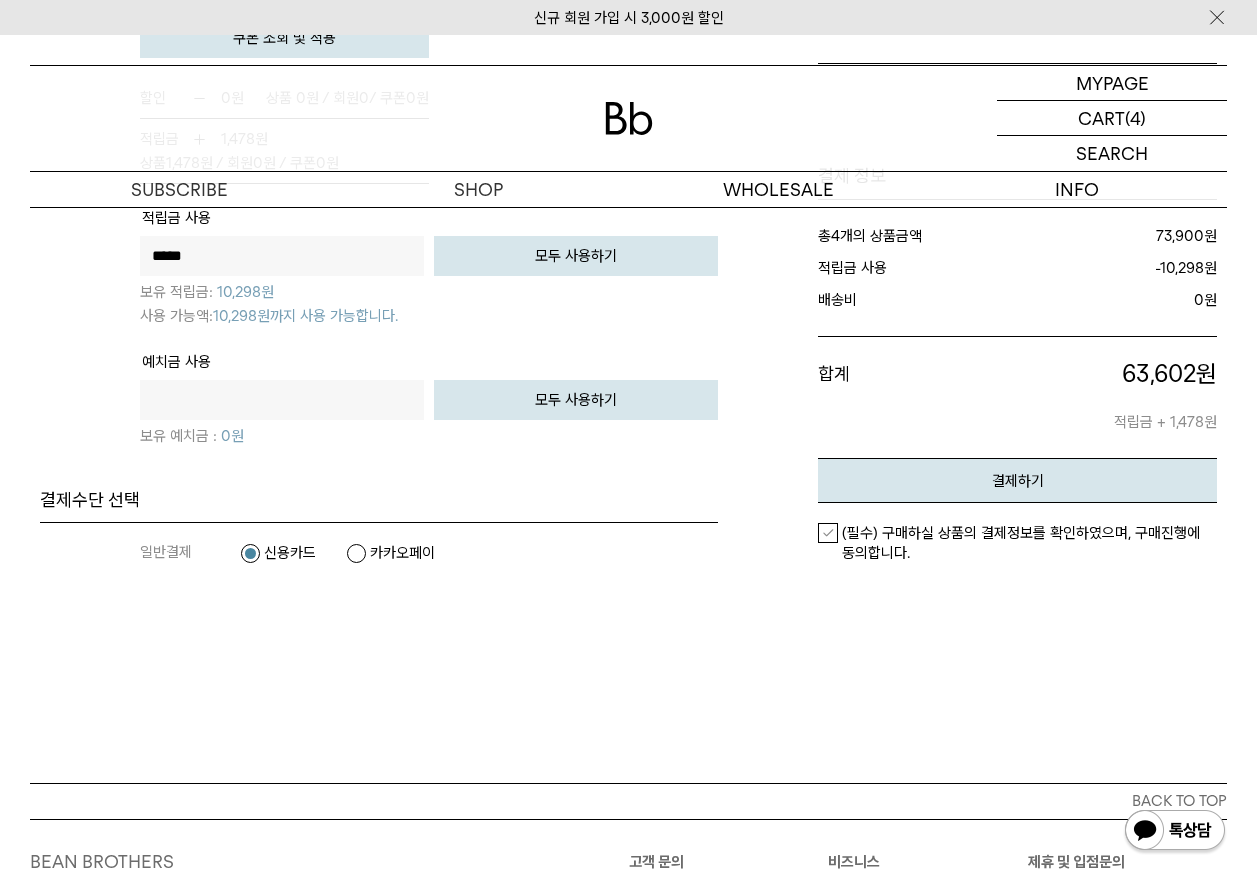 click on "(필수) 구매하실 상품의
결제정보를 확인하였으며, 구매진행에 동의합니다." at bounding box center (1017, 543) 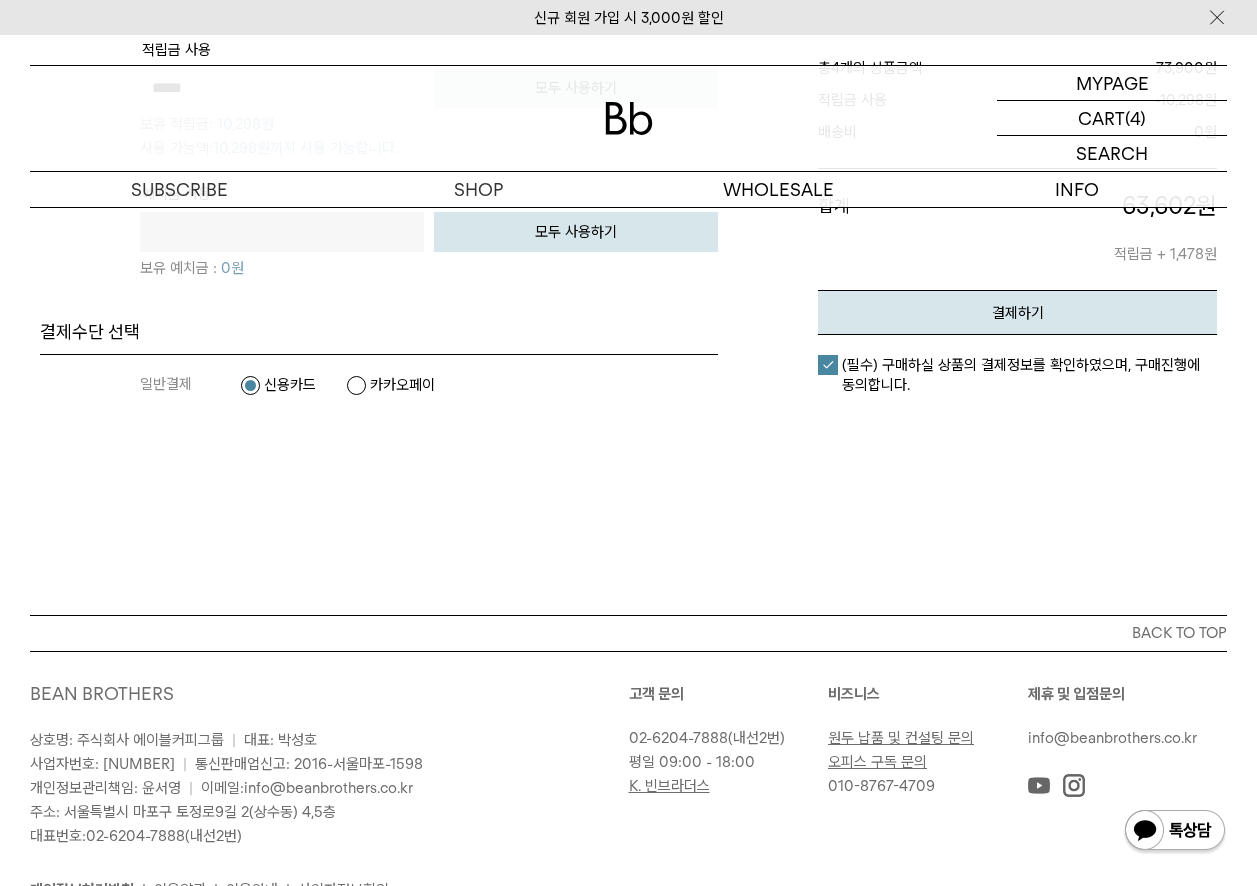 scroll, scrollTop: 1654, scrollLeft: 0, axis: vertical 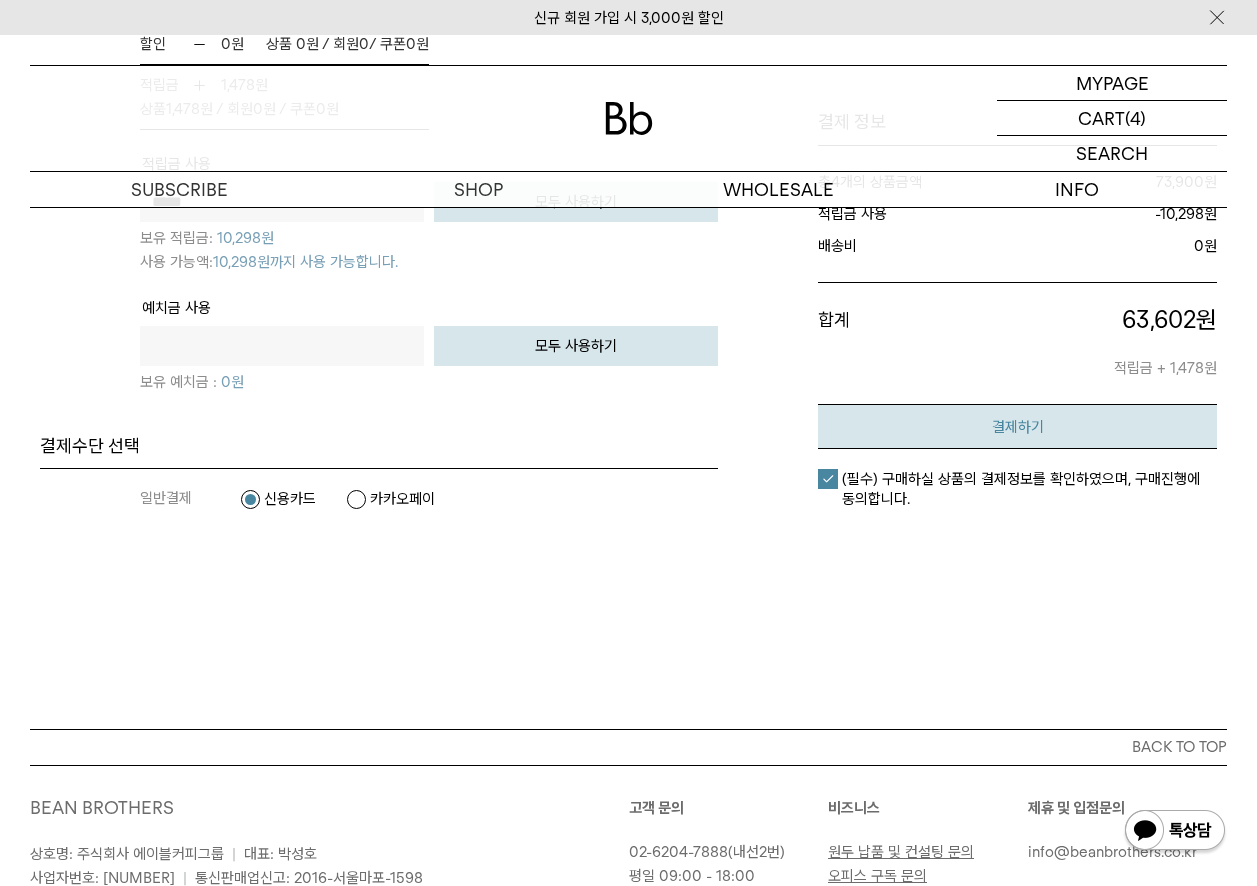 click on "결제하기" at bounding box center [1017, 426] 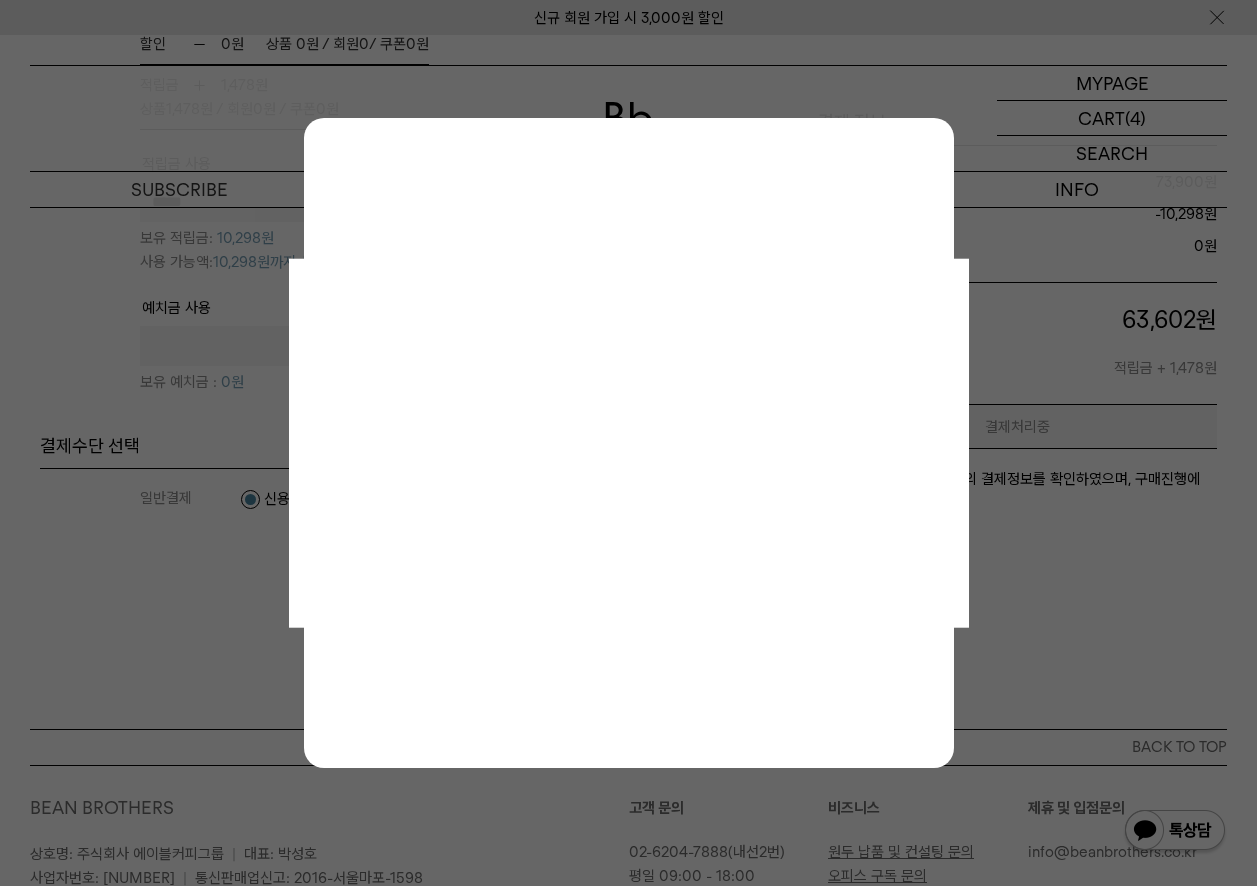 scroll, scrollTop: 0, scrollLeft: 0, axis: both 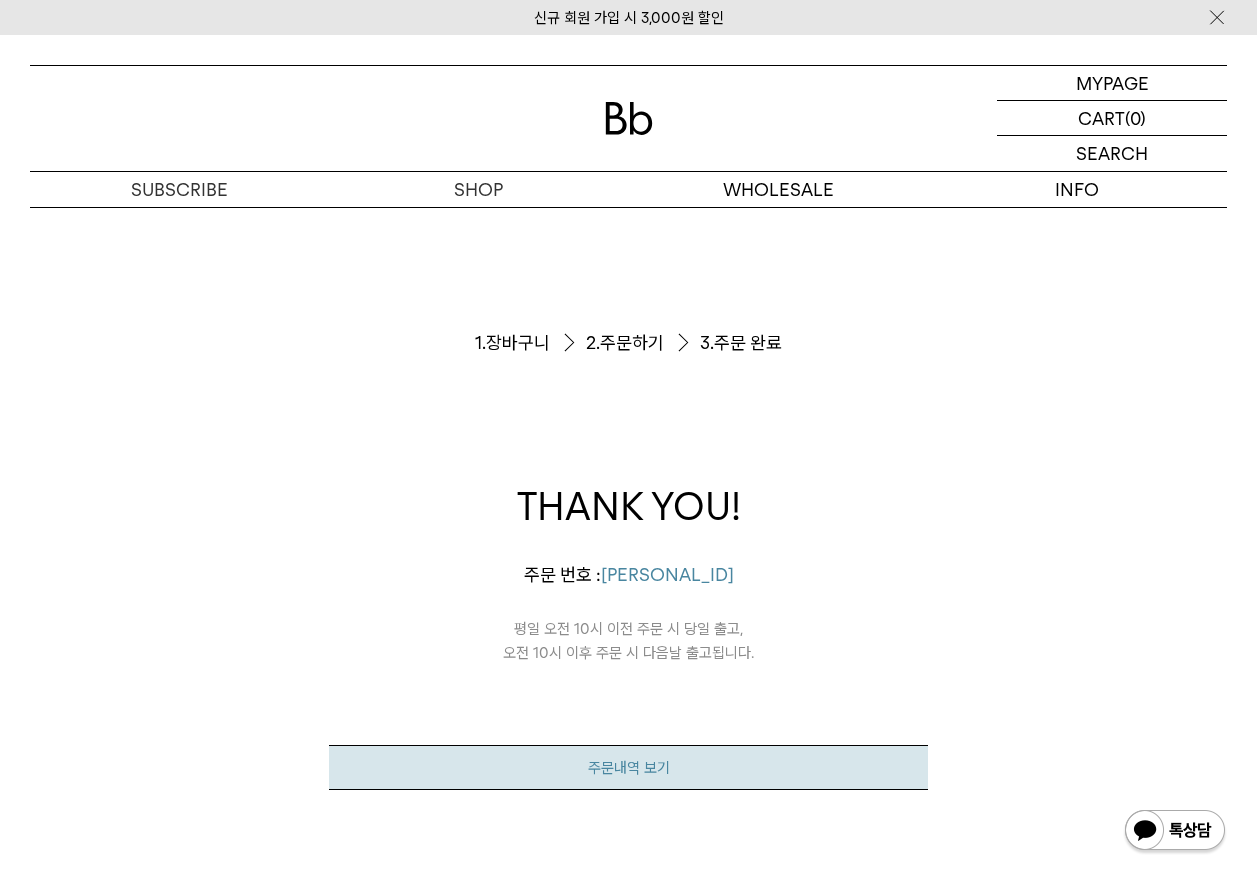 click on "주문내역 보기" at bounding box center [628, 767] 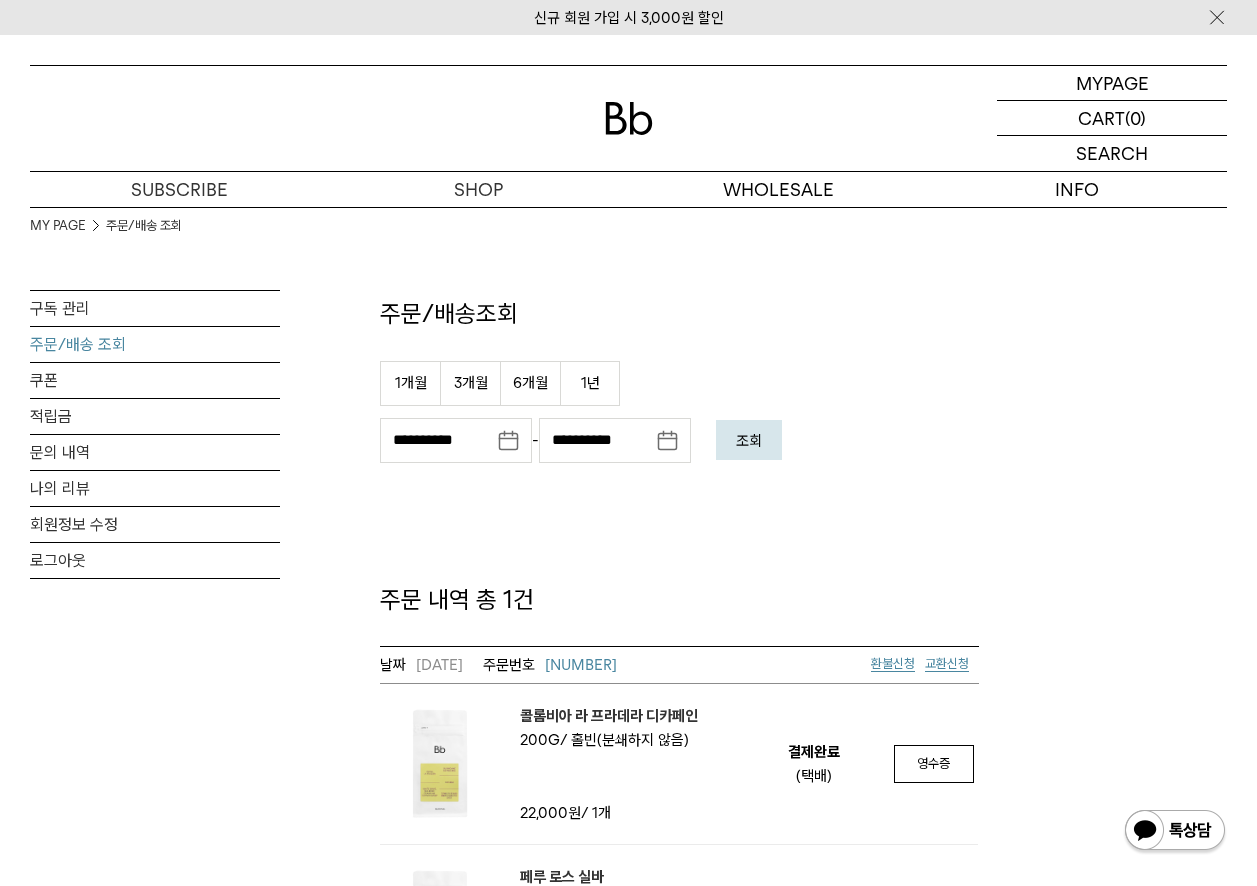 scroll, scrollTop: 0, scrollLeft: 0, axis: both 